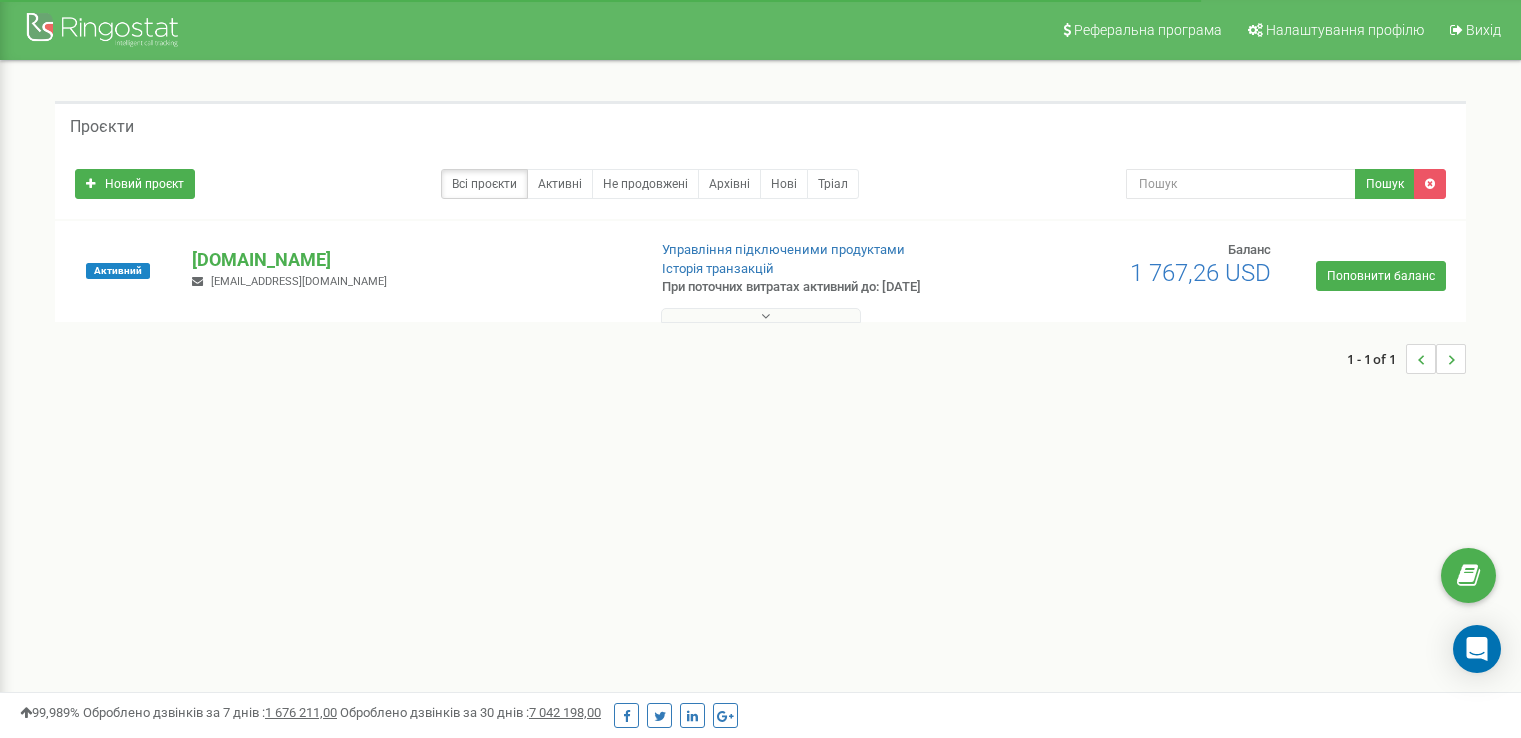 scroll, scrollTop: 0, scrollLeft: 0, axis: both 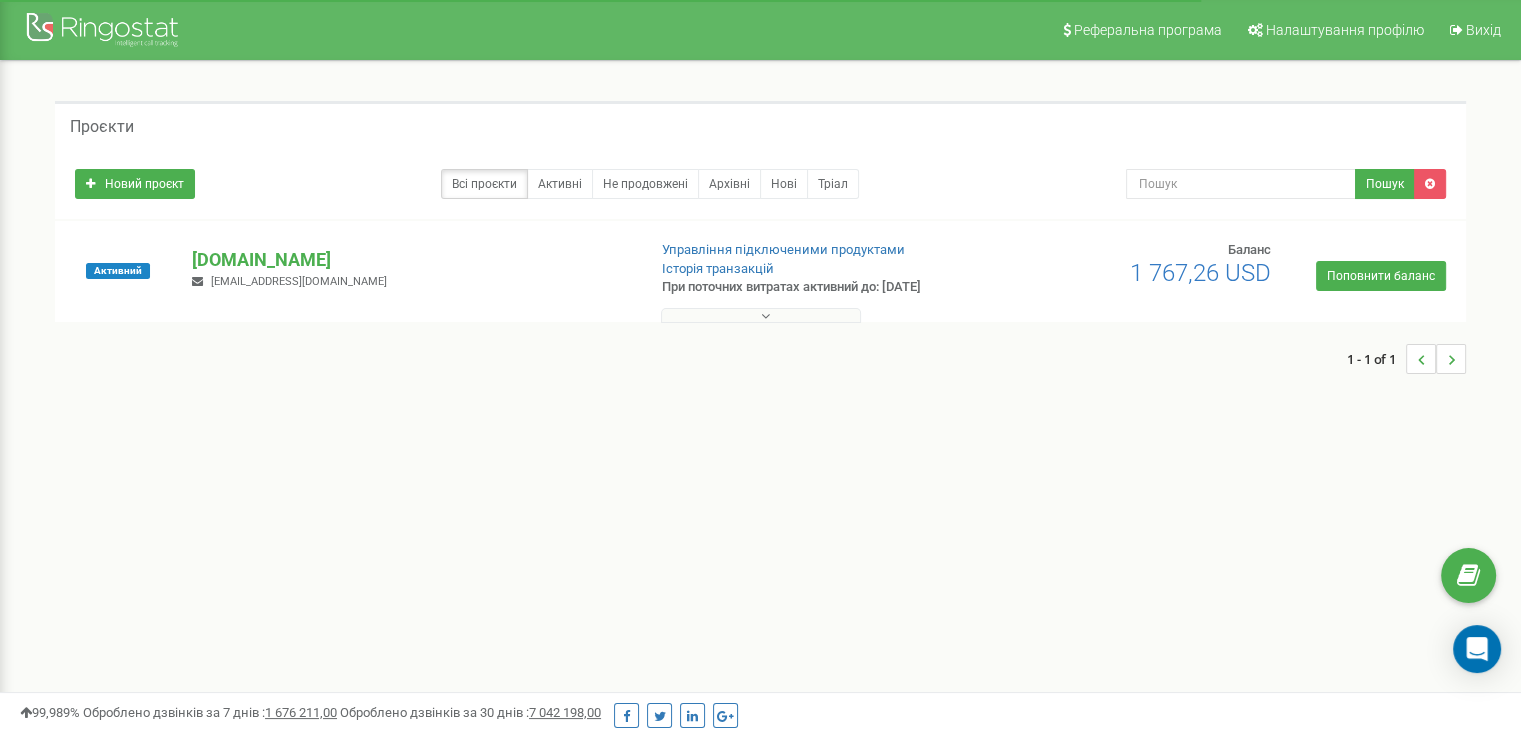 drag, startPoint x: 0, startPoint y: 0, endPoint x: 743, endPoint y: 314, distance: 806.6257 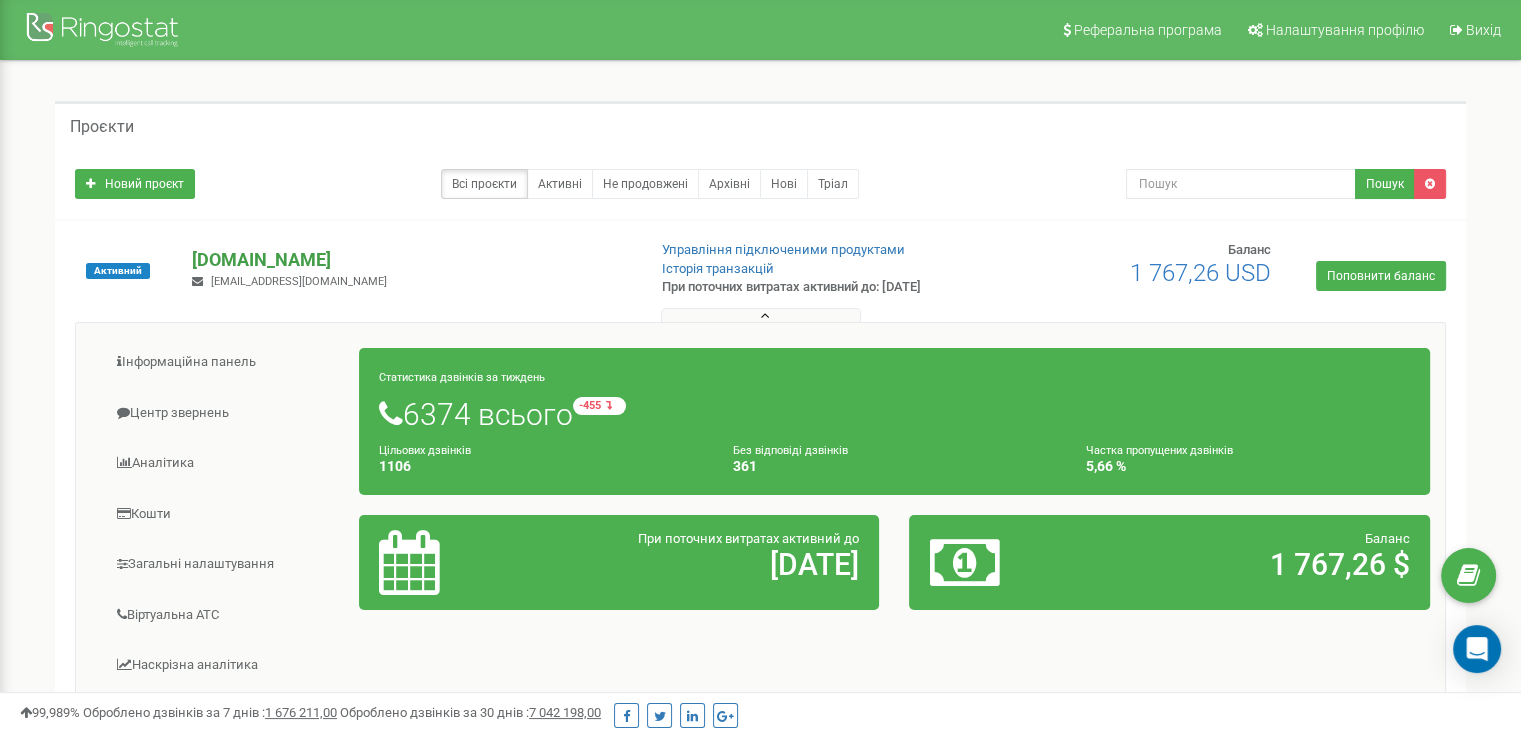 click on "[DOMAIN_NAME]" at bounding box center (410, 260) 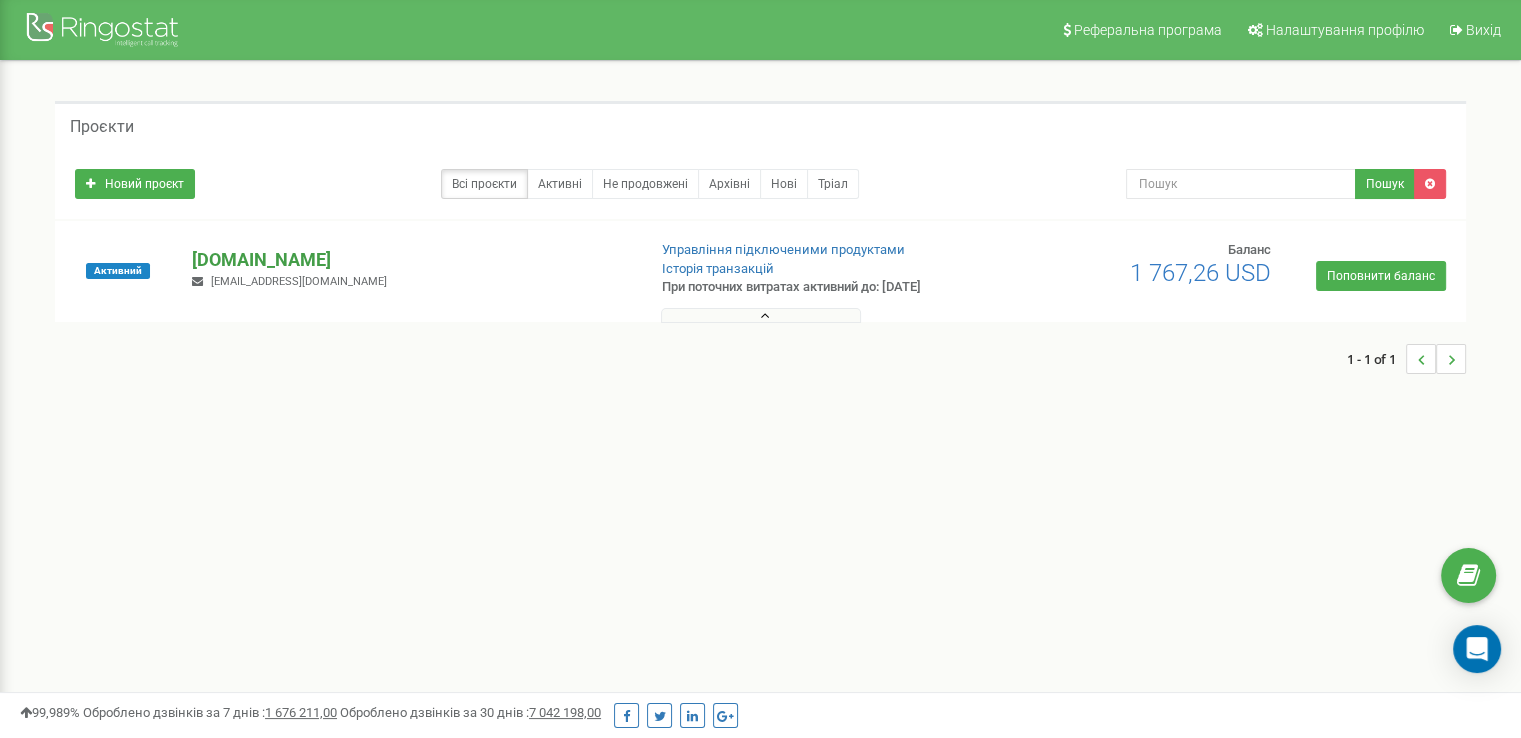 click on "[DOMAIN_NAME]" at bounding box center [410, 260] 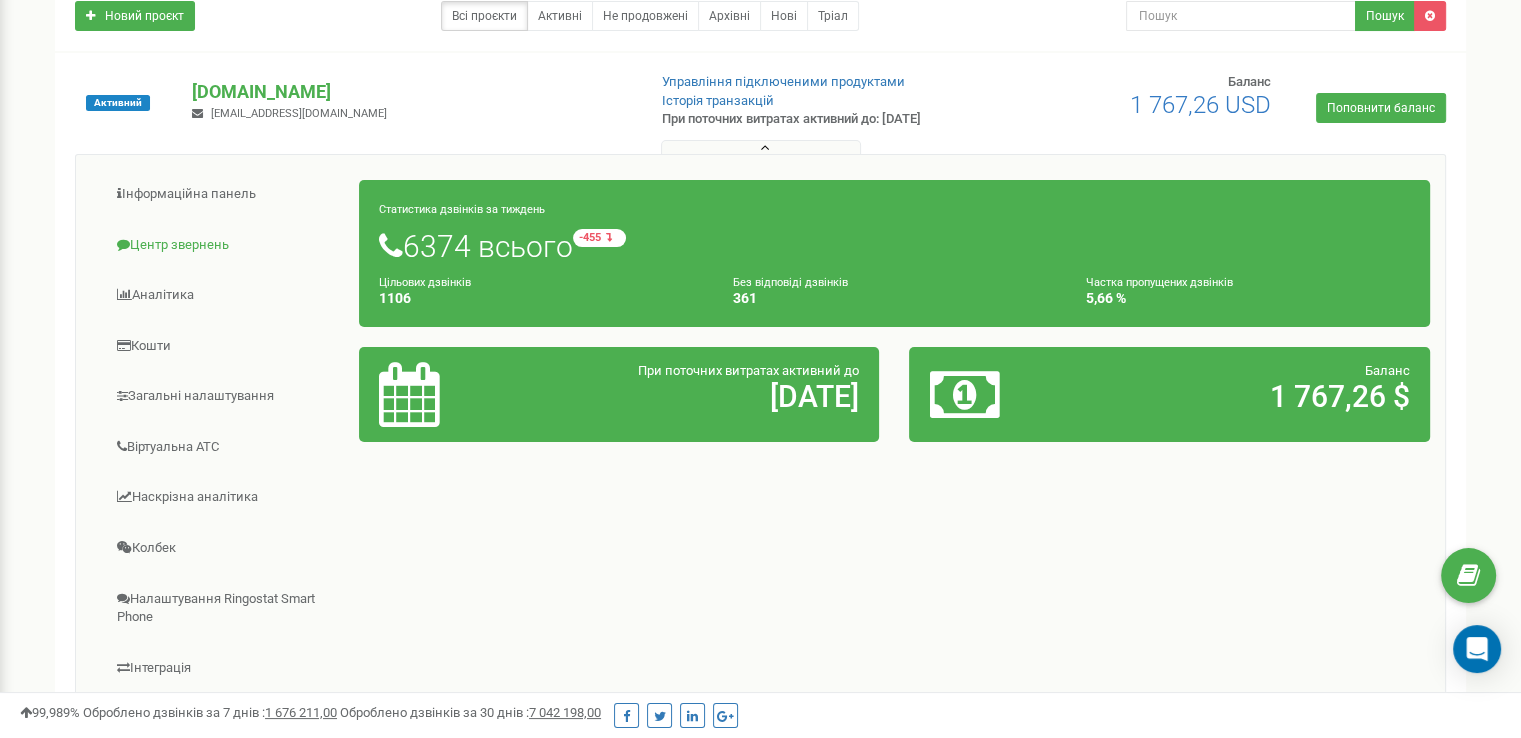 scroll, scrollTop: 200, scrollLeft: 0, axis: vertical 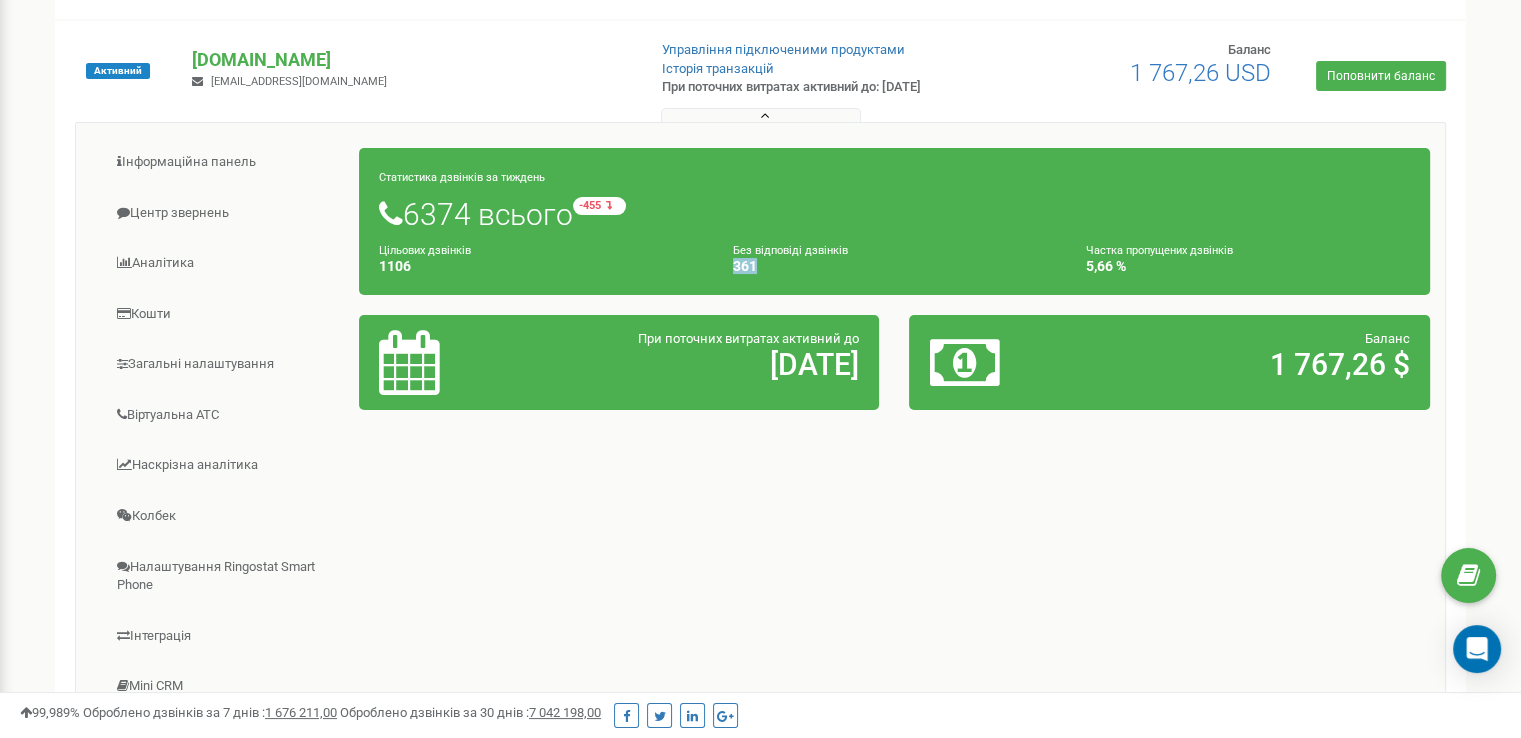 drag, startPoint x: 758, startPoint y: 261, endPoint x: 719, endPoint y: 267, distance: 39.45884 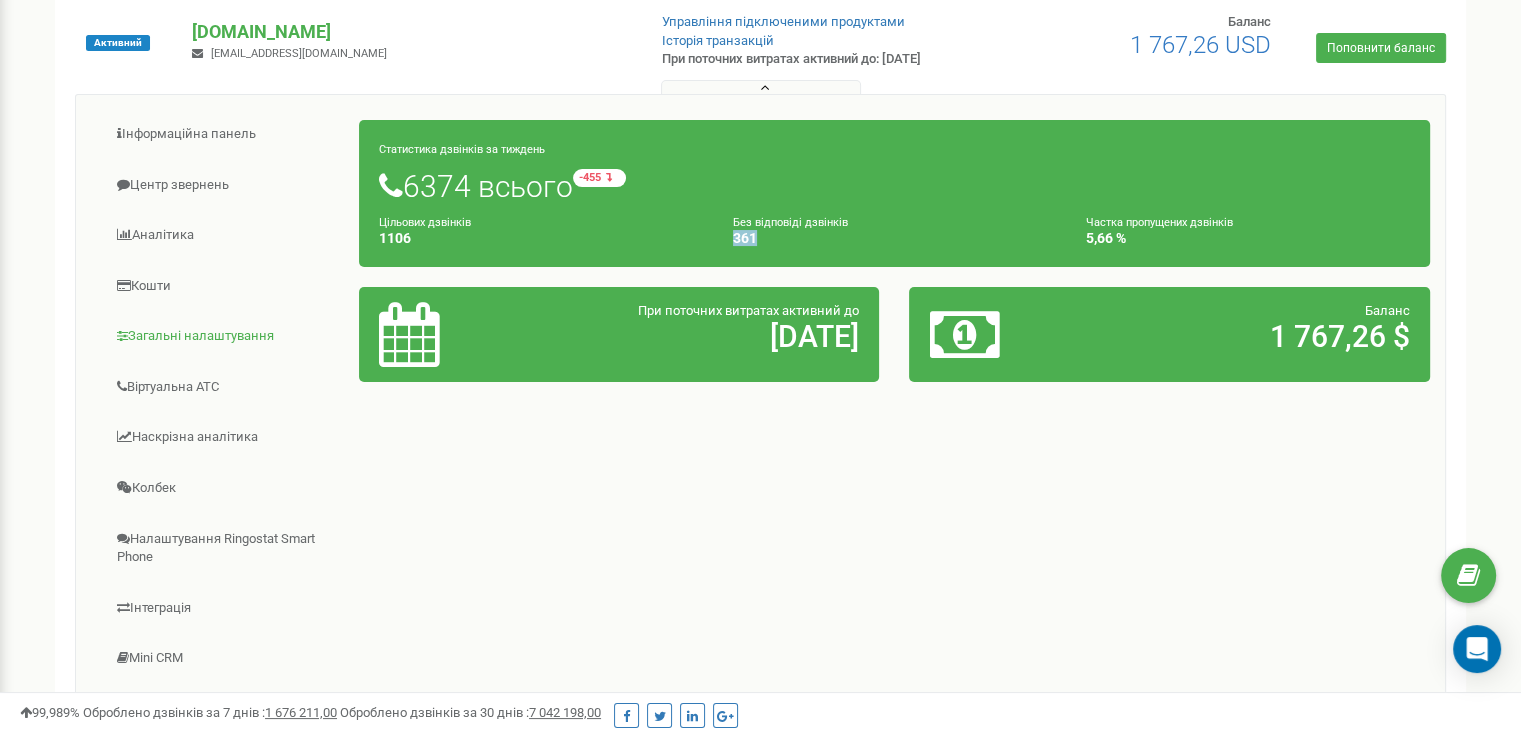 scroll, scrollTop: 262, scrollLeft: 0, axis: vertical 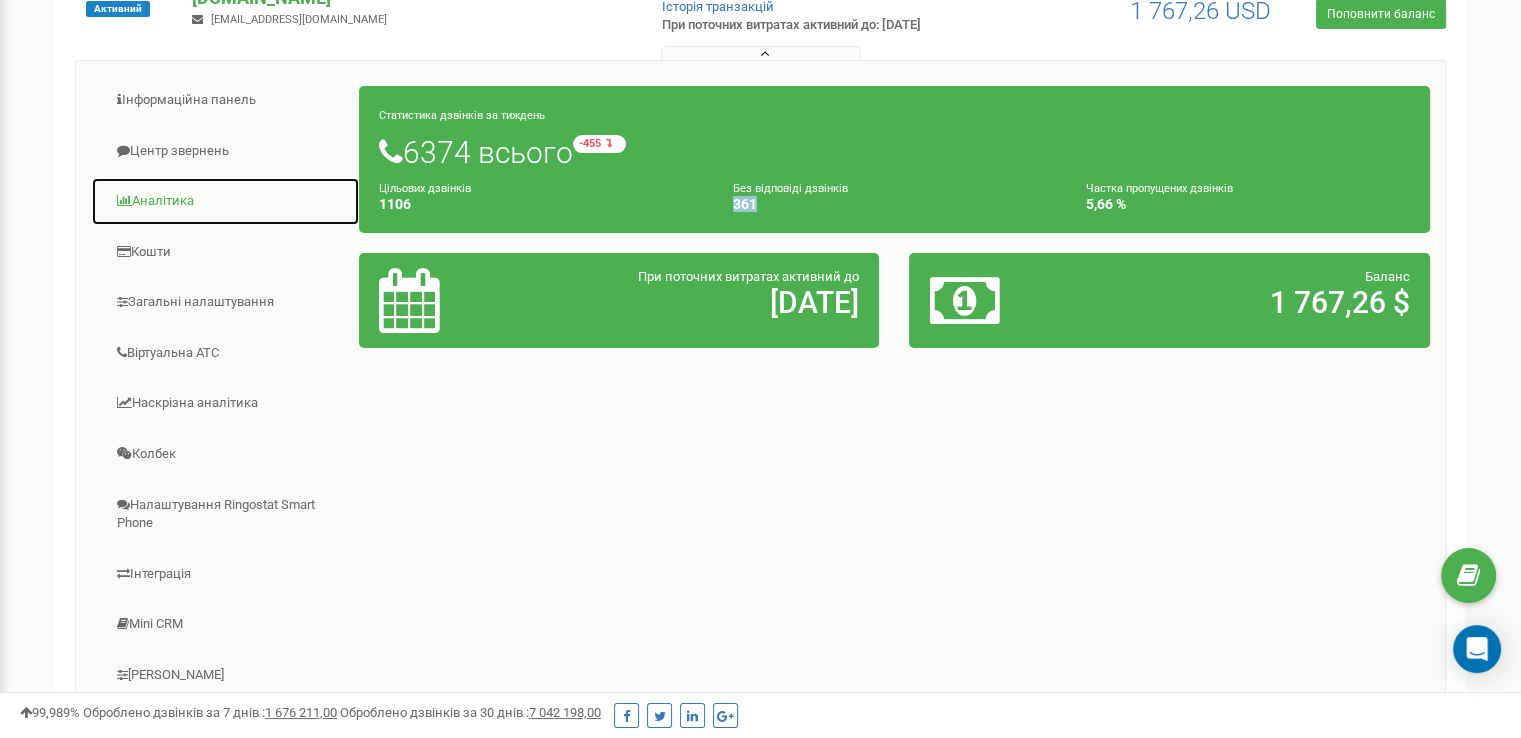 click on "Аналiтика" at bounding box center (225, 201) 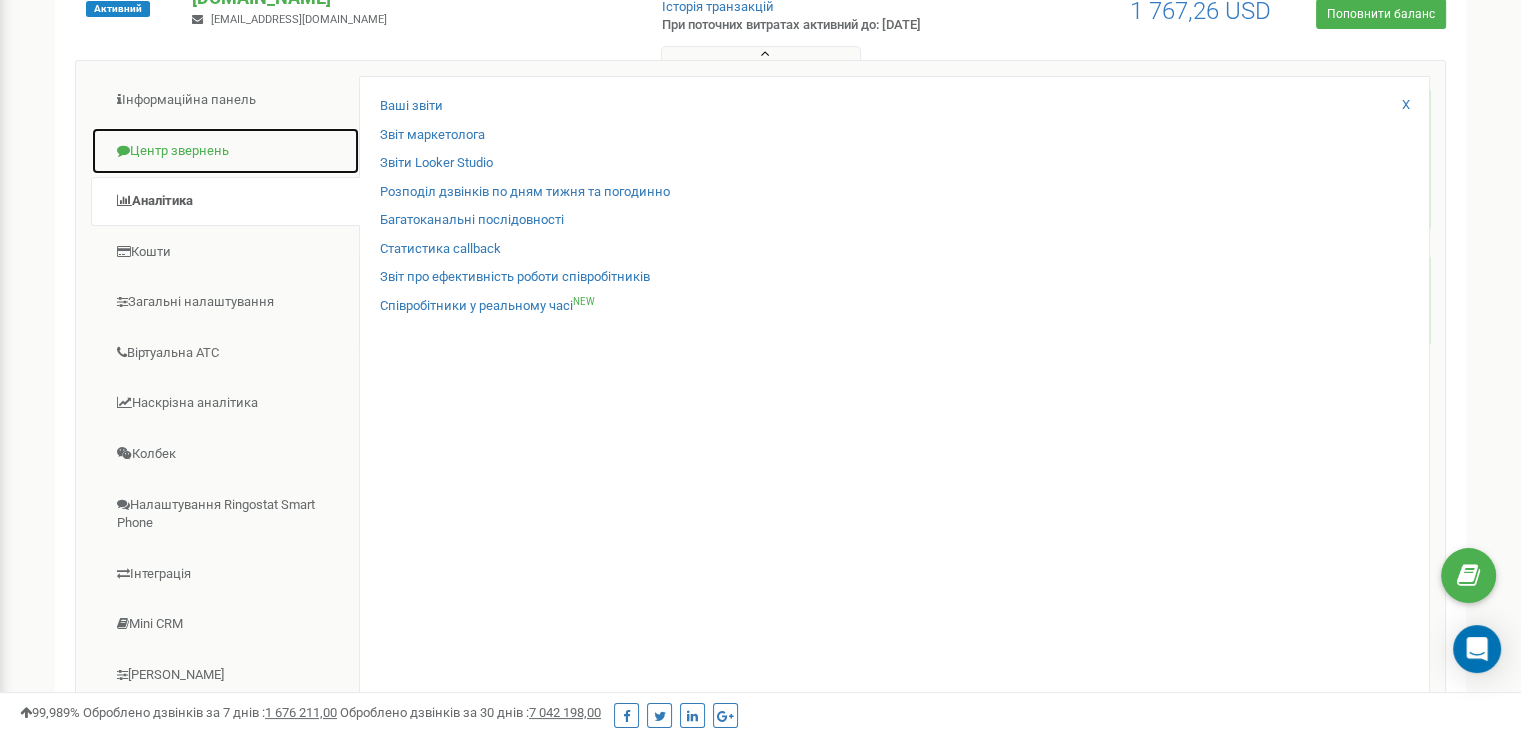click on "Центр звернень" at bounding box center [225, 151] 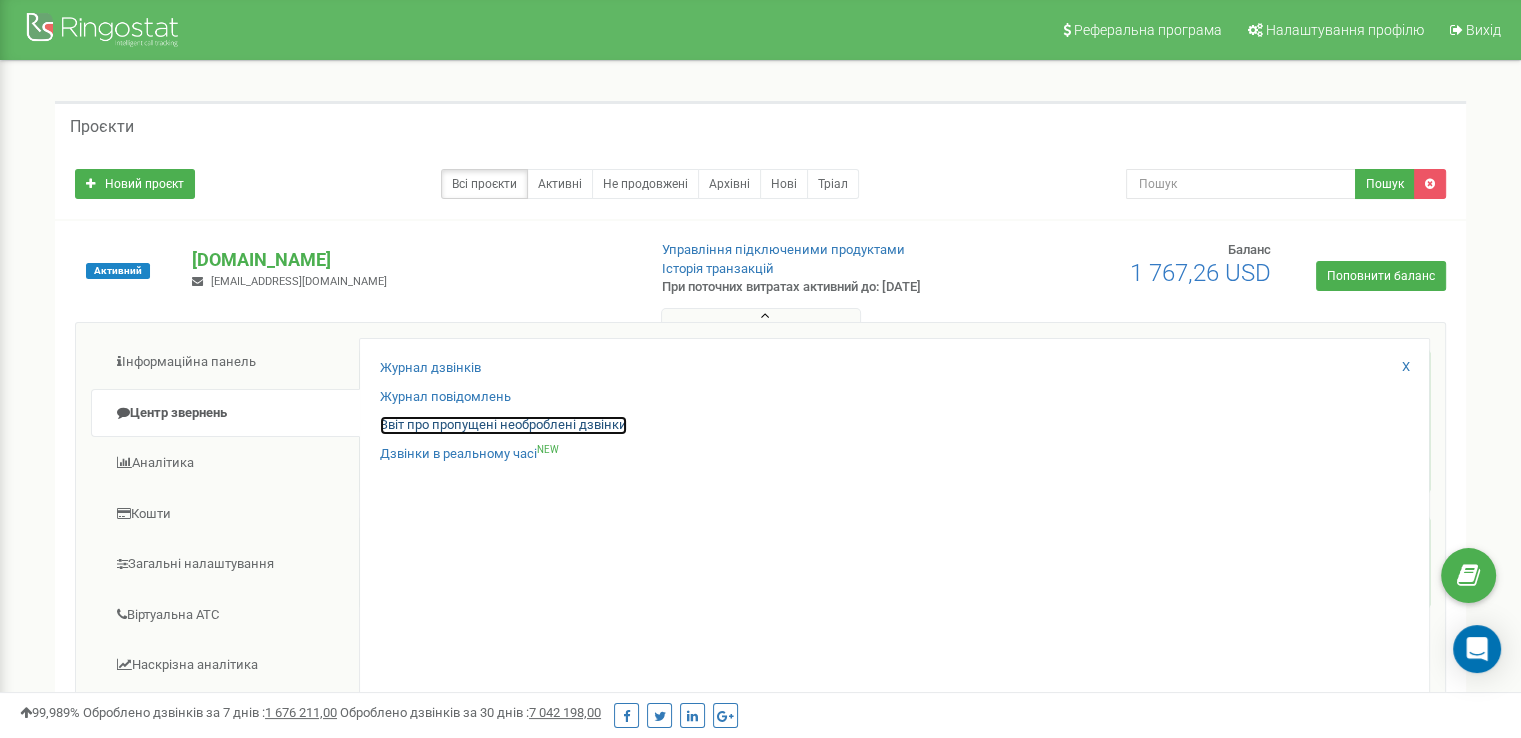scroll, scrollTop: 0, scrollLeft: 0, axis: both 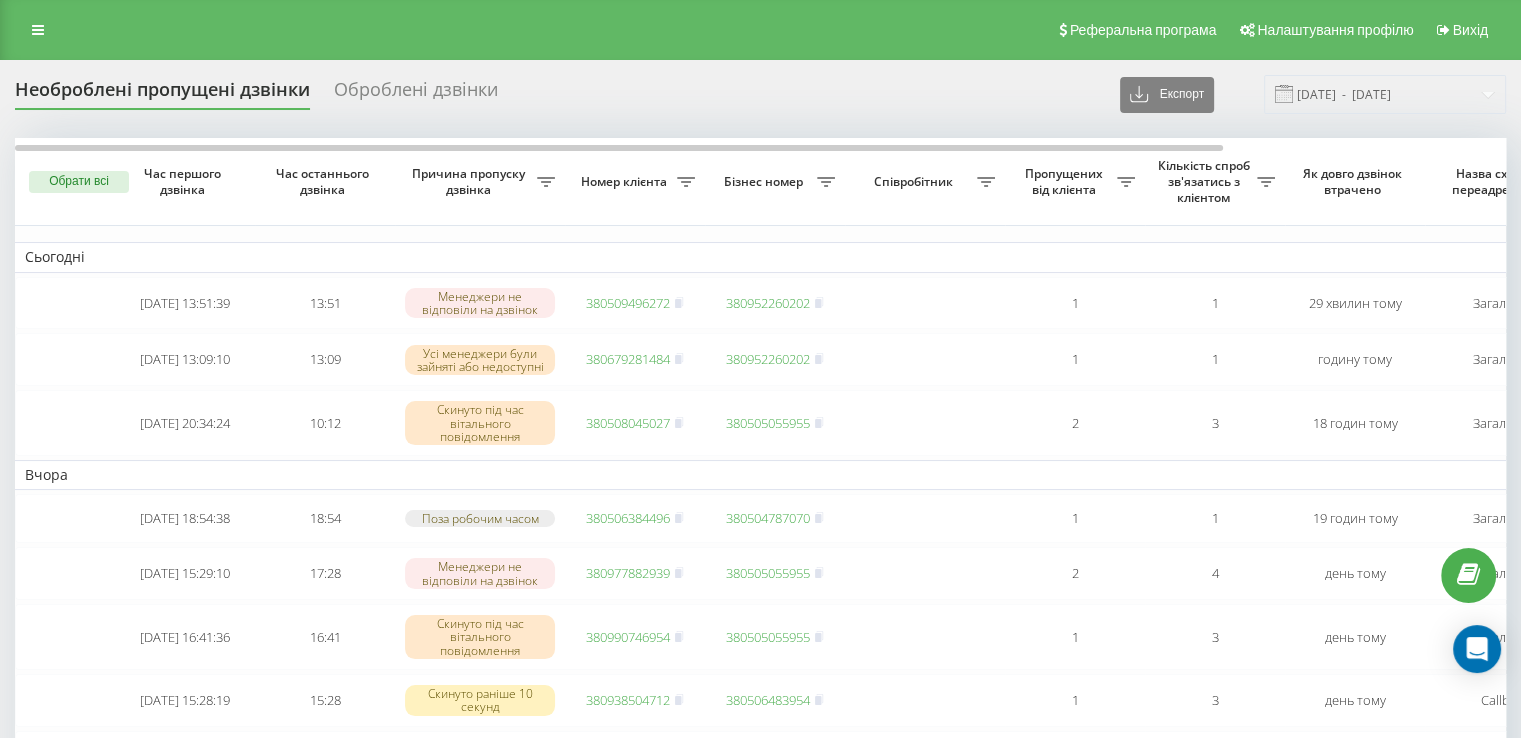 click on "Необроблені пропущені дзвінки Оброблені дзвінки Експорт .csv .xlsx 20.06.2025  -  20.07.2025 Обрати всі Час першого дзвінка Час останнього дзвінка Причина пропуску дзвінка Номер клієнта Бізнес номер Співробітник Пропущених від клієнта Кількість спроб зв'язатись з клієнтом Як довго дзвінок втрачено Назва схеми переадресації Коментар до дзвінка Сьогодні 2025-07-20 13:51:39 13:51 Менеджери не відповіли на дзвінок 380509496272 380952260202 1 1 29 хвилин тому Загальний Обробити Не вдалося зв'язатися Зв'язався з клієнтом за допомогою іншого каналу Клієнт передзвонив сам з іншого номера 13:09 1 1 10:12" at bounding box center [760, 1083] 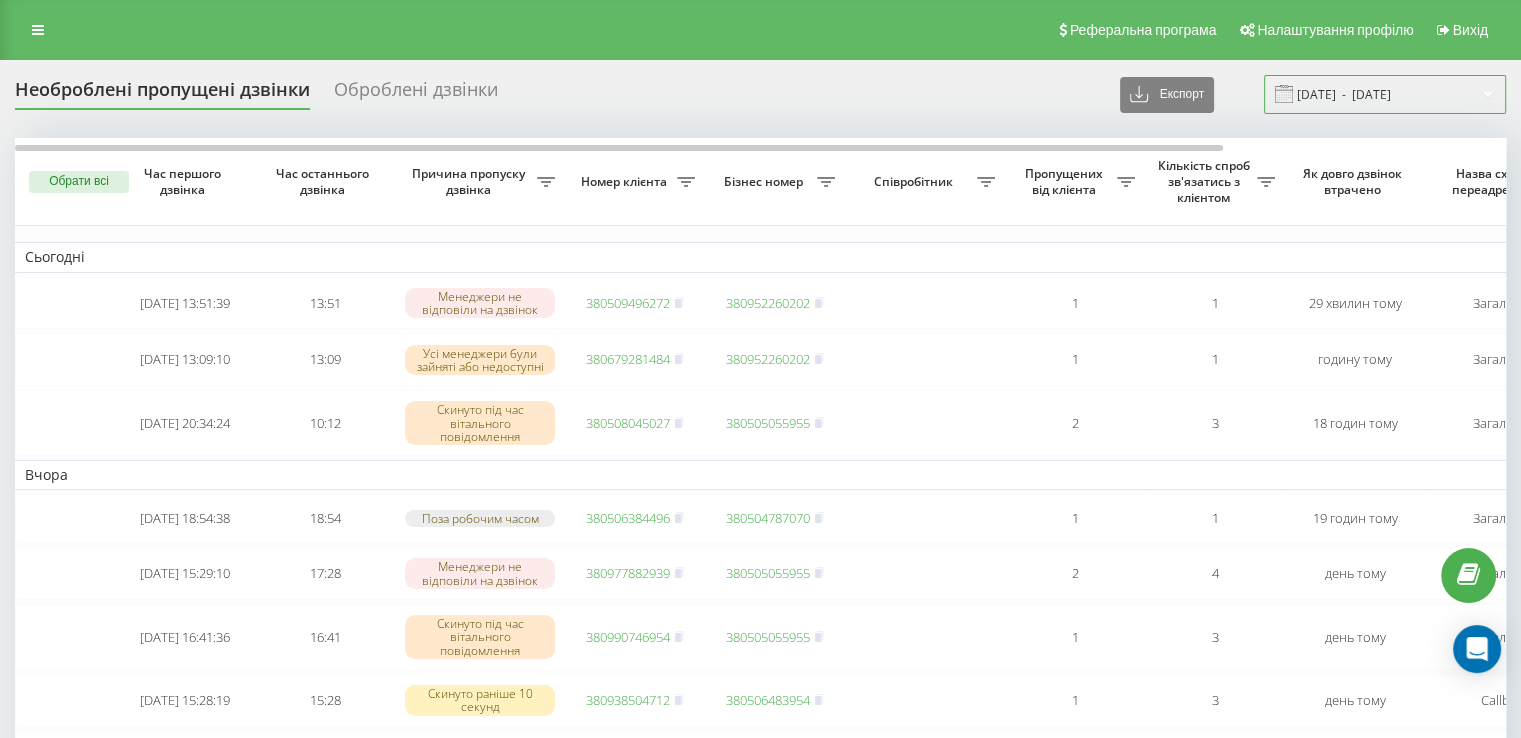 click on "[DATE]  -  [DATE]" at bounding box center (1385, 94) 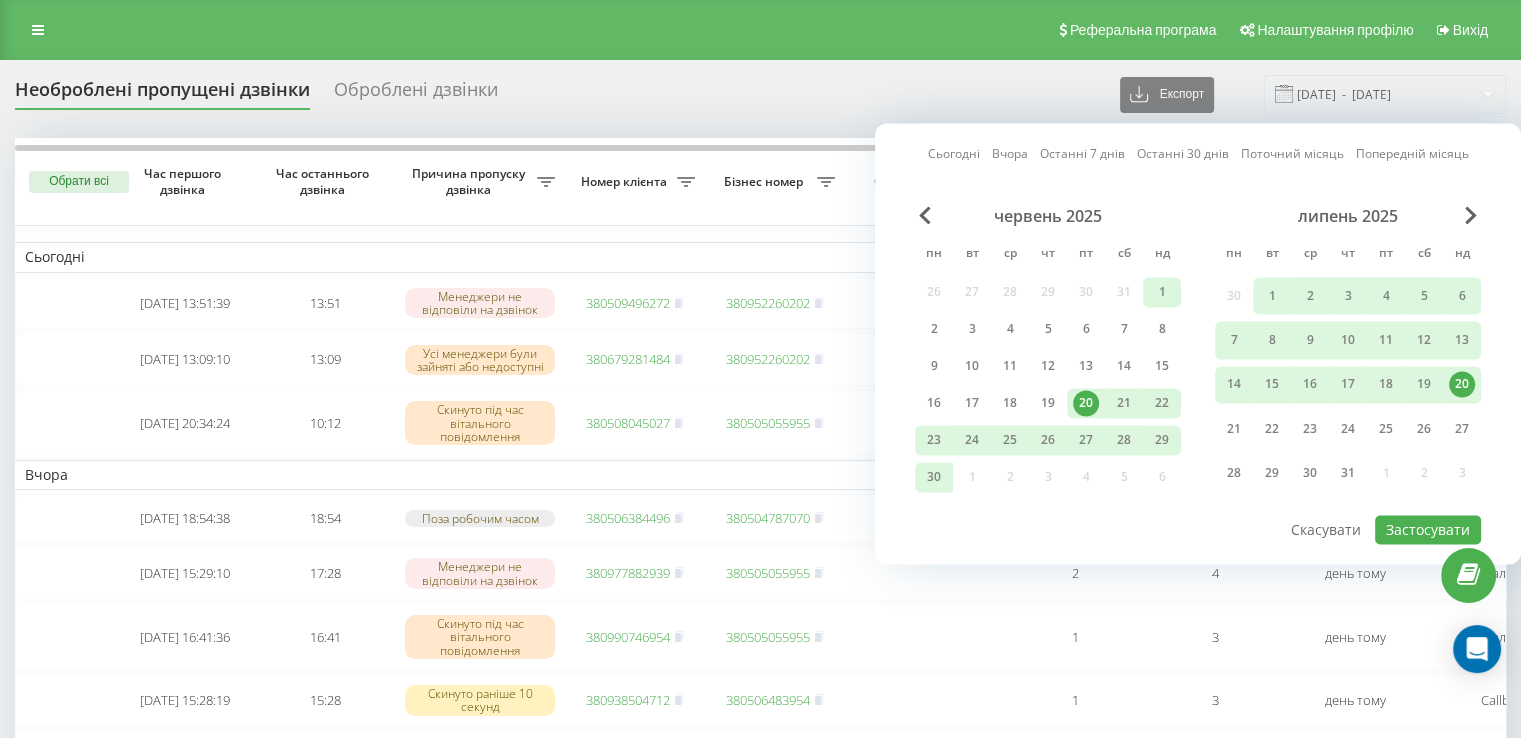 click on "1" at bounding box center (1162, 292) 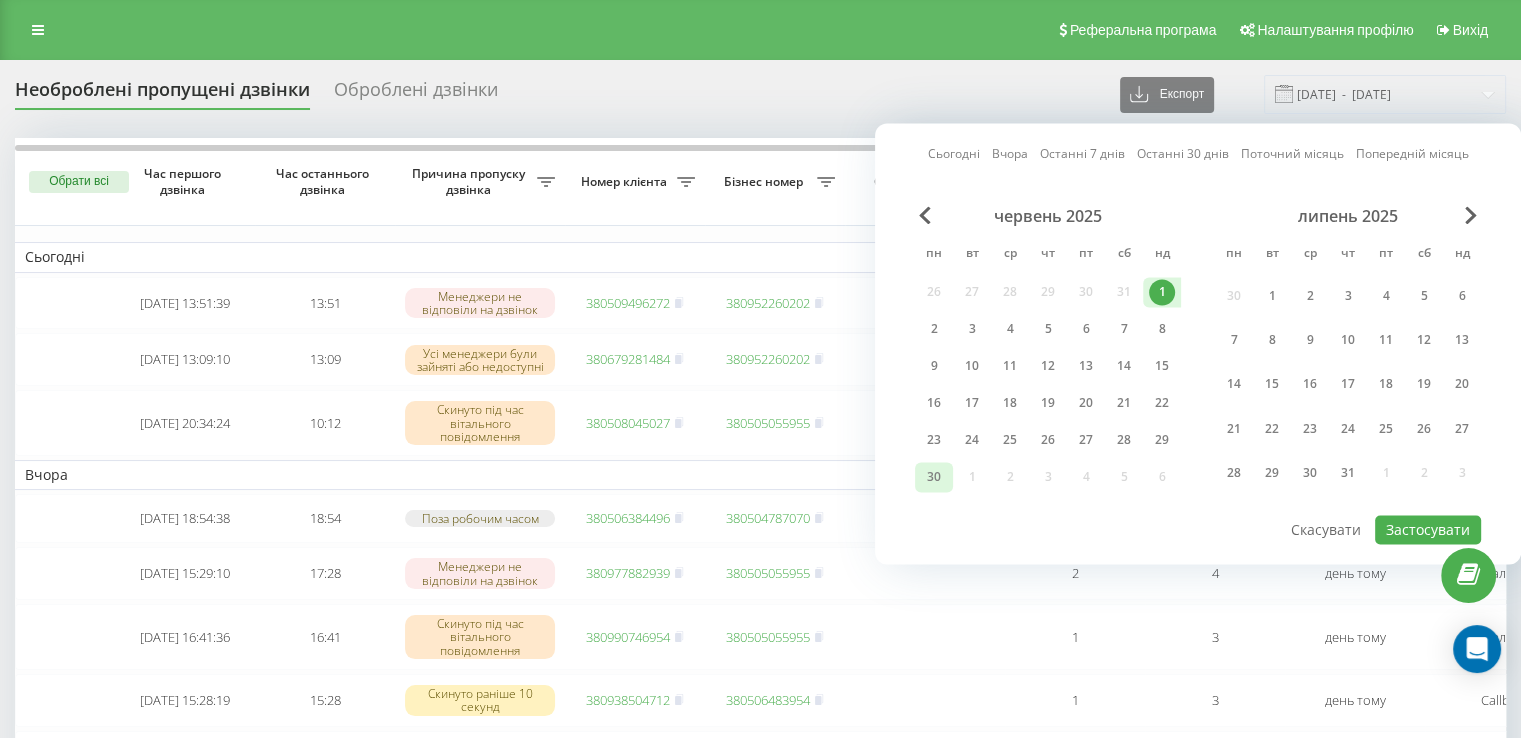 click on "30" at bounding box center (934, 477) 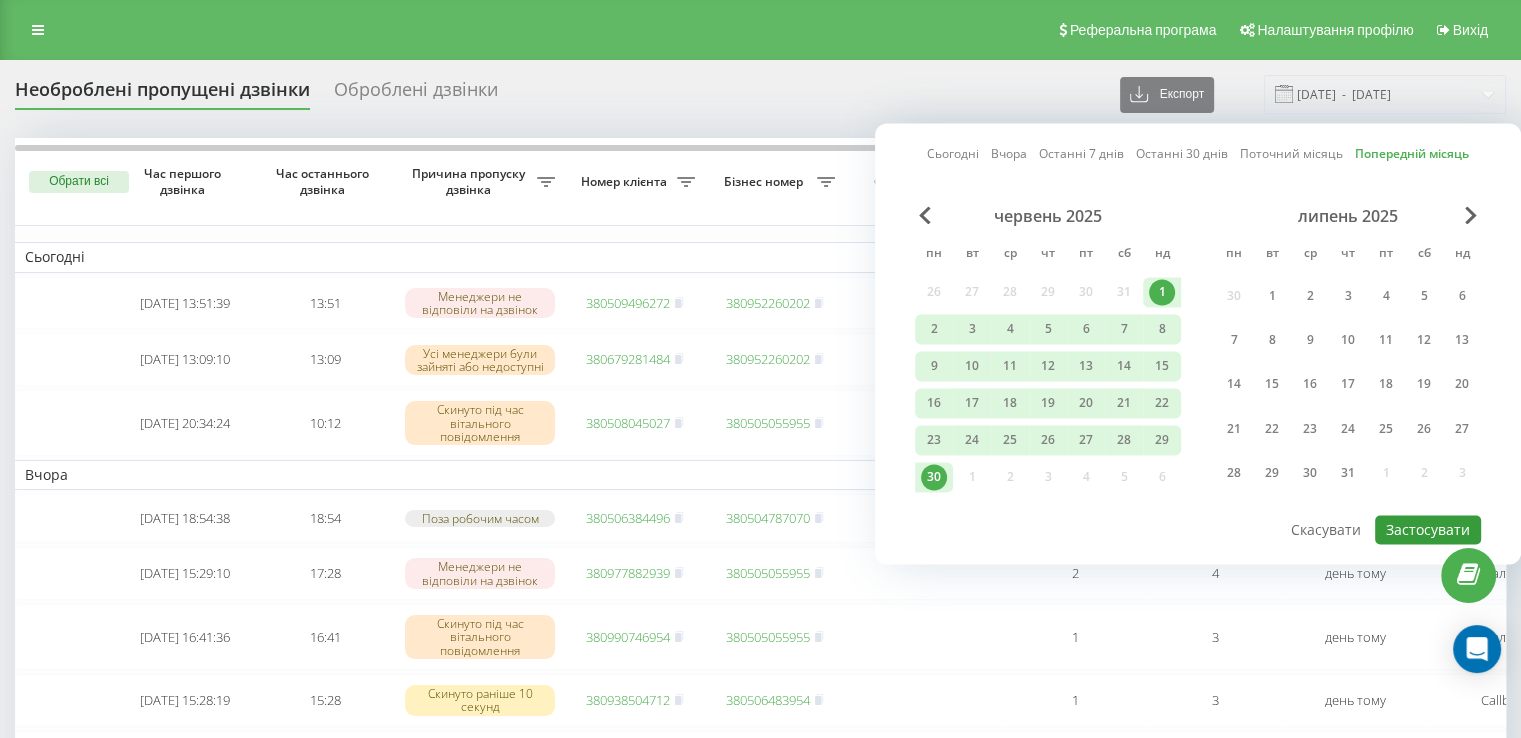click on "Застосувати" at bounding box center [1428, 529] 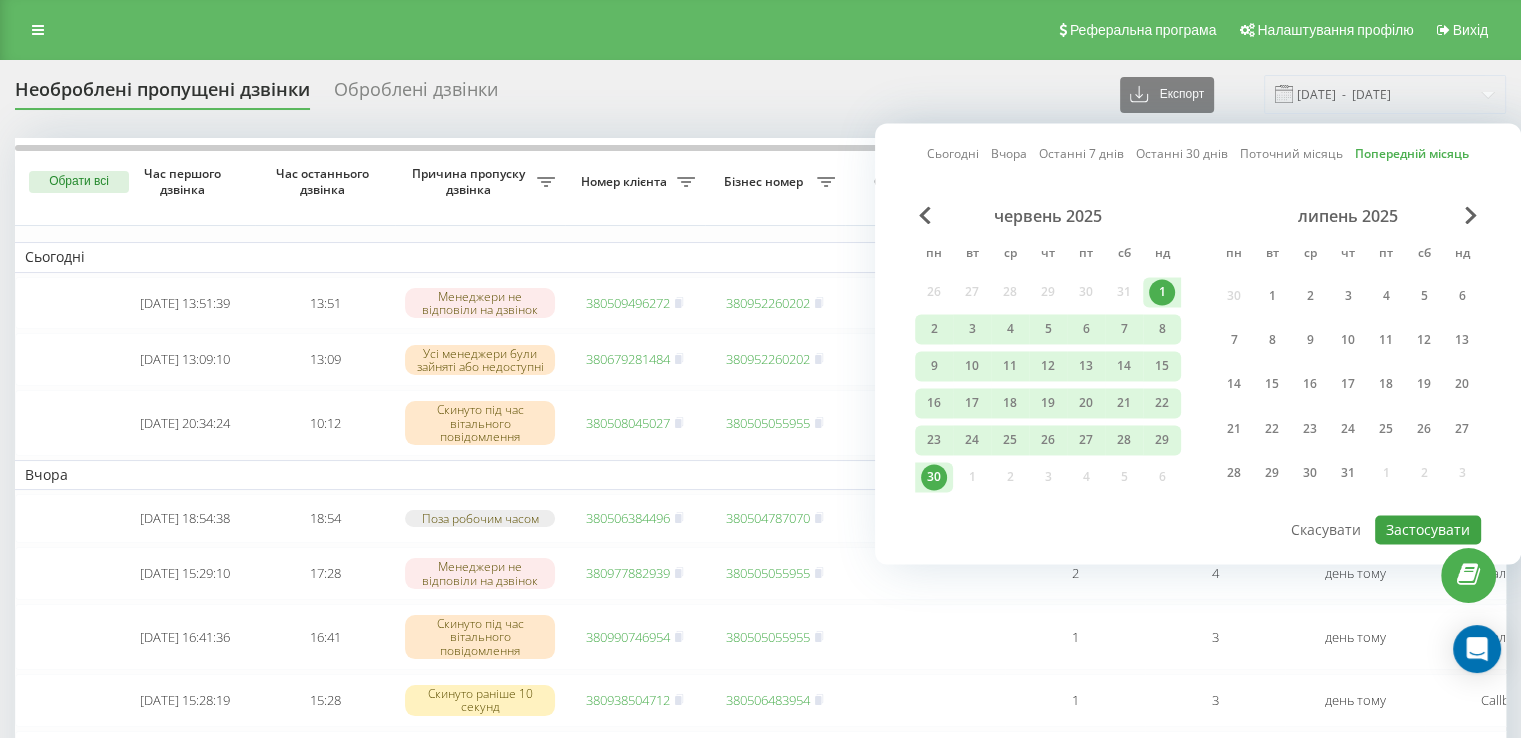 type on "[DATE]  -  [DATE]" 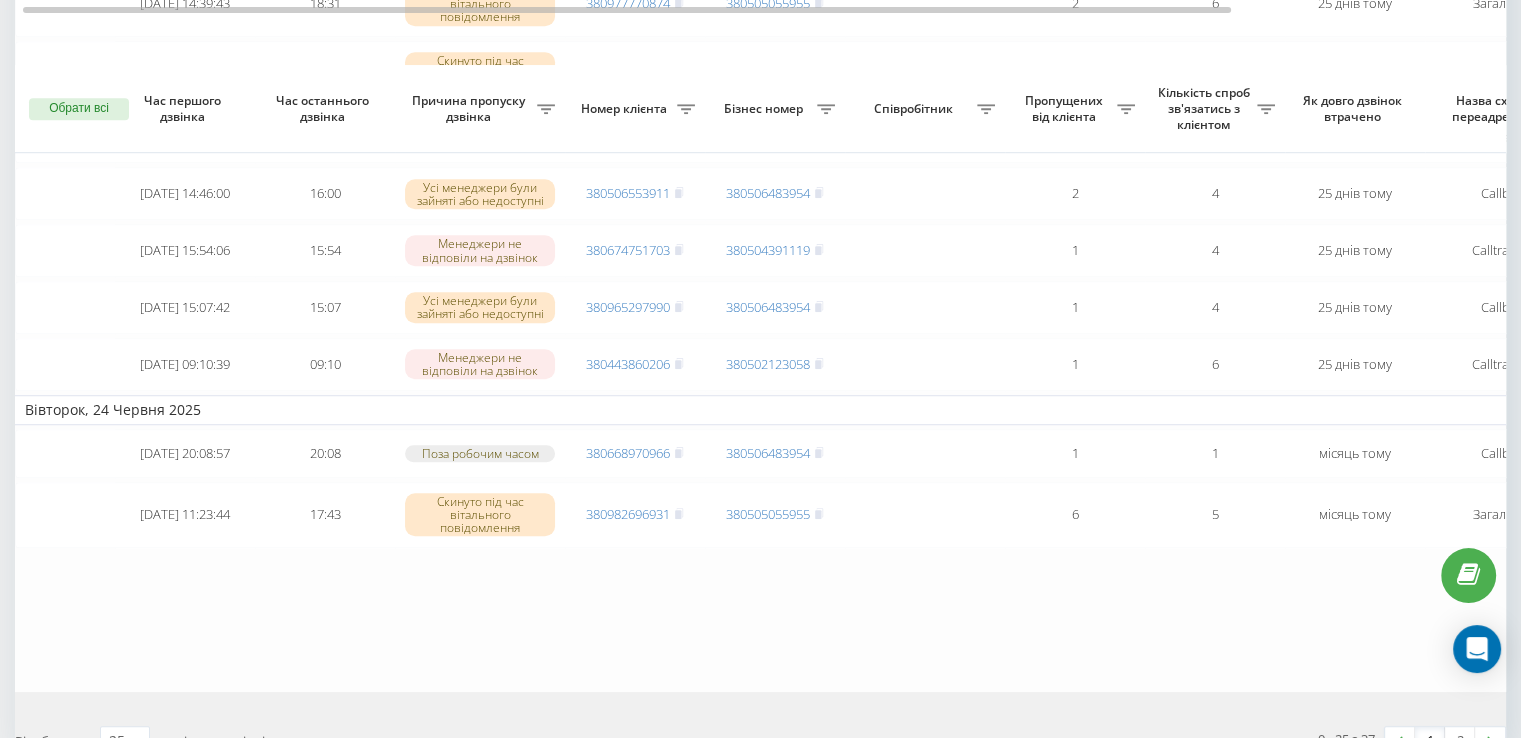 scroll, scrollTop: 1584, scrollLeft: 0, axis: vertical 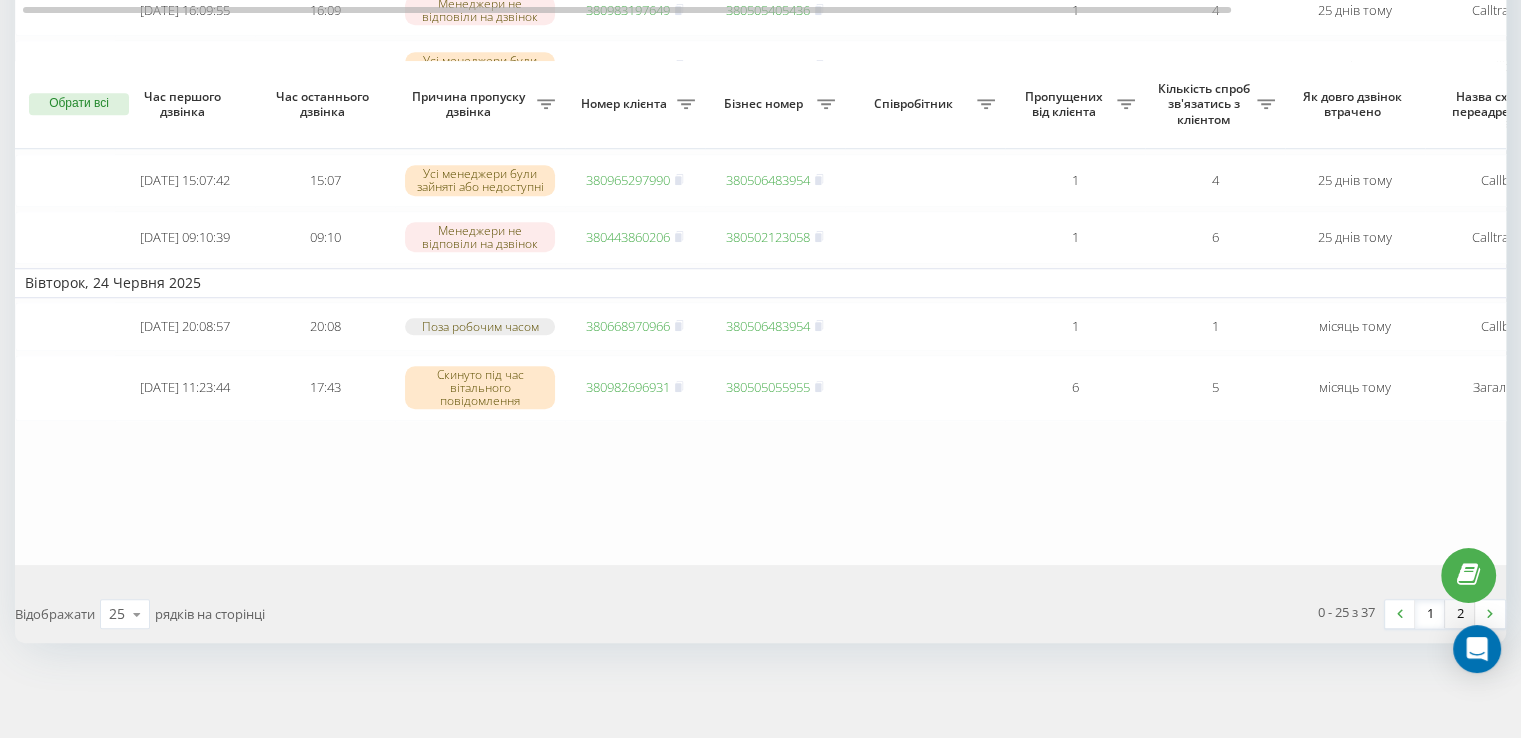 click on "2" at bounding box center (1460, 614) 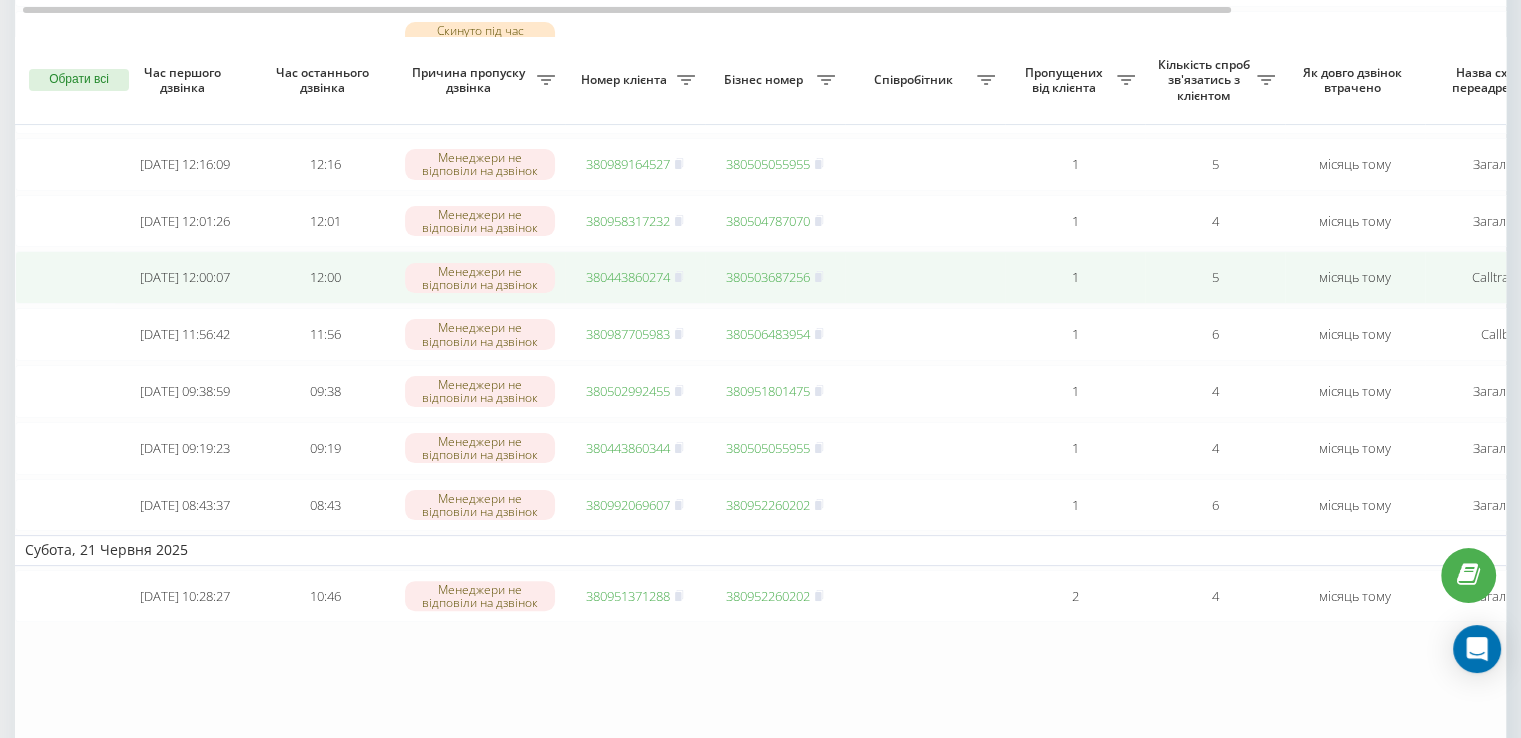 scroll, scrollTop: 412, scrollLeft: 0, axis: vertical 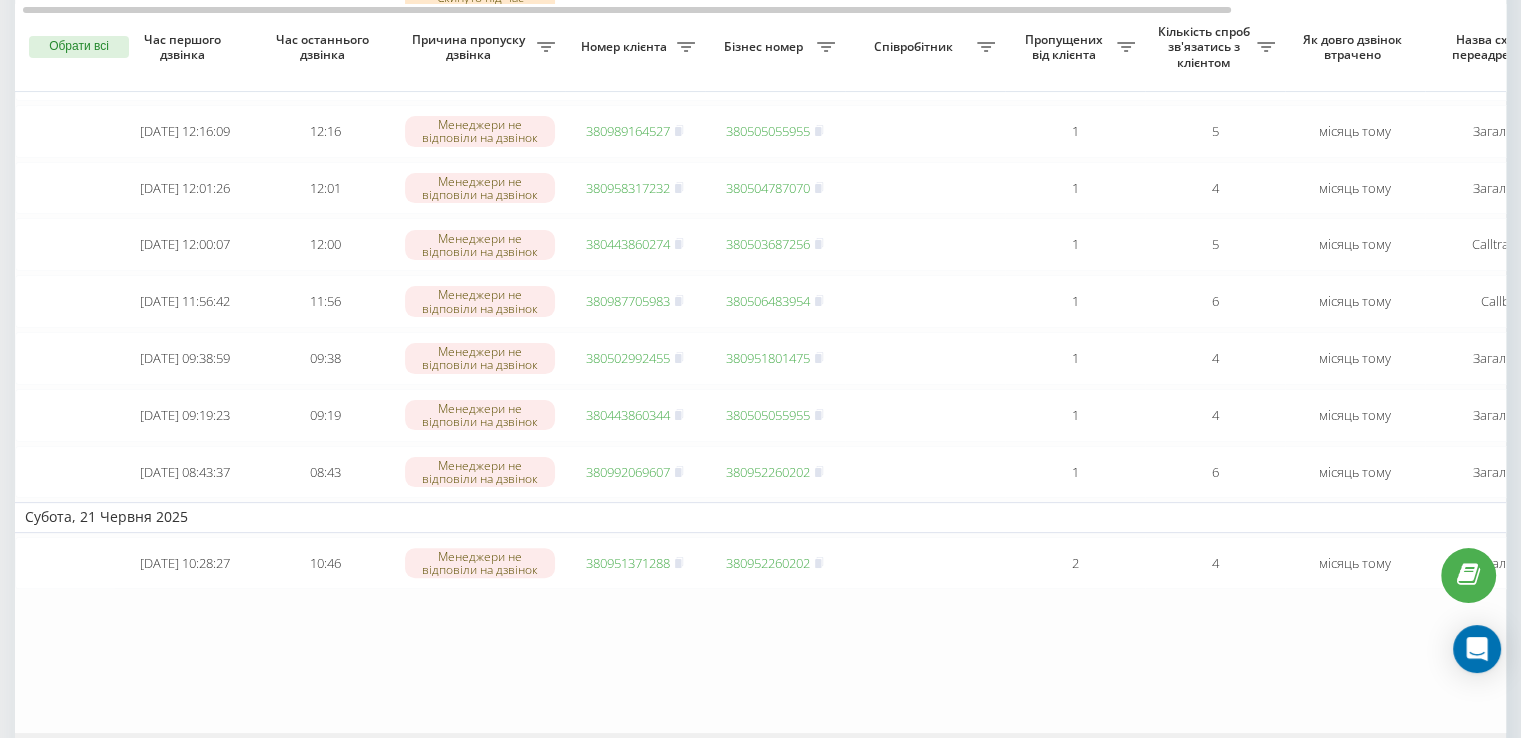 click on "Вівторок, 24 Червня 2025 2025-06-24 14:38:23 14:39 Менеджери не відповіли на дзвінок 777330007 380504787070 2 3 місяць тому Загальний Обробити Не вдалося зв'язатися Зв'язався з клієнтом за допомогою іншого каналу Клієнт передзвонив сам з іншого номера Інший варіант 2025-06-24 14:13:00 14:13 Менеджери не відповіли на дзвінок 351965722910 380952260202 1 3 місяць тому Загальний Обробити Не вдалося зв'язатися Зв'язався з клієнтом за допомогою іншого каналу Клієнт передзвонив сам з іншого номера Інший варіант 2025-06-24 10:58:40 13:15 Скинуто під час вітального повідомлення 380956026840 380505055955 2 3 місяць тому Загальний 12:38 1 3" at bounding box center [935, 229] 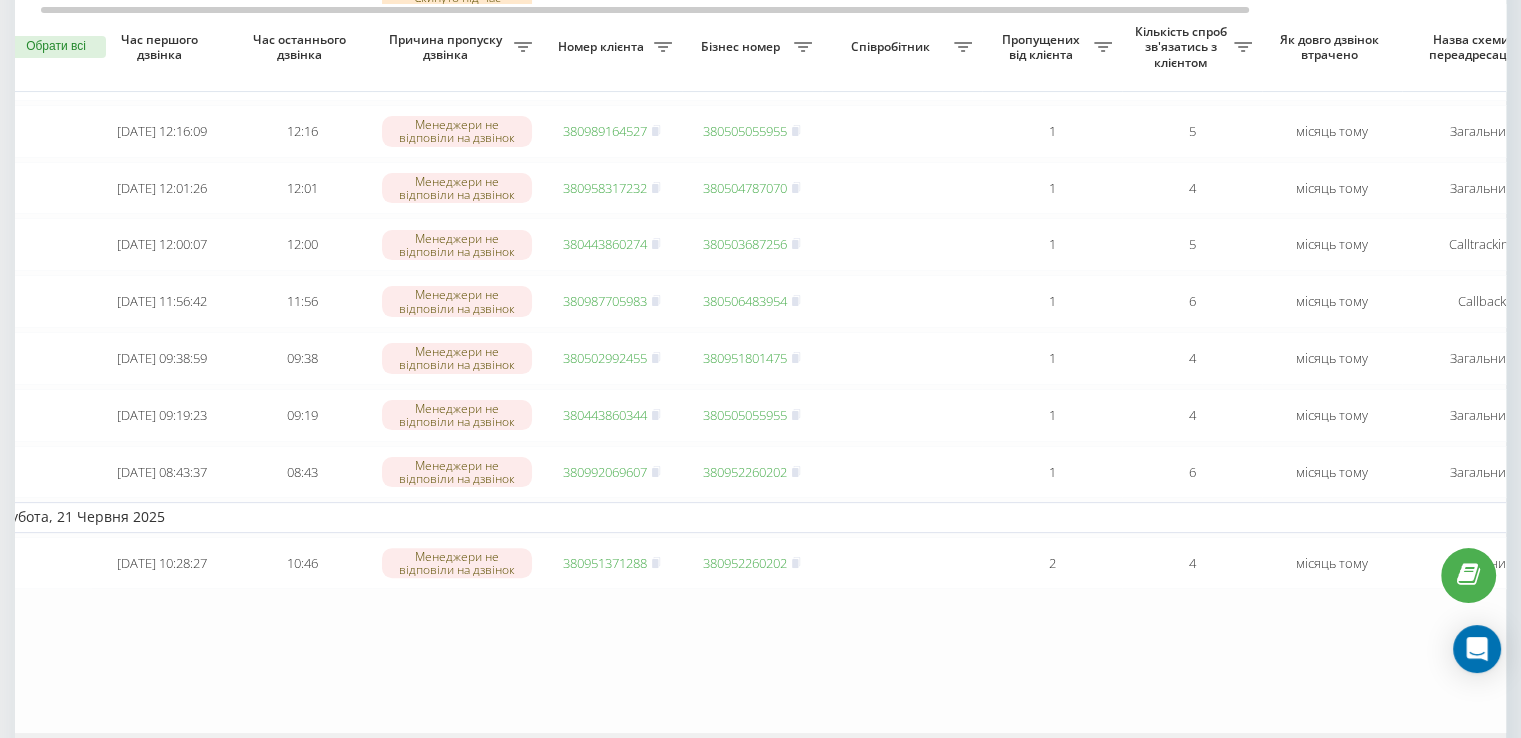 scroll, scrollTop: 0, scrollLeft: 0, axis: both 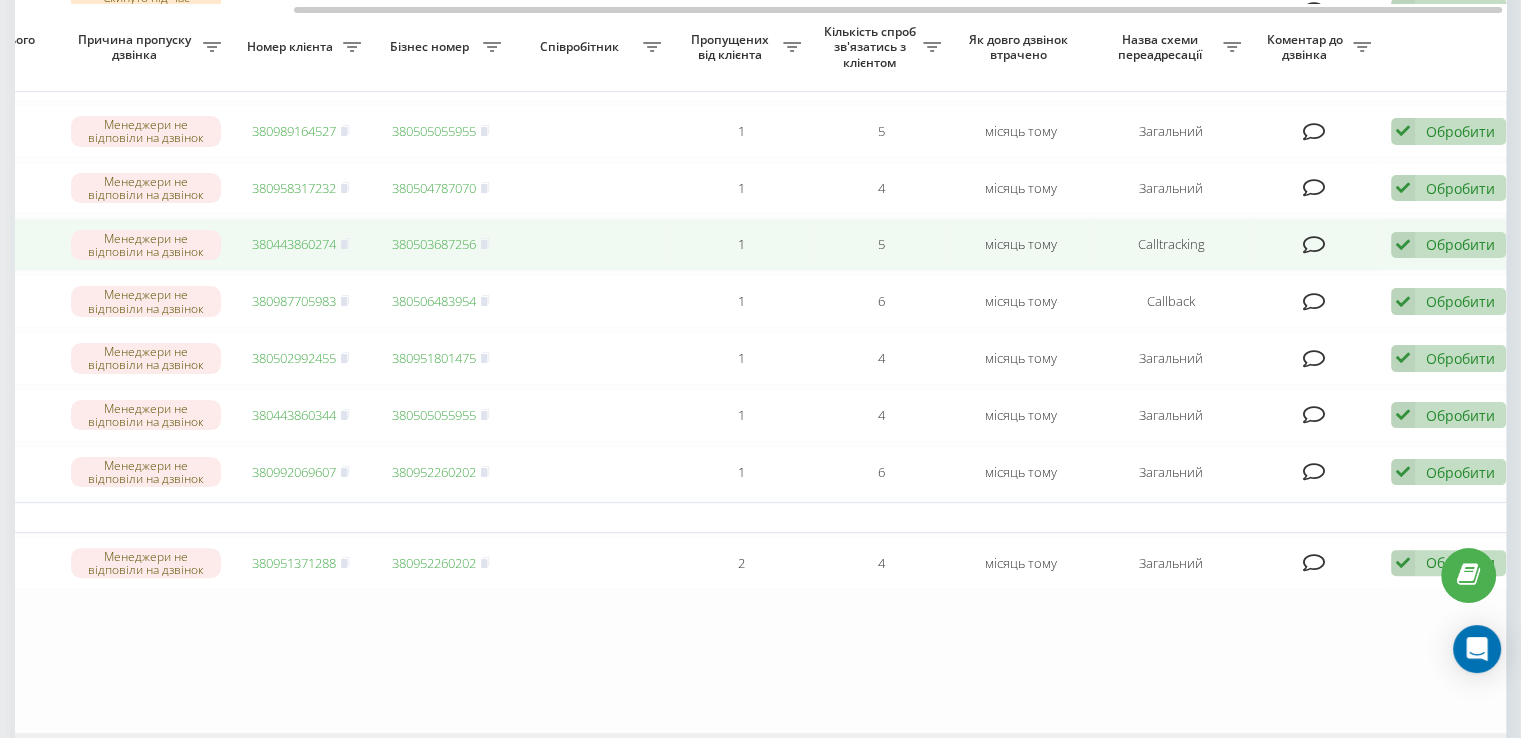click on "Обробити" at bounding box center [1460, 244] 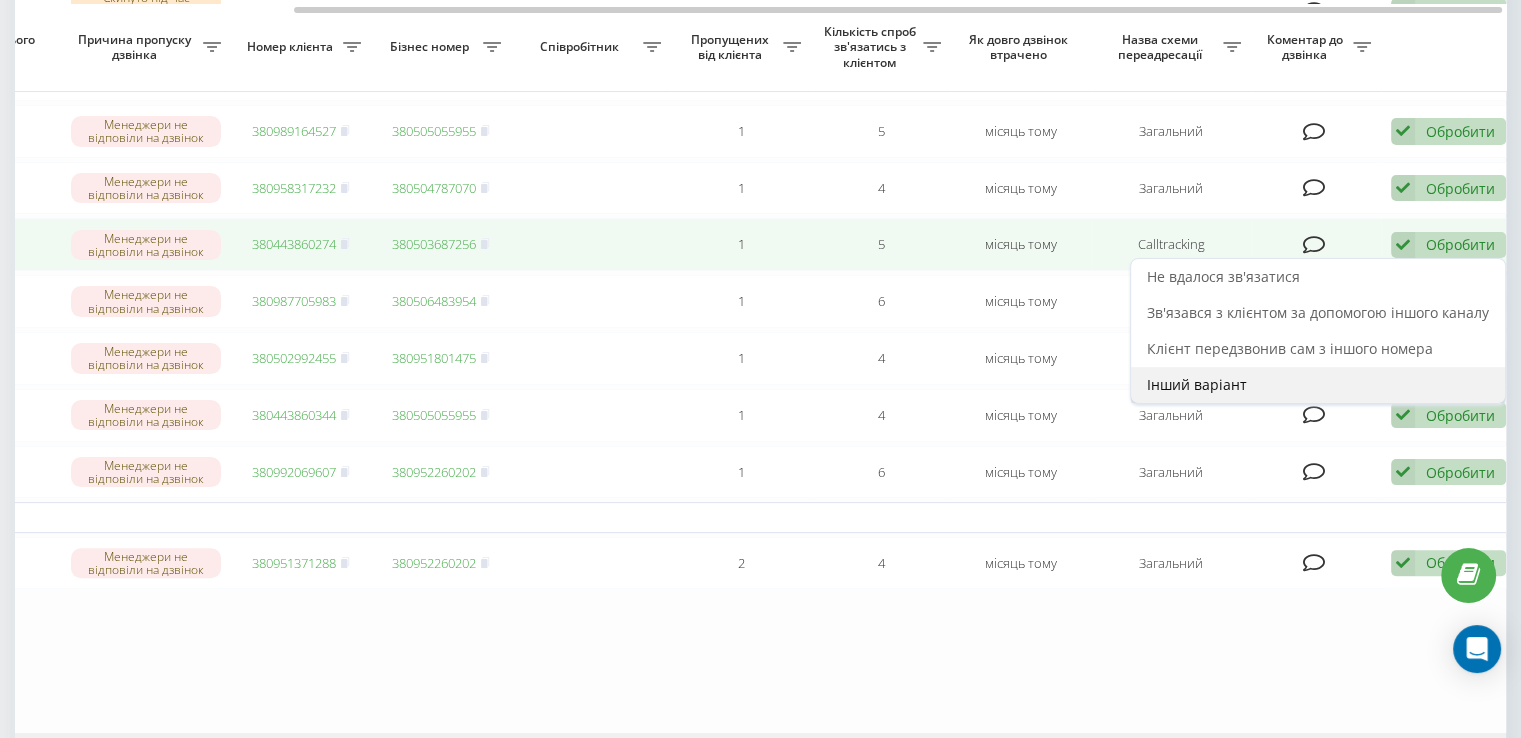 click on "Інший варіант" at bounding box center (1318, 385) 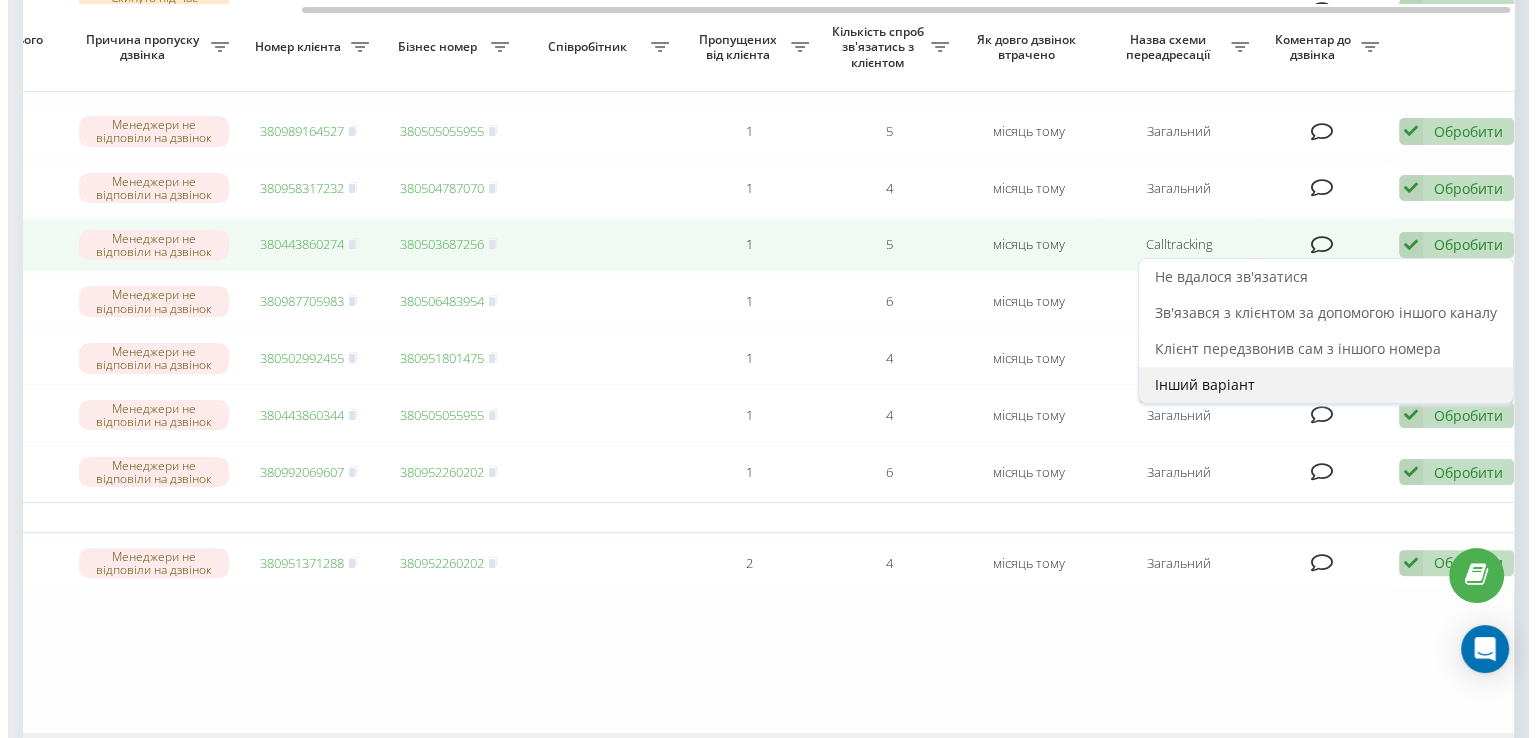 scroll, scrollTop: 0, scrollLeft: 333, axis: horizontal 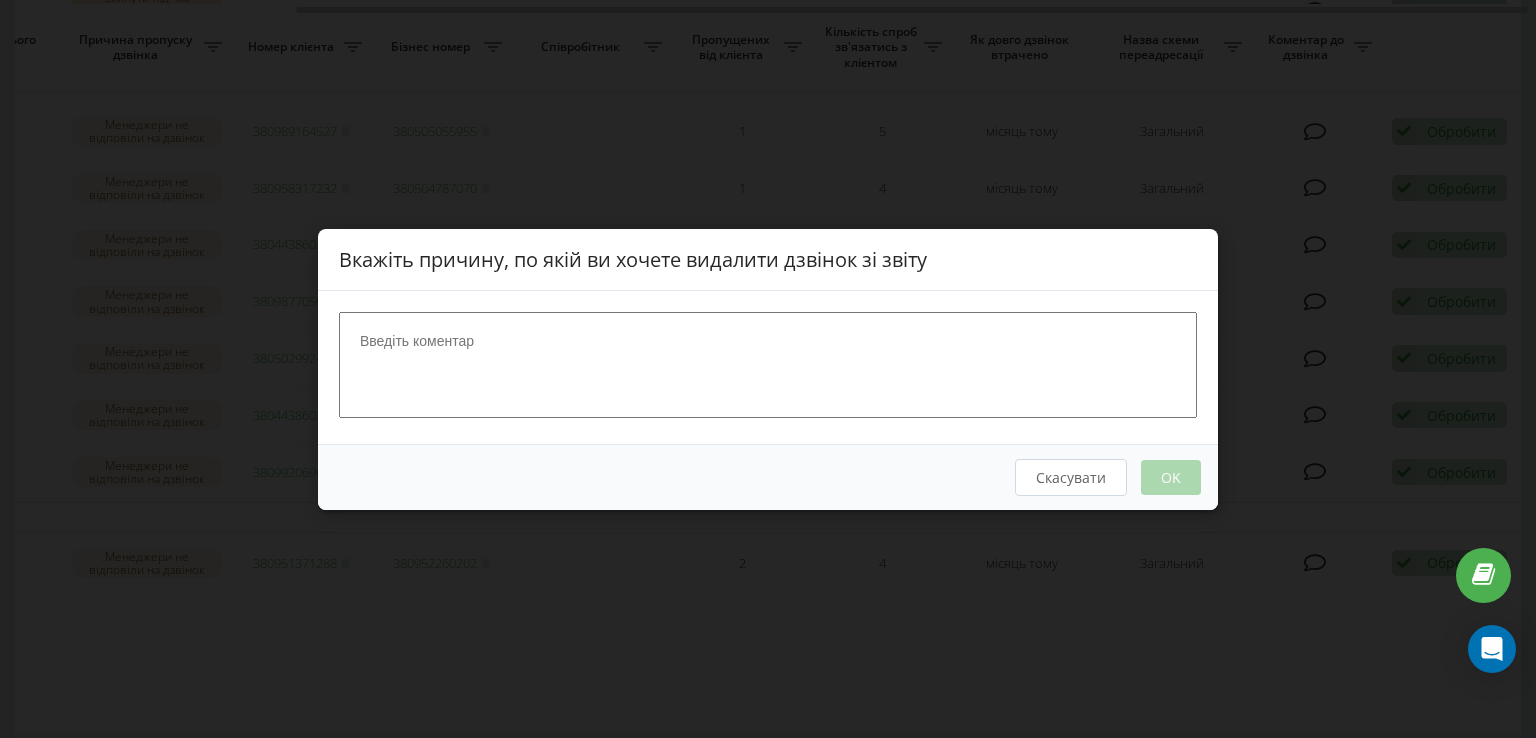 click at bounding box center (768, 364) 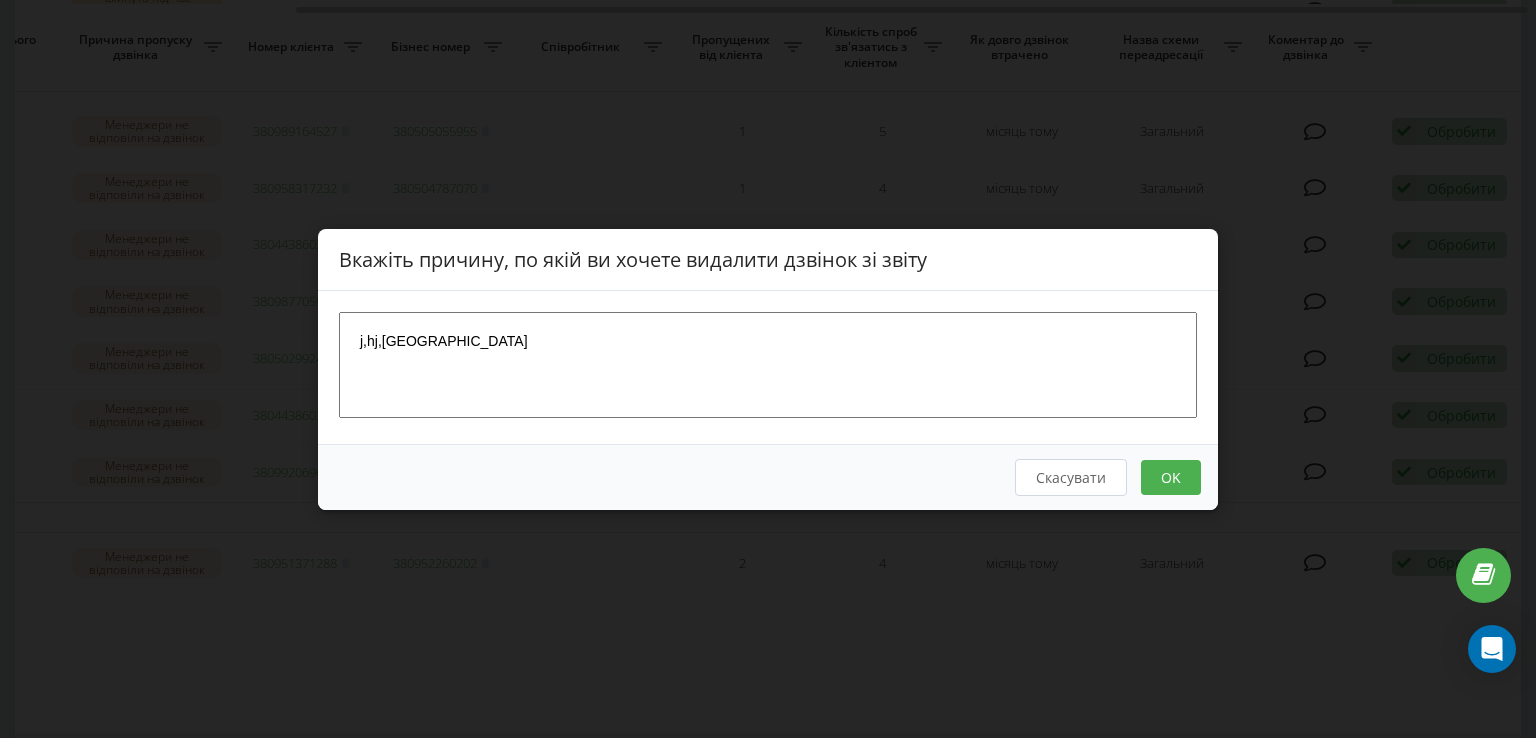 drag, startPoint x: 429, startPoint y: 325, endPoint x: 276, endPoint y: 308, distance: 153.94154 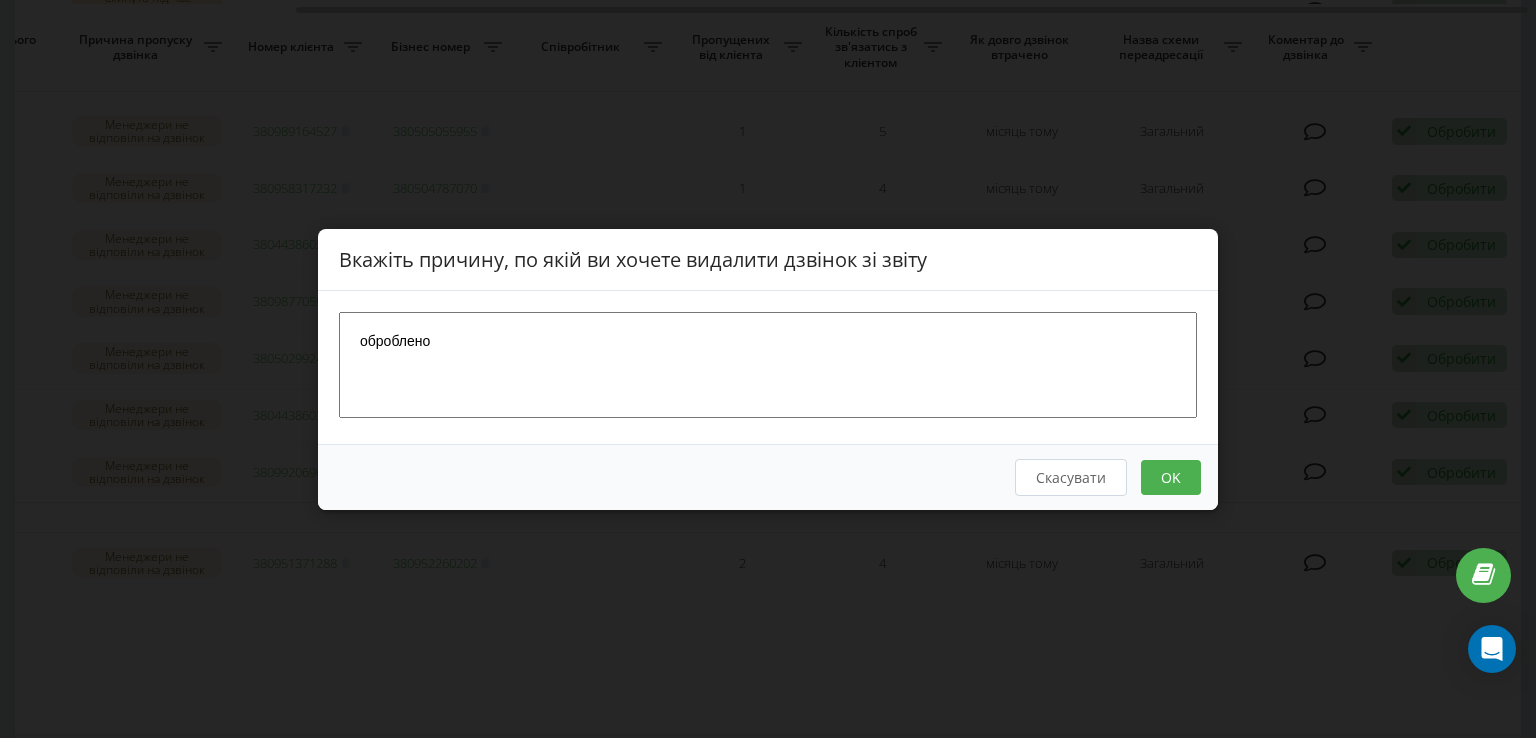 click on "оброблено" at bounding box center (768, 364) 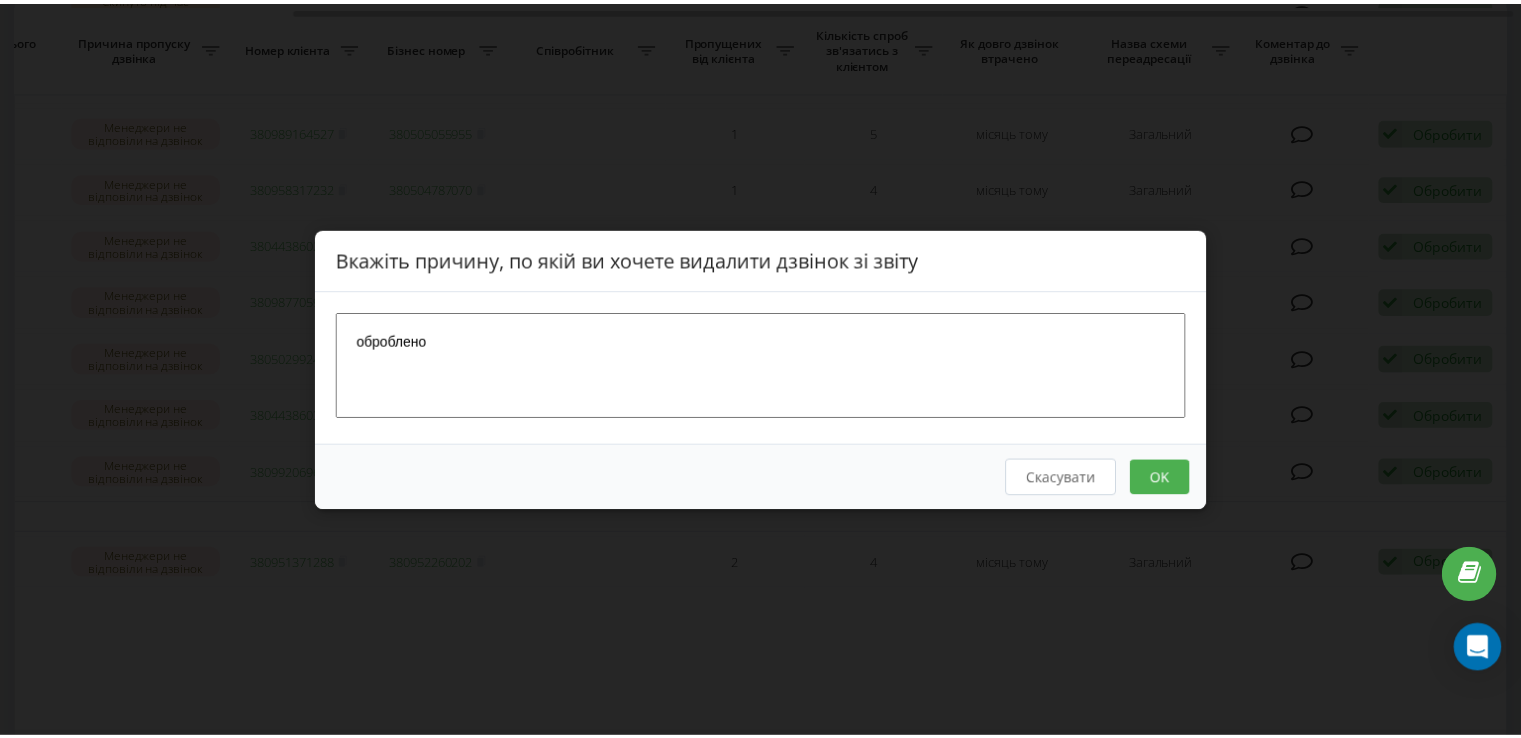 scroll, scrollTop: 0, scrollLeft: 0, axis: both 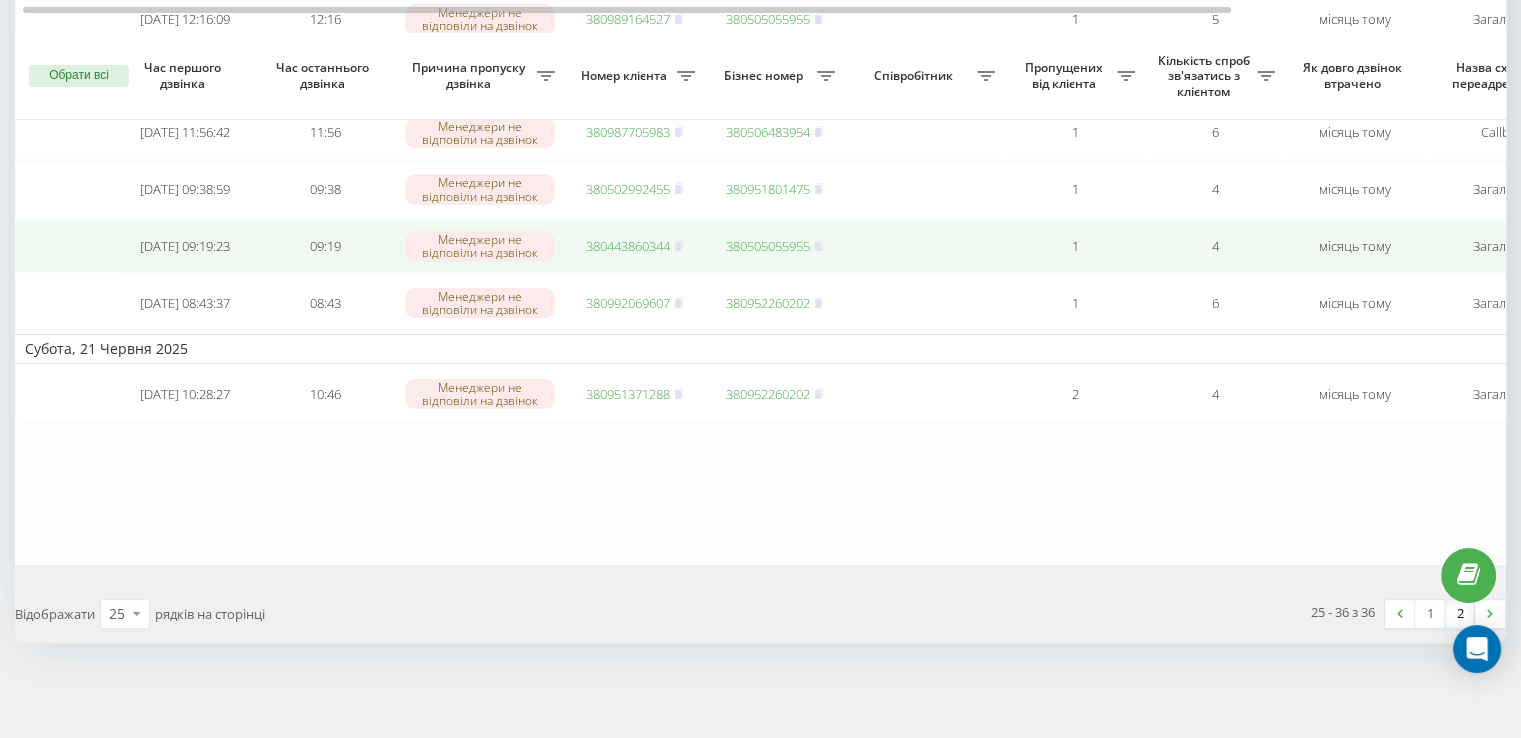 click at bounding box center (925, 246) 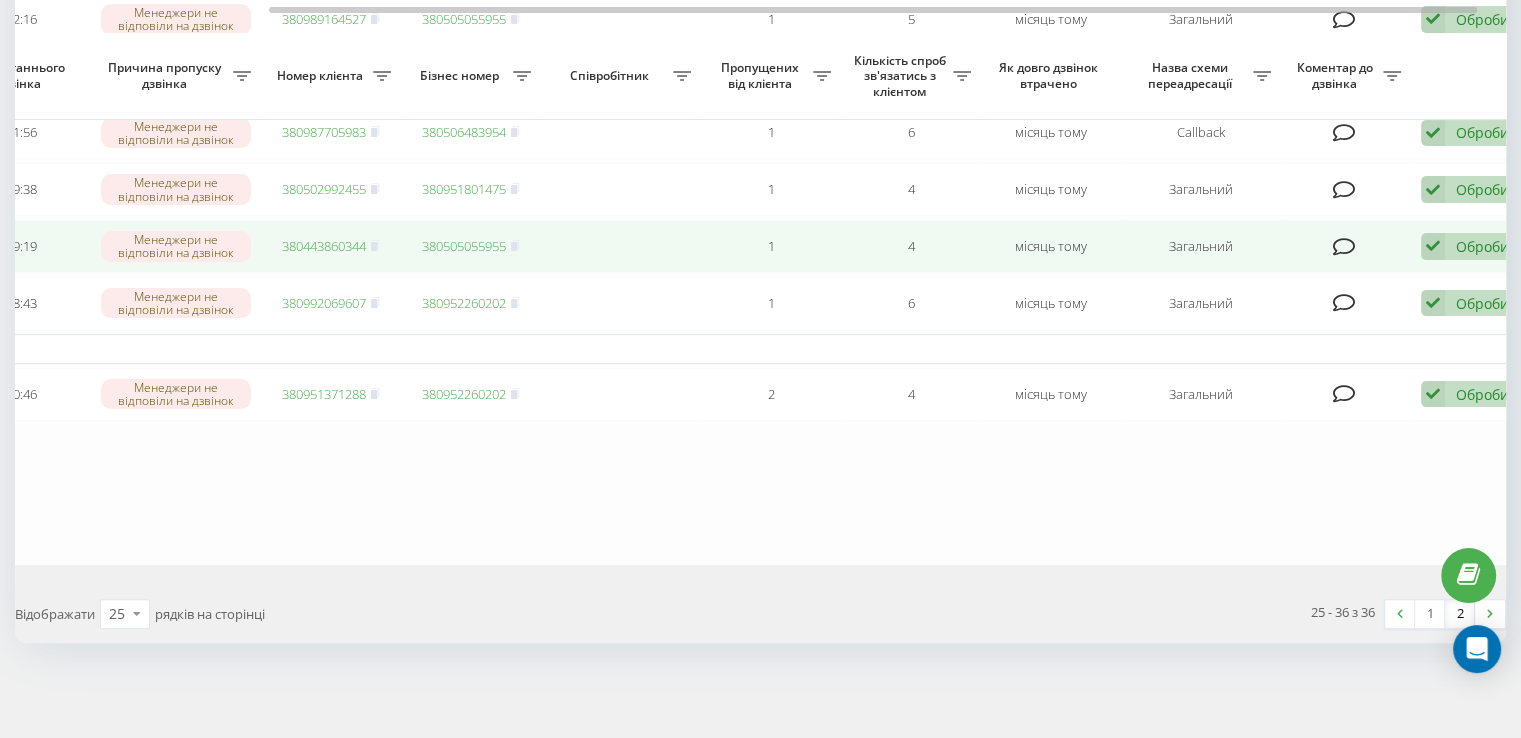 scroll, scrollTop: 0, scrollLeft: 334, axis: horizontal 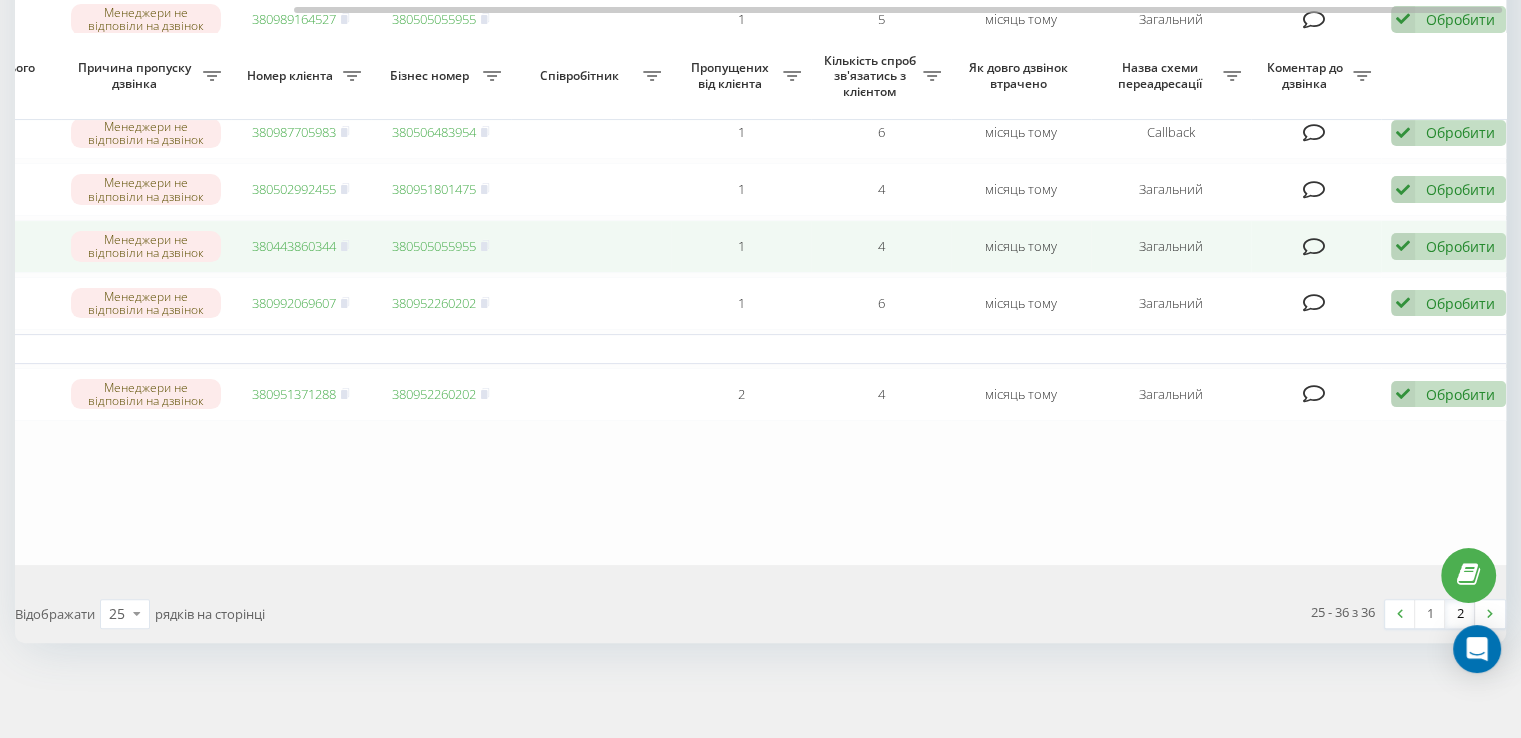 click on "Обробити" at bounding box center (1460, 246) 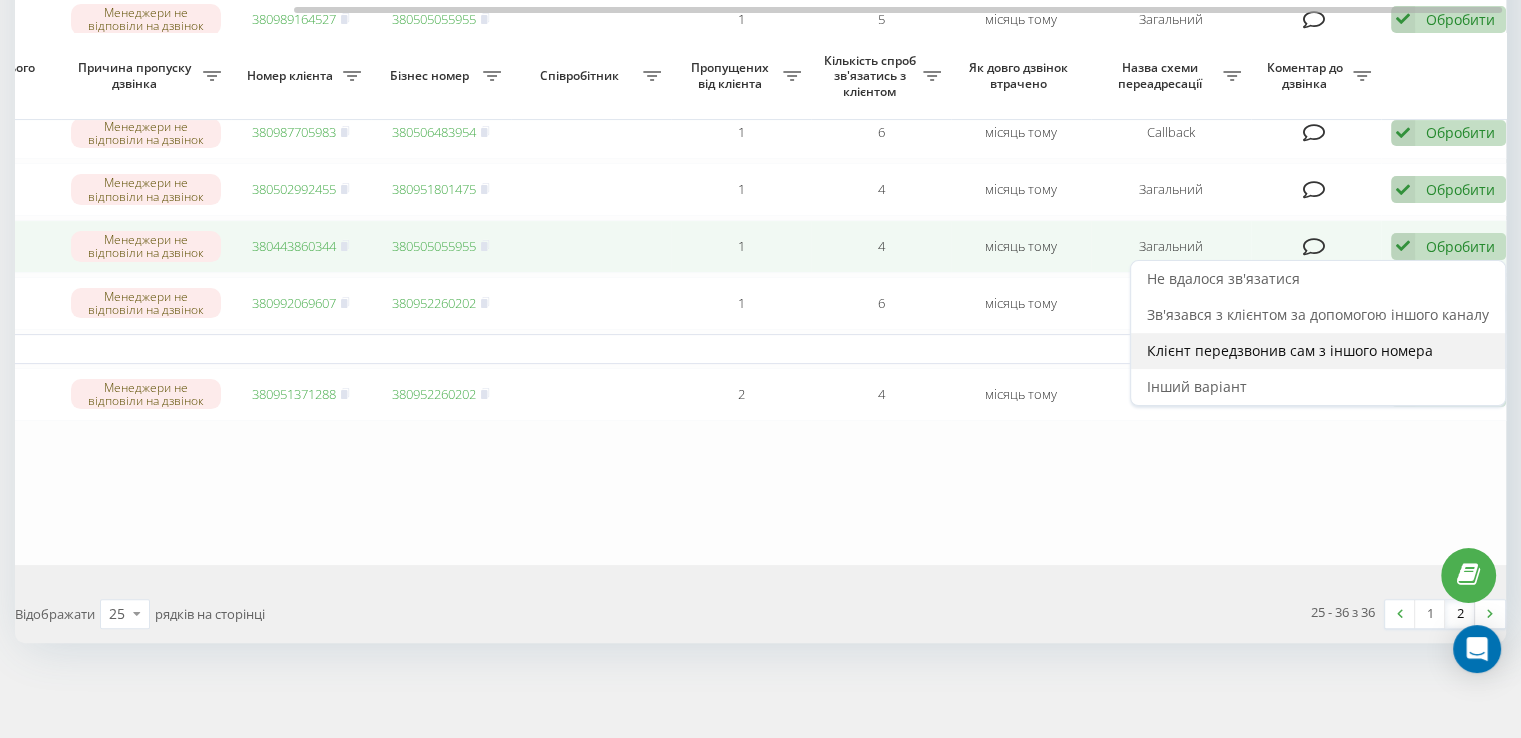 click on "Клієнт передзвонив сам з іншого номера" at bounding box center (1318, 351) 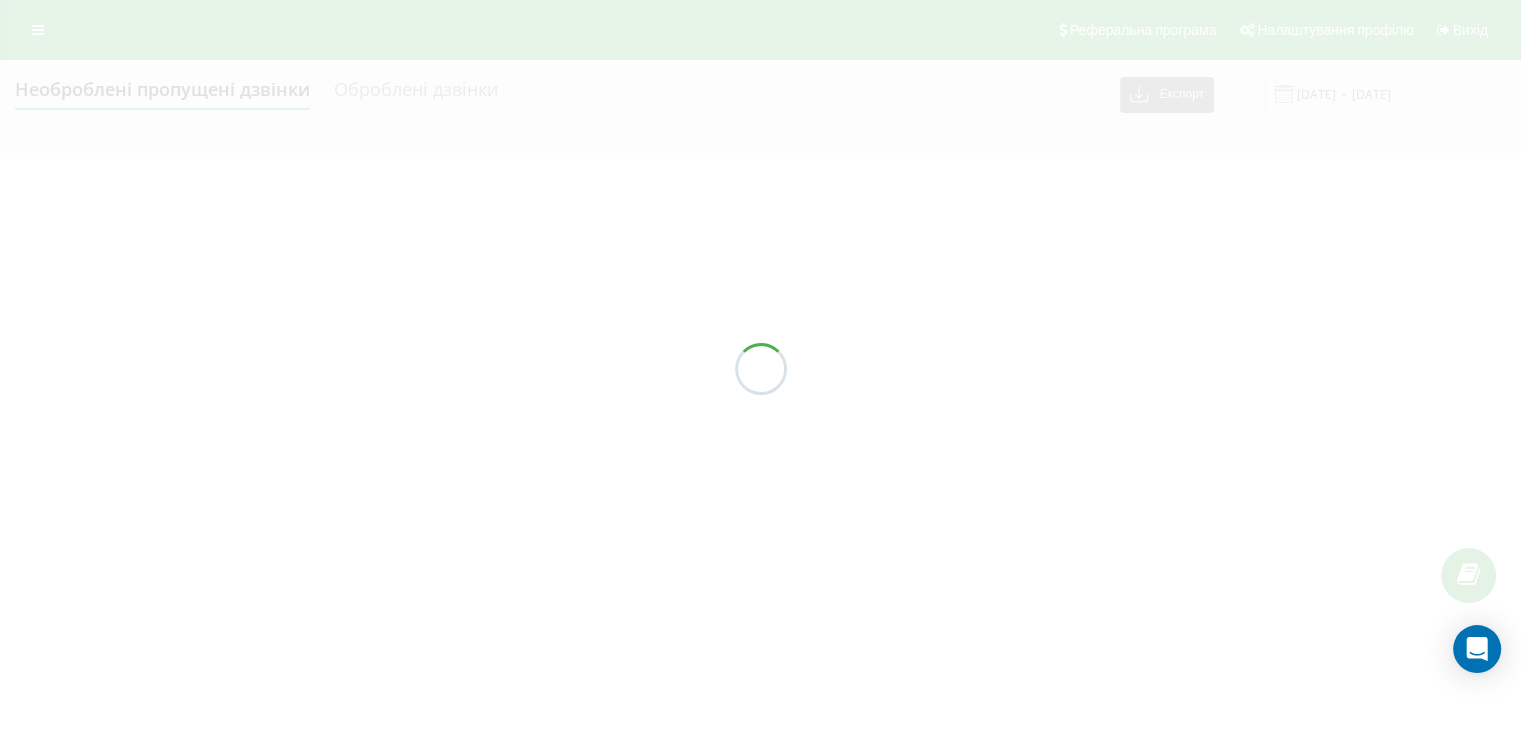 scroll, scrollTop: 0, scrollLeft: 0, axis: both 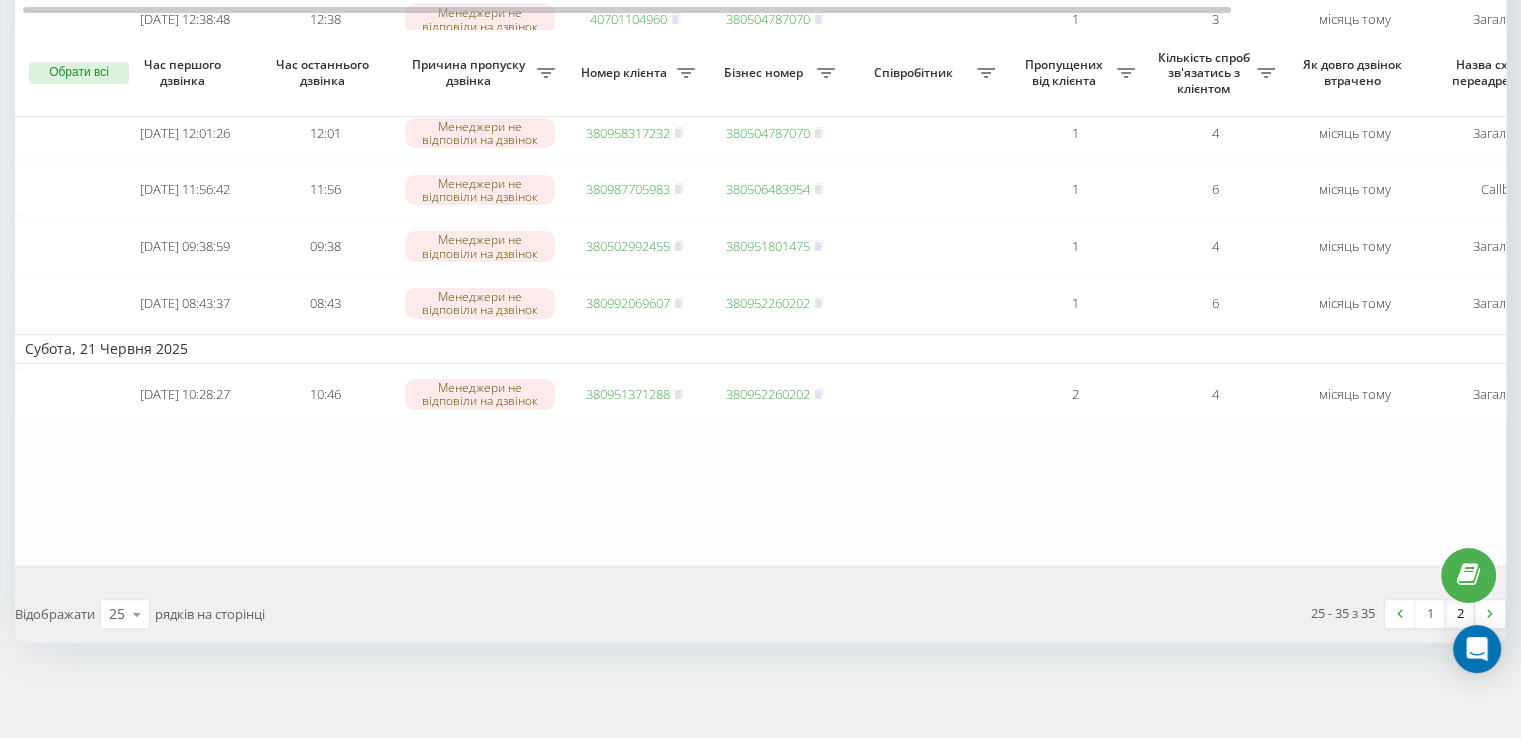 click on "2" at bounding box center [1460, 614] 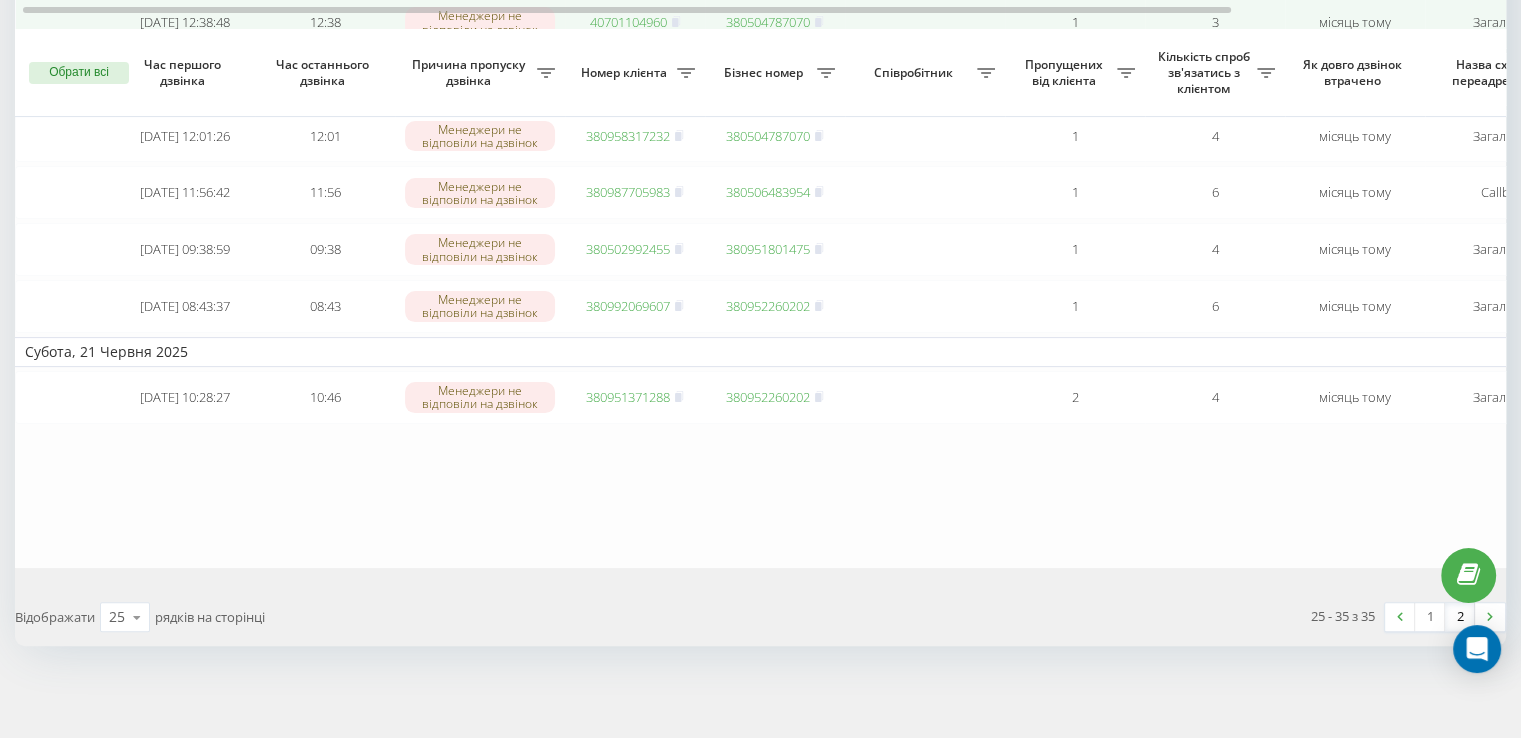 scroll, scrollTop: 492, scrollLeft: 0, axis: vertical 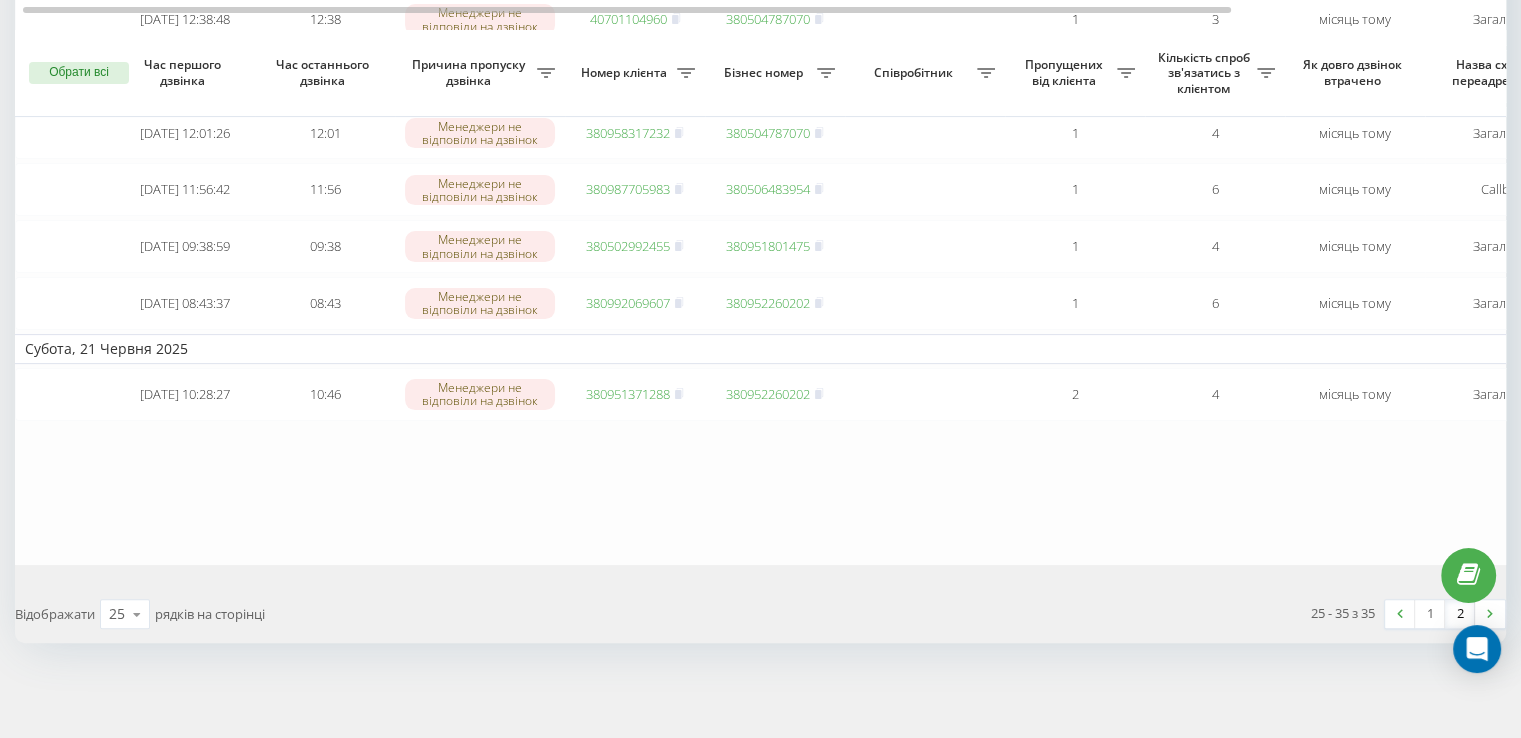 click on "1" at bounding box center (1430, 614) 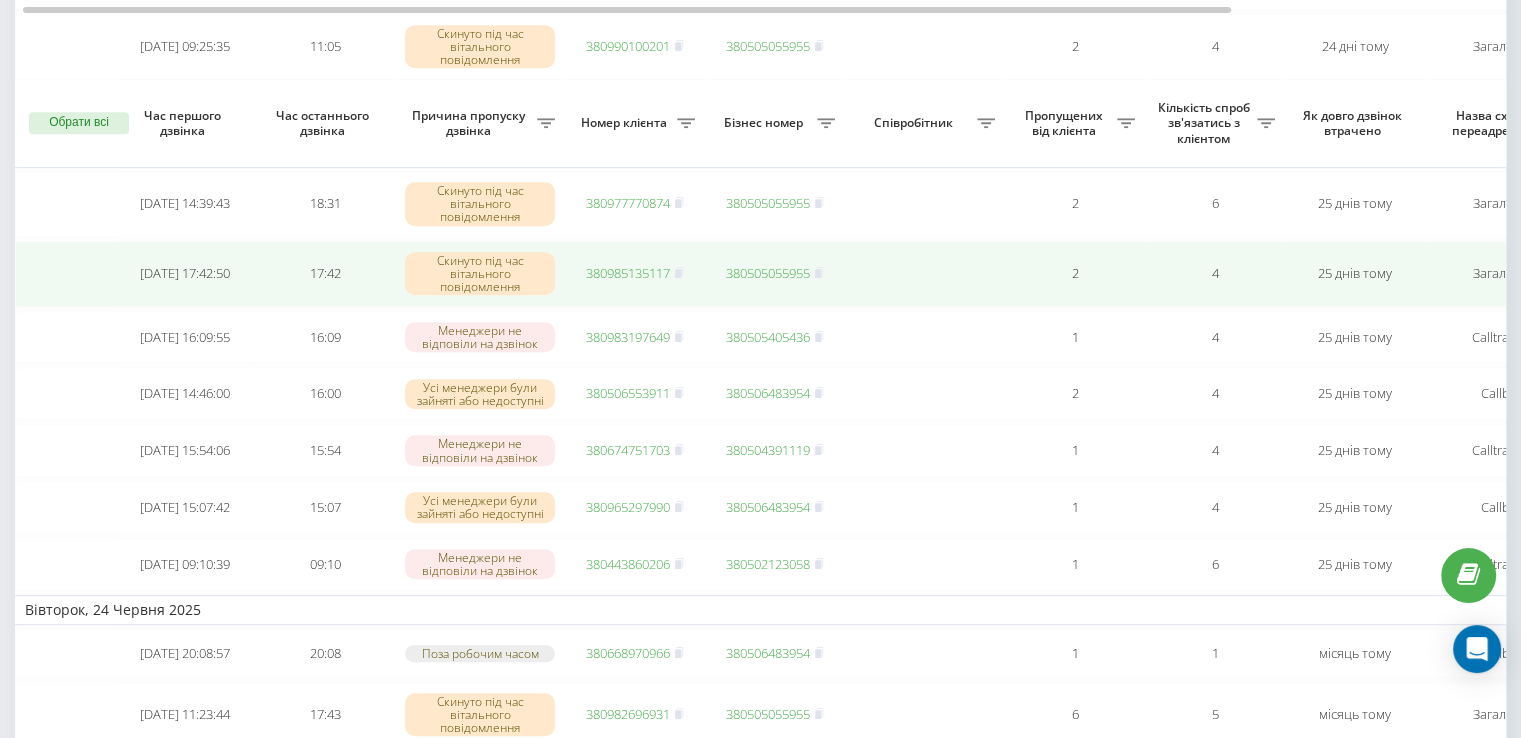 scroll, scrollTop: 1400, scrollLeft: 0, axis: vertical 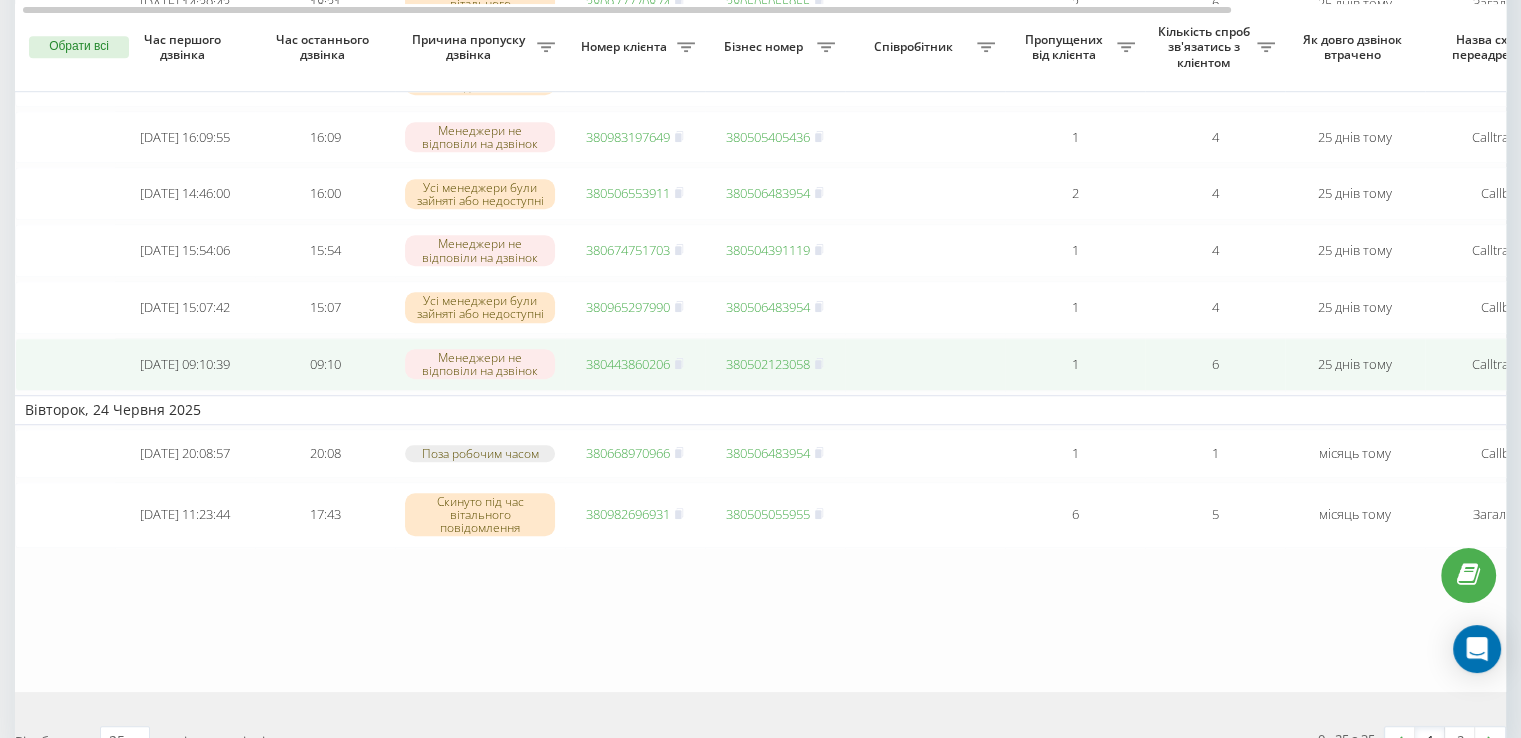 click at bounding box center (925, 364) 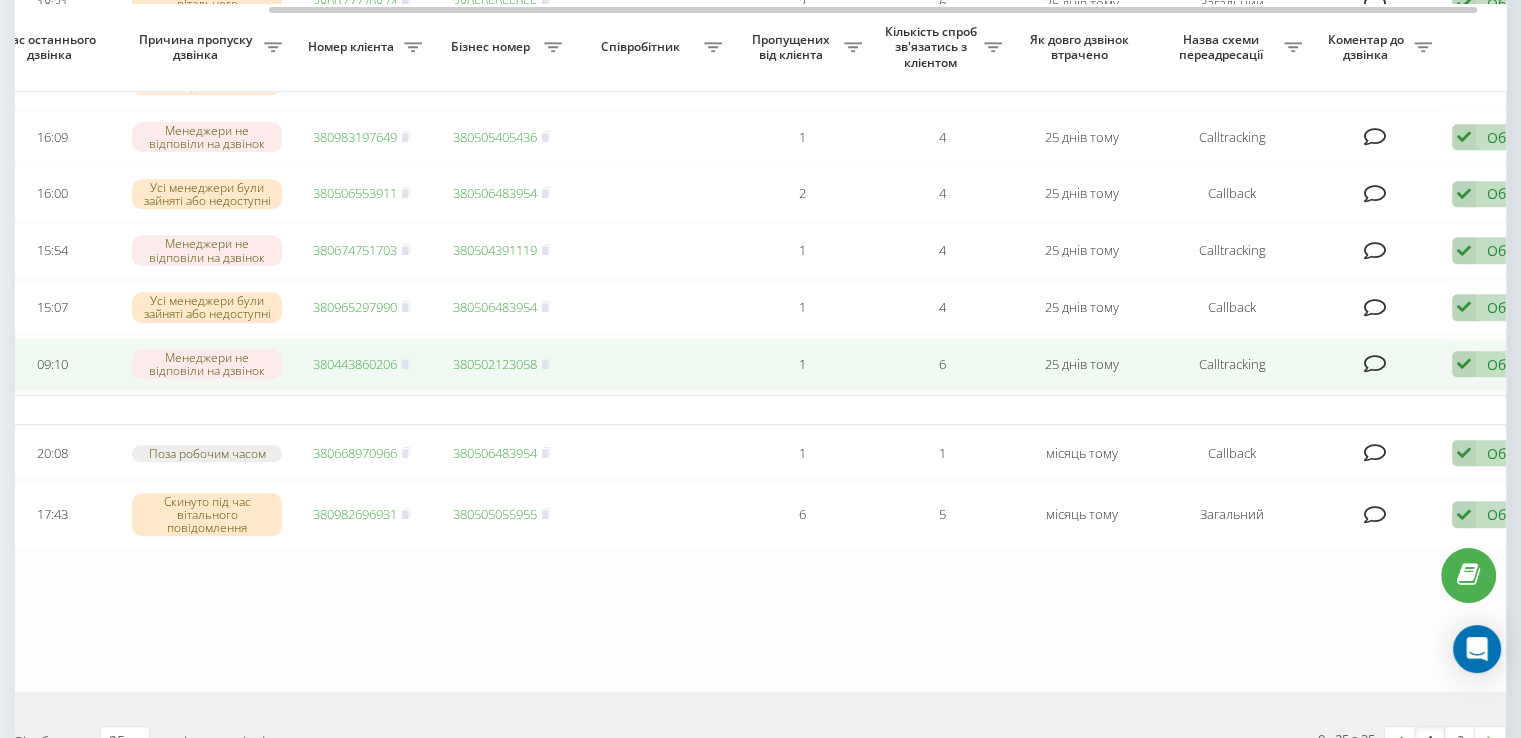 scroll, scrollTop: 0, scrollLeft: 348, axis: horizontal 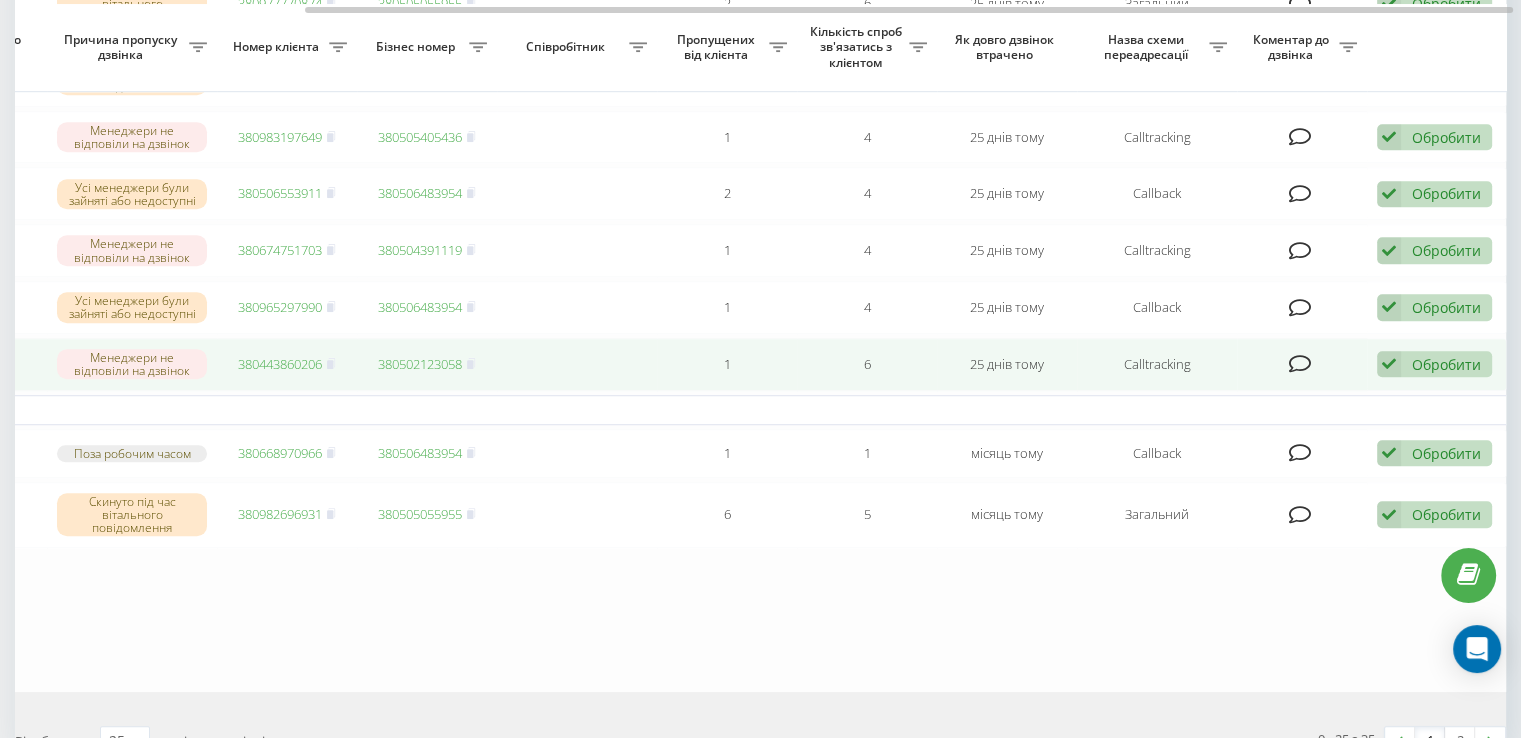 click at bounding box center [1389, 364] 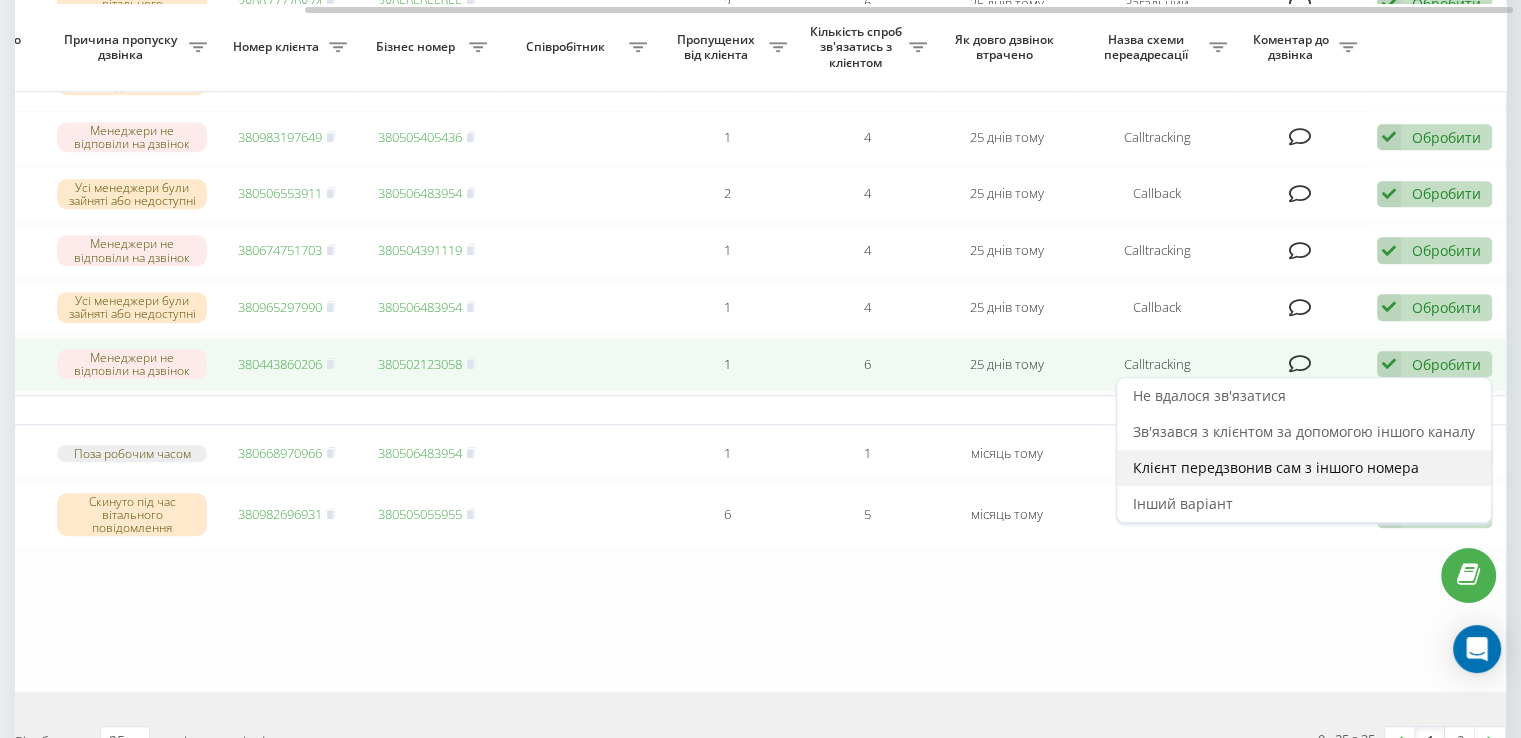 click on "Клієнт передзвонив сам з іншого номера" at bounding box center [1276, 467] 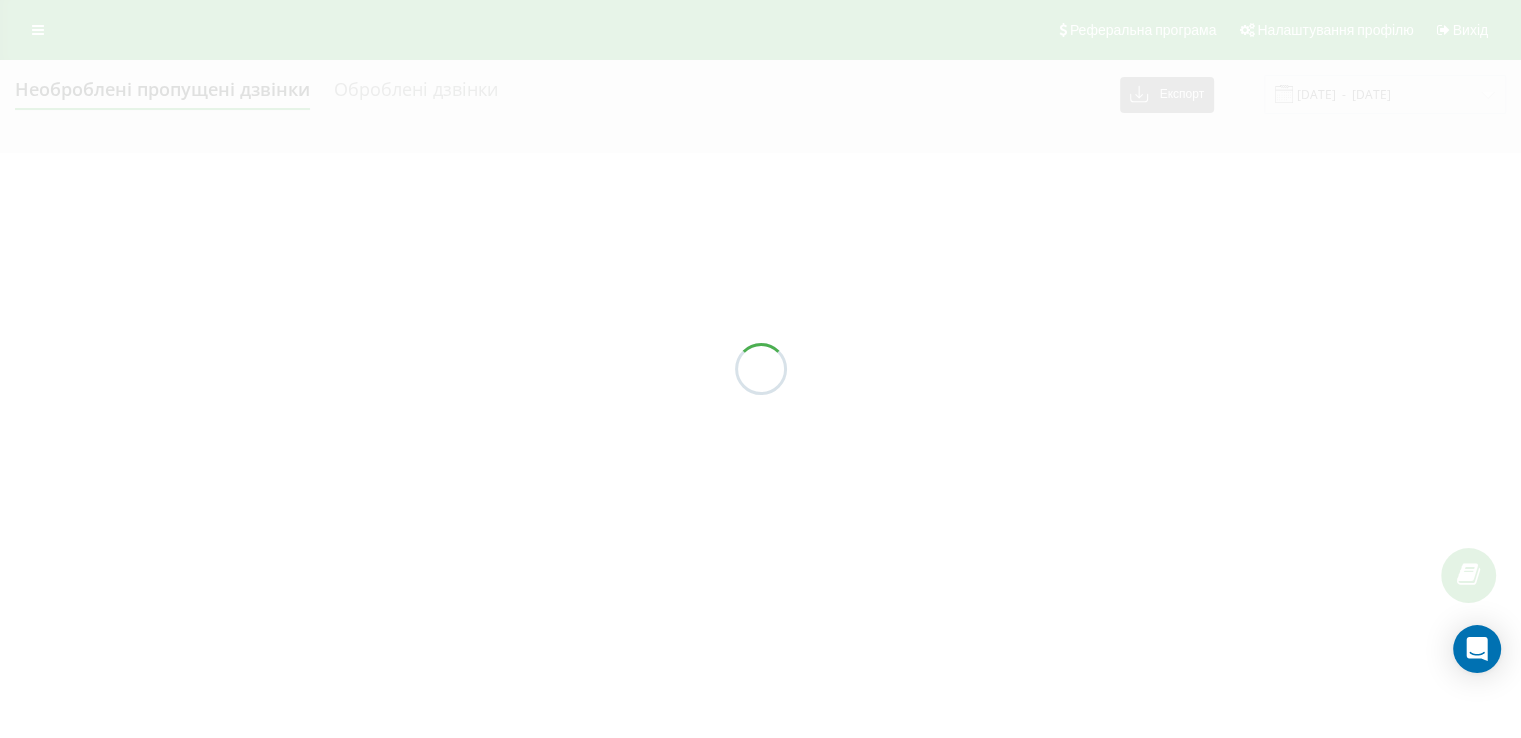scroll, scrollTop: 0, scrollLeft: 0, axis: both 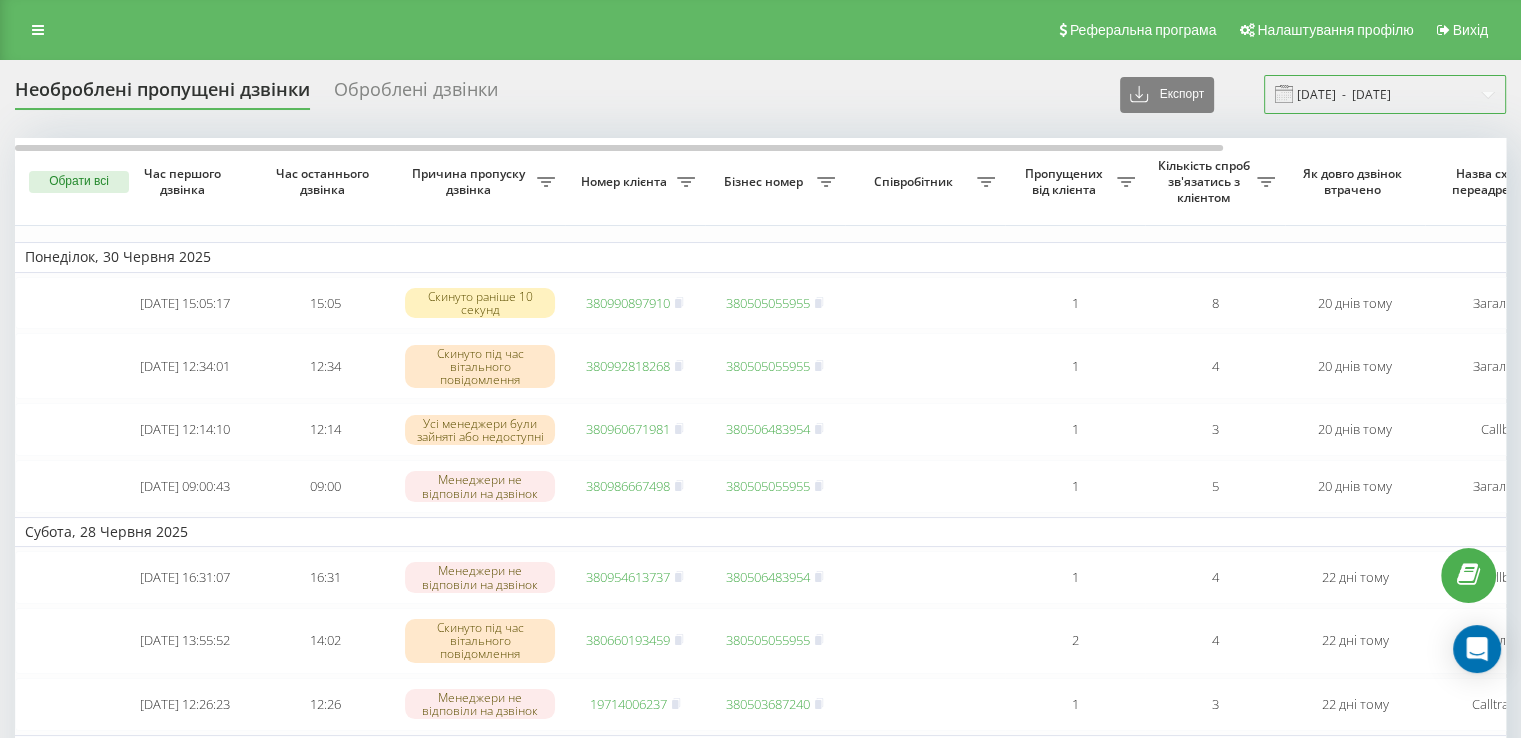 click on "[DATE]  -  [DATE]" at bounding box center [1385, 94] 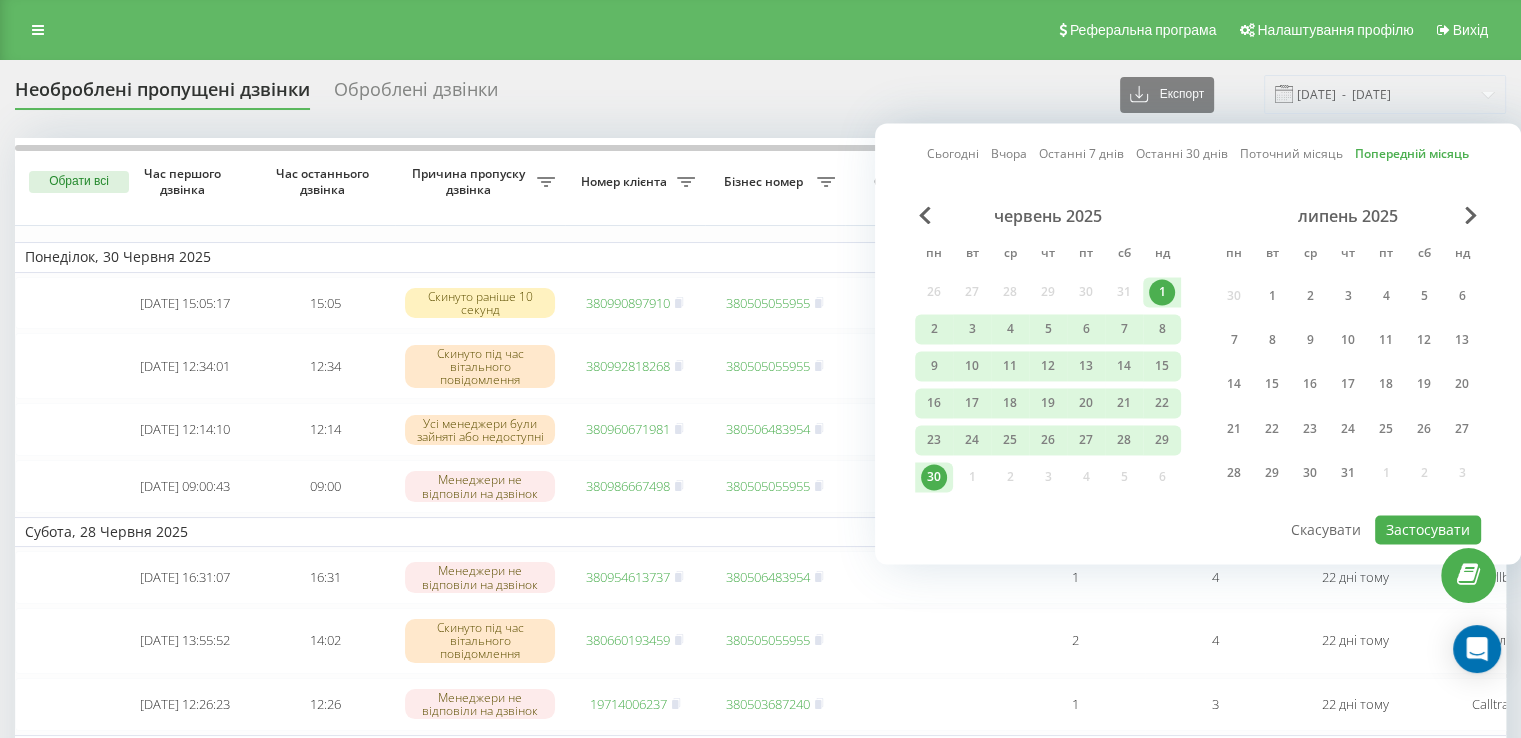 click on "Необроблені пропущені дзвінки Оброблені дзвінки Експорт .csv .xlsx 01.06.2025  -  30.06.2025" at bounding box center (760, 94) 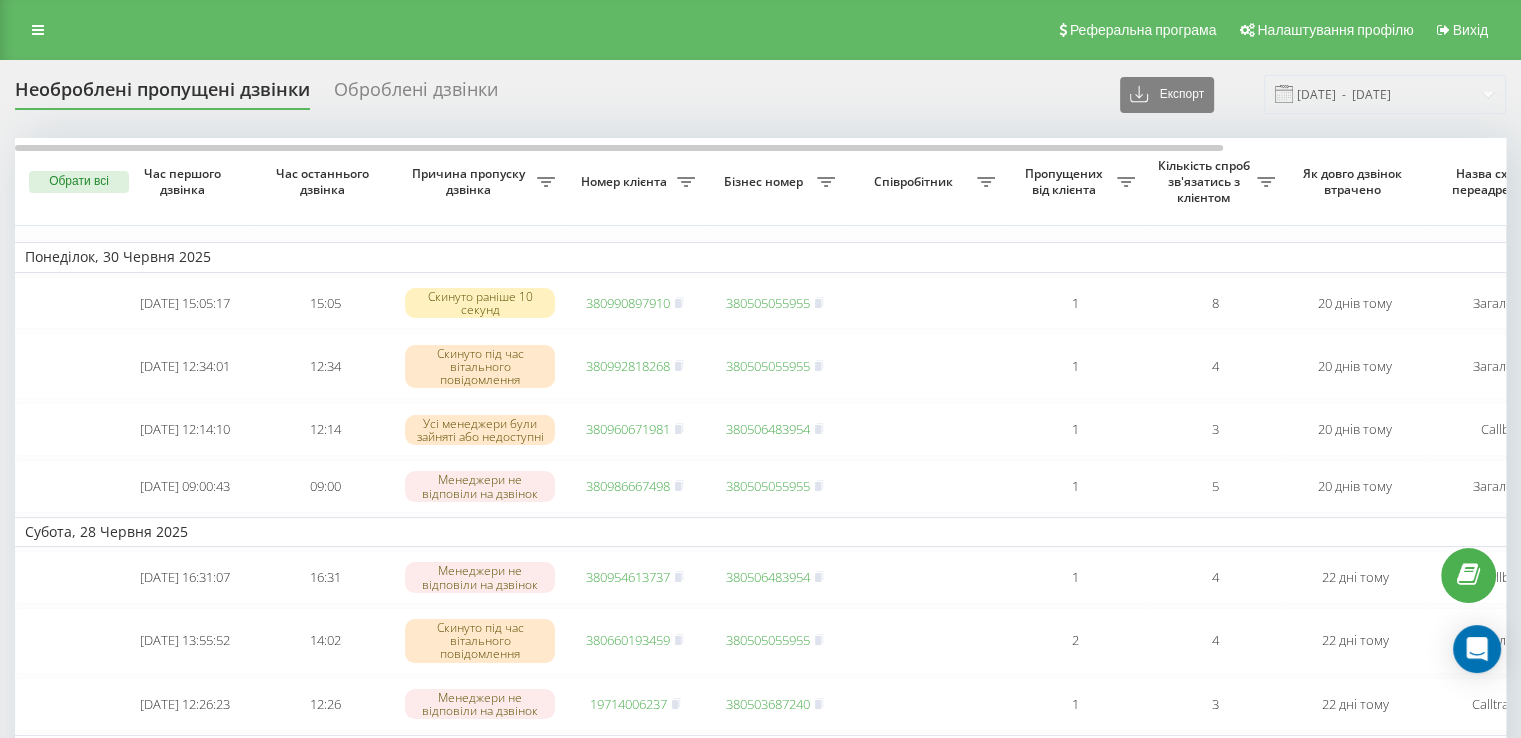 click on "Пропущених від клієнта" at bounding box center (1075, 182) 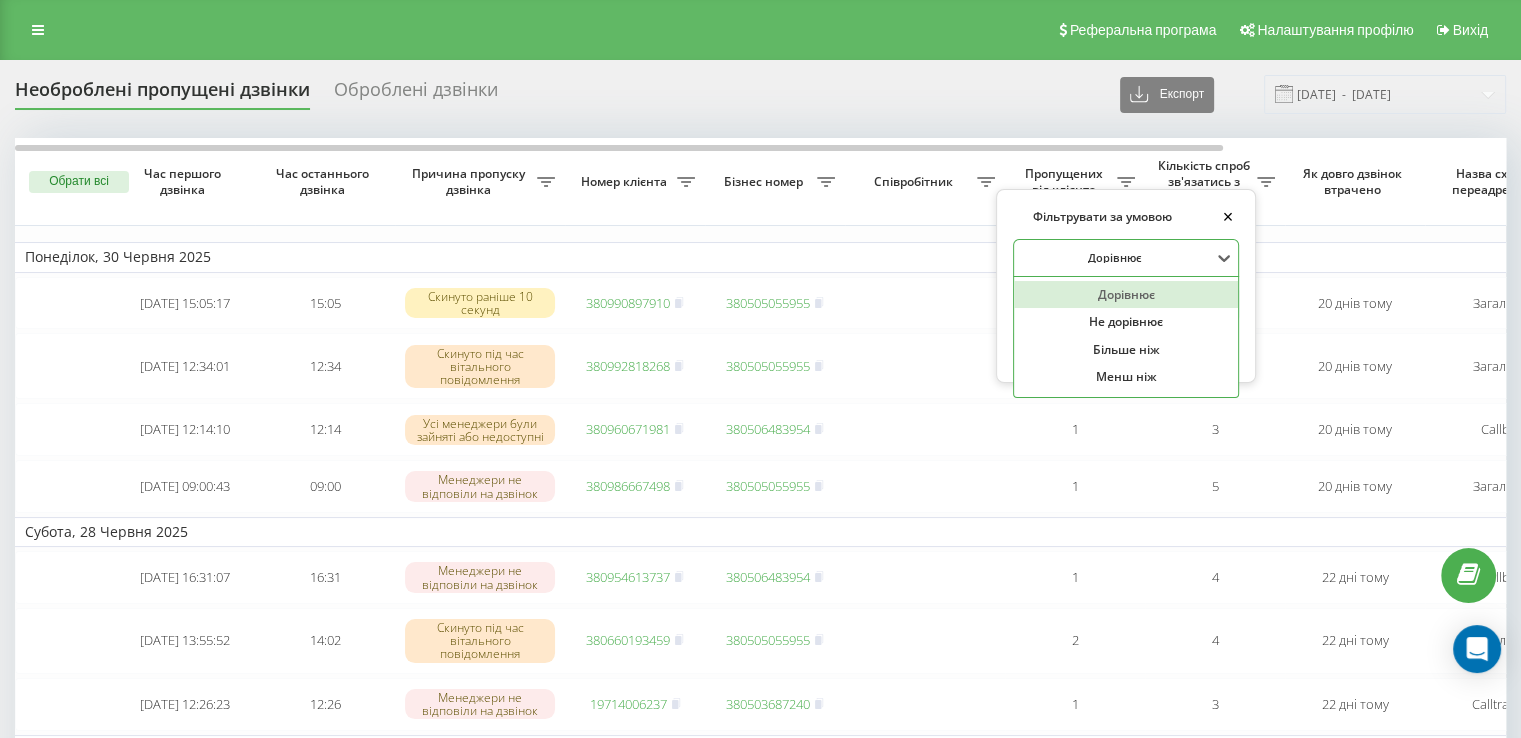 click on "Дорівнює" at bounding box center (1115, 258) 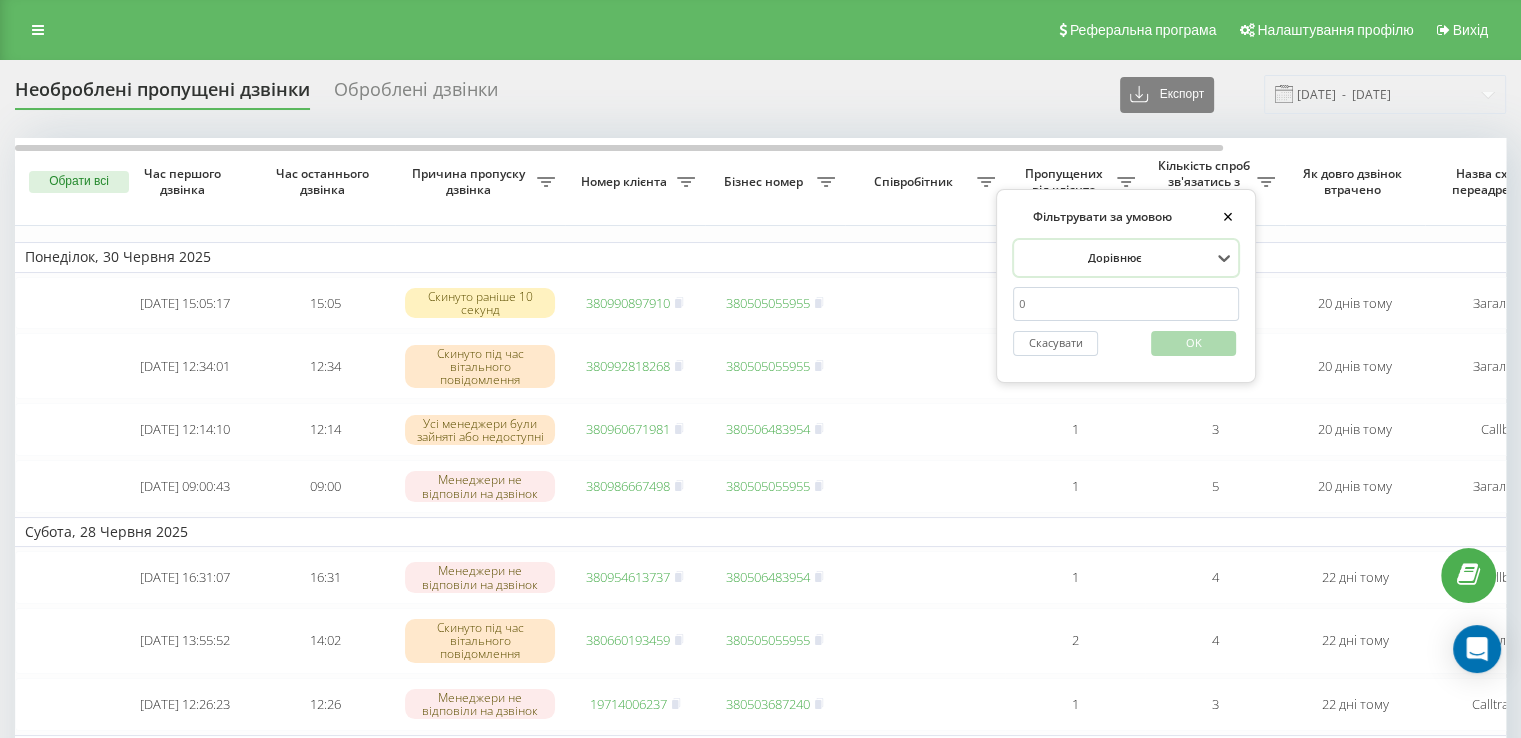 click on "Дорівнює" at bounding box center [1115, 258] 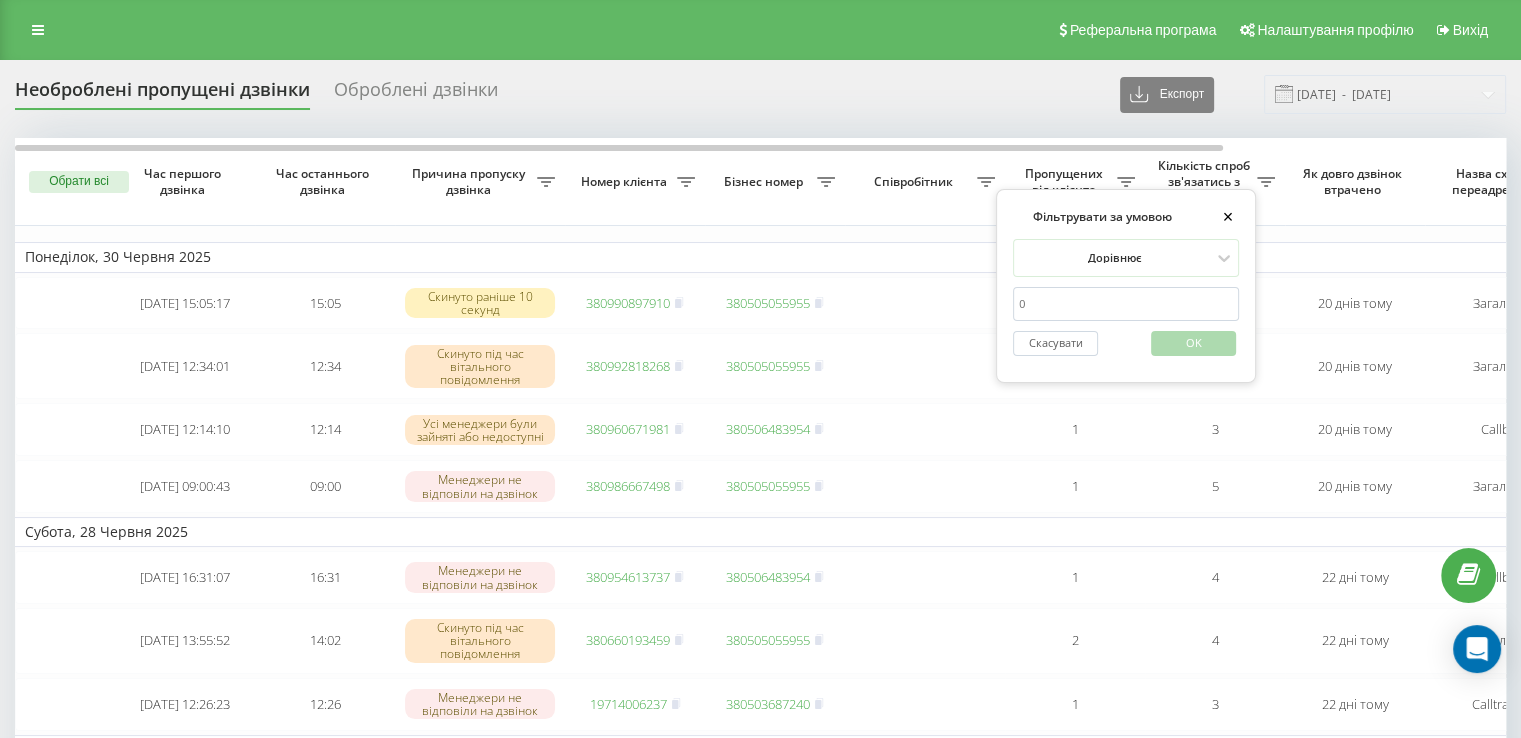 drag, startPoint x: 1091, startPoint y: 289, endPoint x: 1065, endPoint y: 298, distance: 27.513634 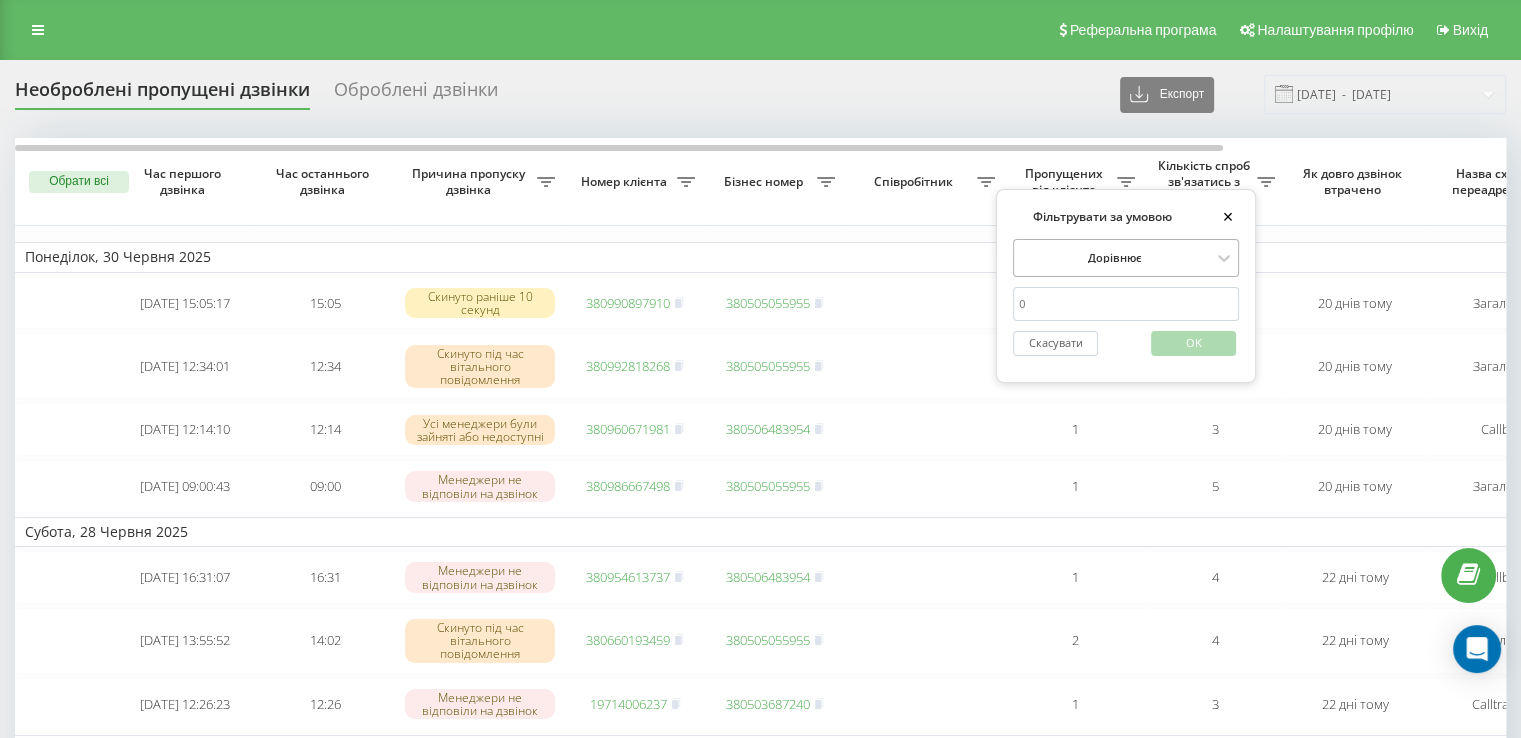 click on "Дорівнює" at bounding box center [1115, 258] 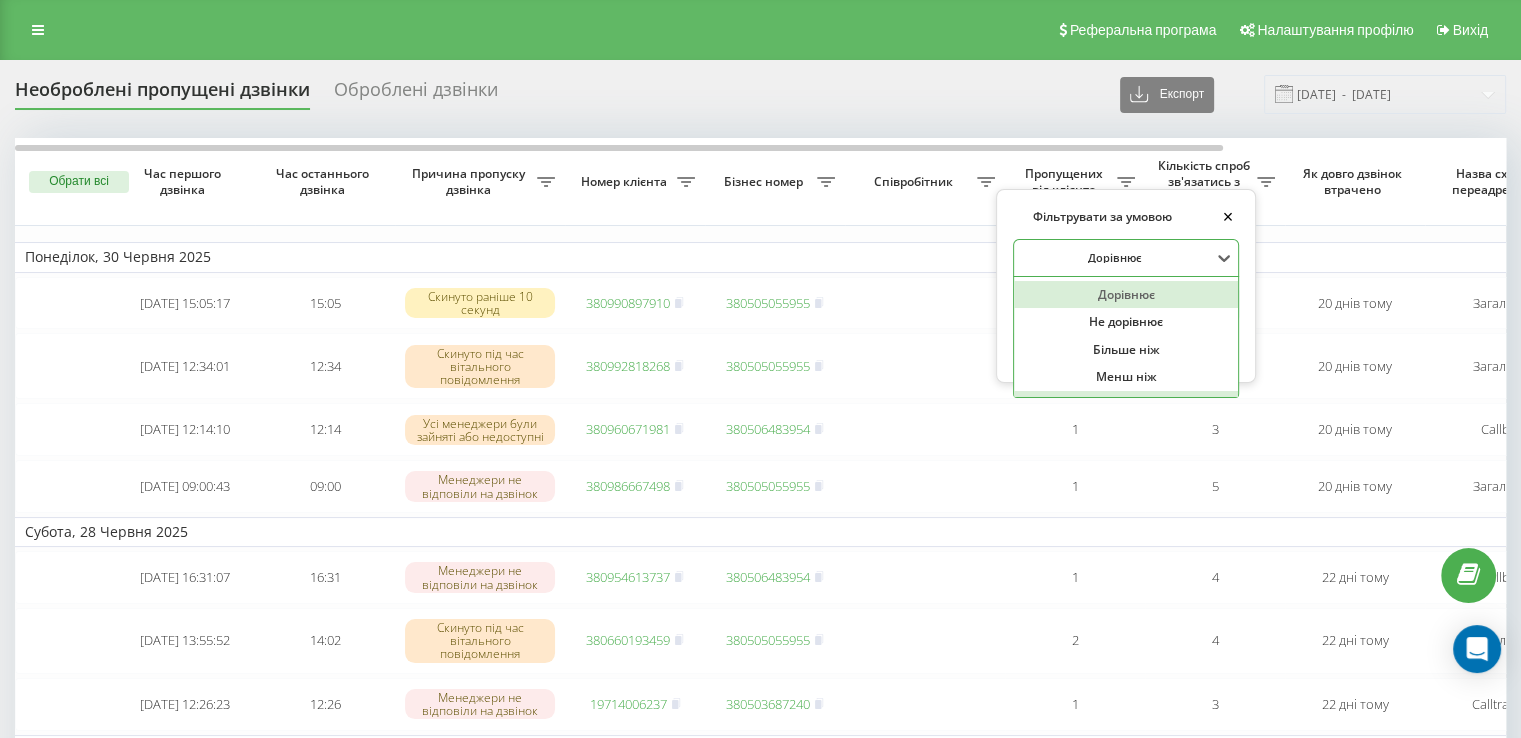 scroll, scrollTop: 53, scrollLeft: 0, axis: vertical 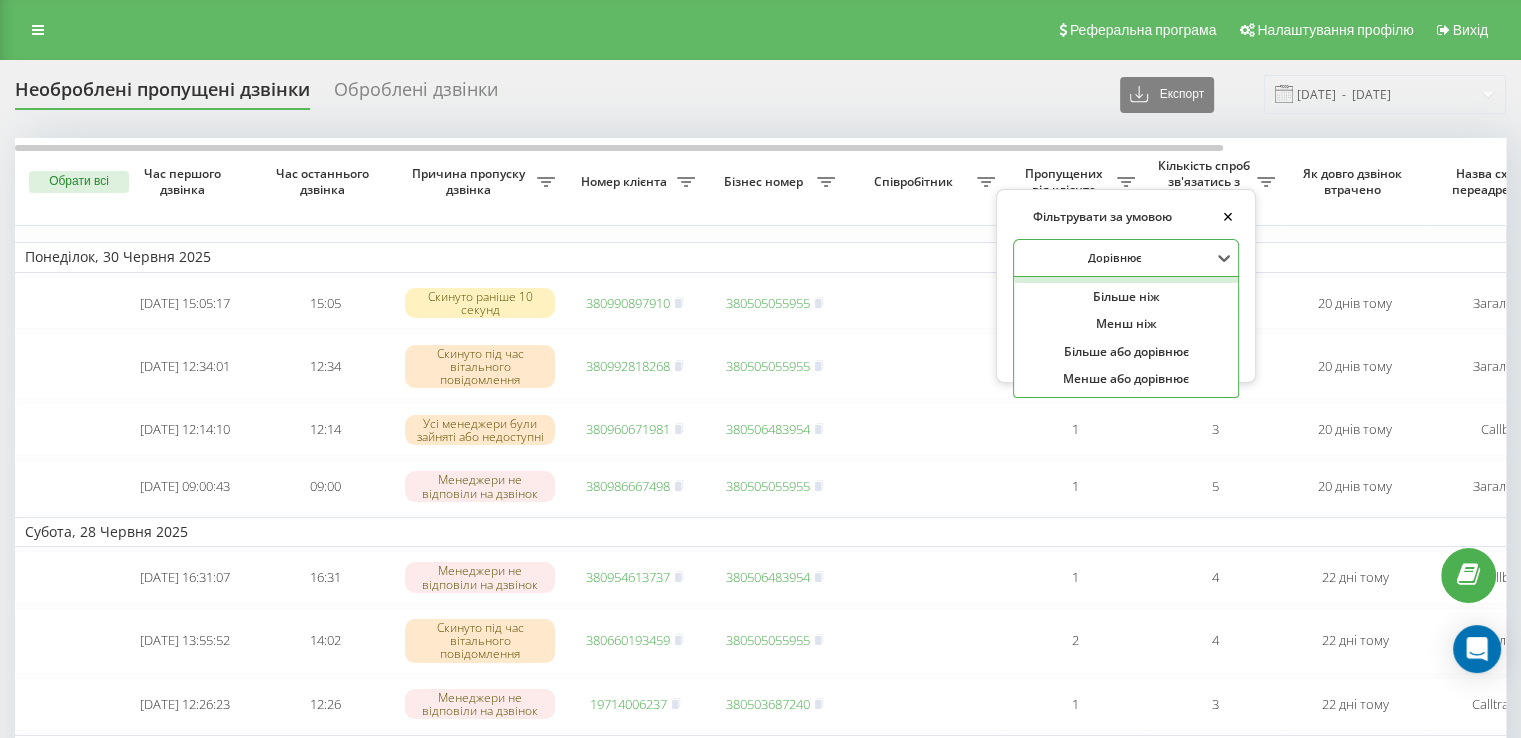 click on "Фільтрувати за умовою × option Не дорівнює focused, 2 of 6. 6 results available. Use Up and Down to choose options, press Enter to select the currently focused option, press Escape to exit the menu, press Tab to select the option and exit the menu. Дорівнює Дорівнює Не дорівнює Більше ніж Менш ніж Більше або дорівнює Менше або дорівнює Скасувати OK" at bounding box center (1126, 286) 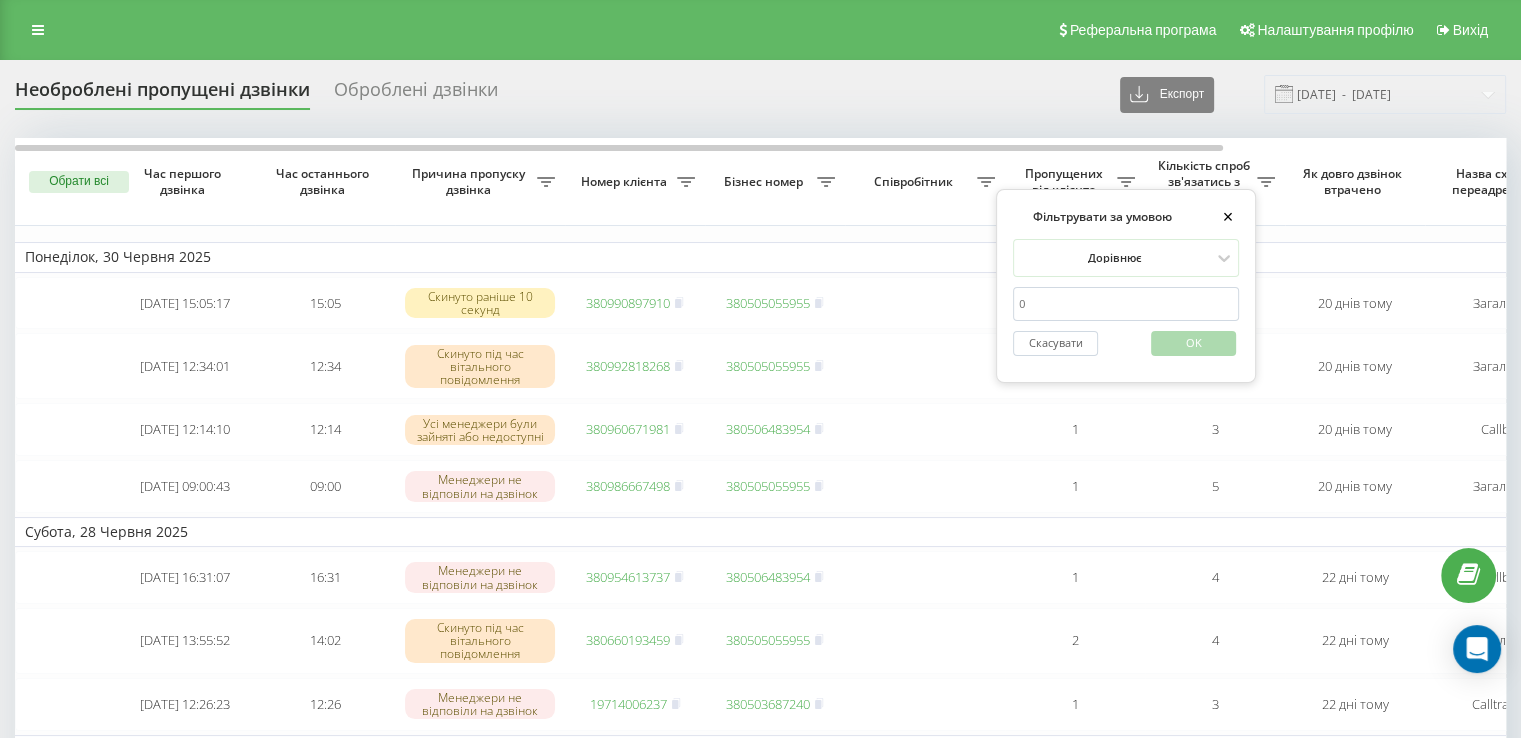 drag, startPoint x: 1052, startPoint y: 317, endPoint x: 1001, endPoint y: 321, distance: 51.156624 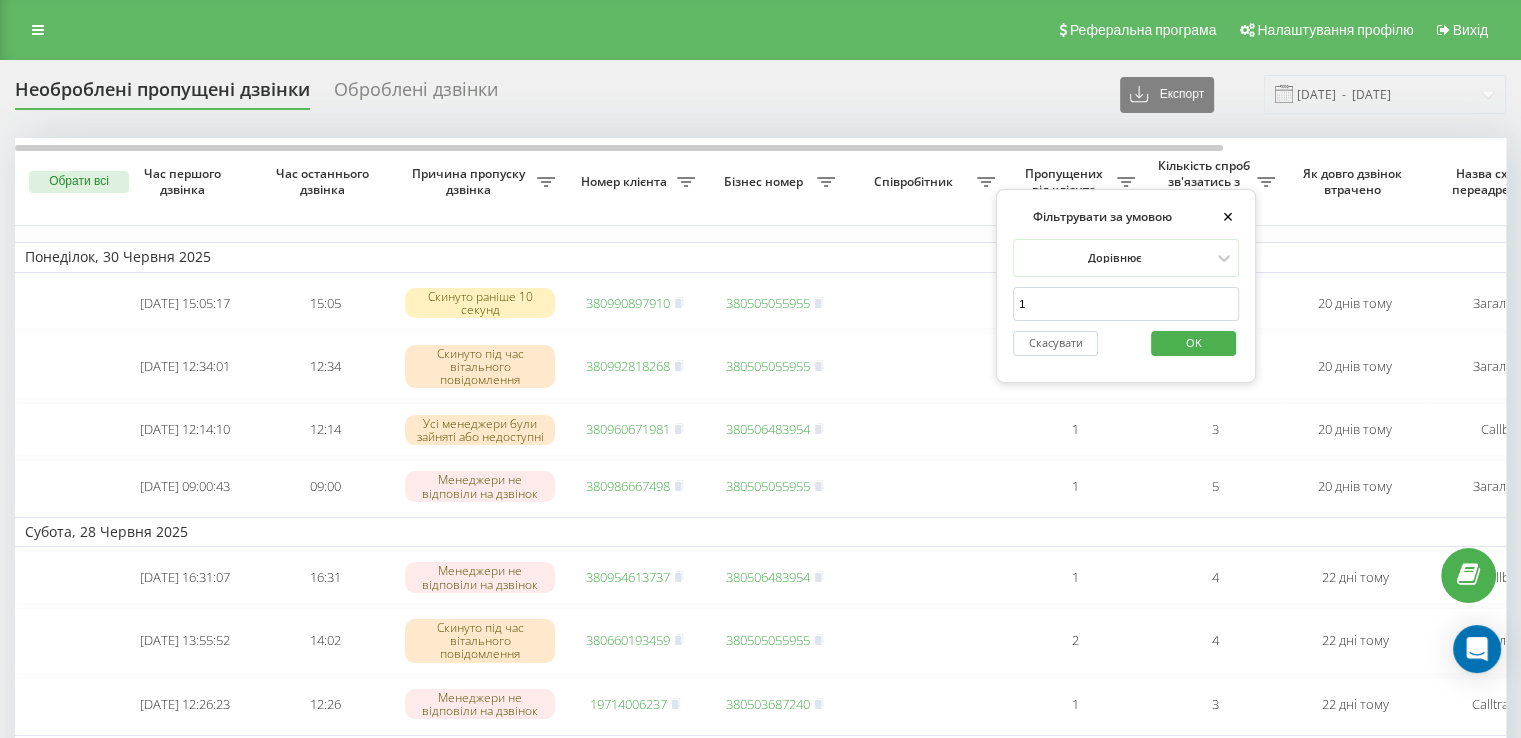 type on "1" 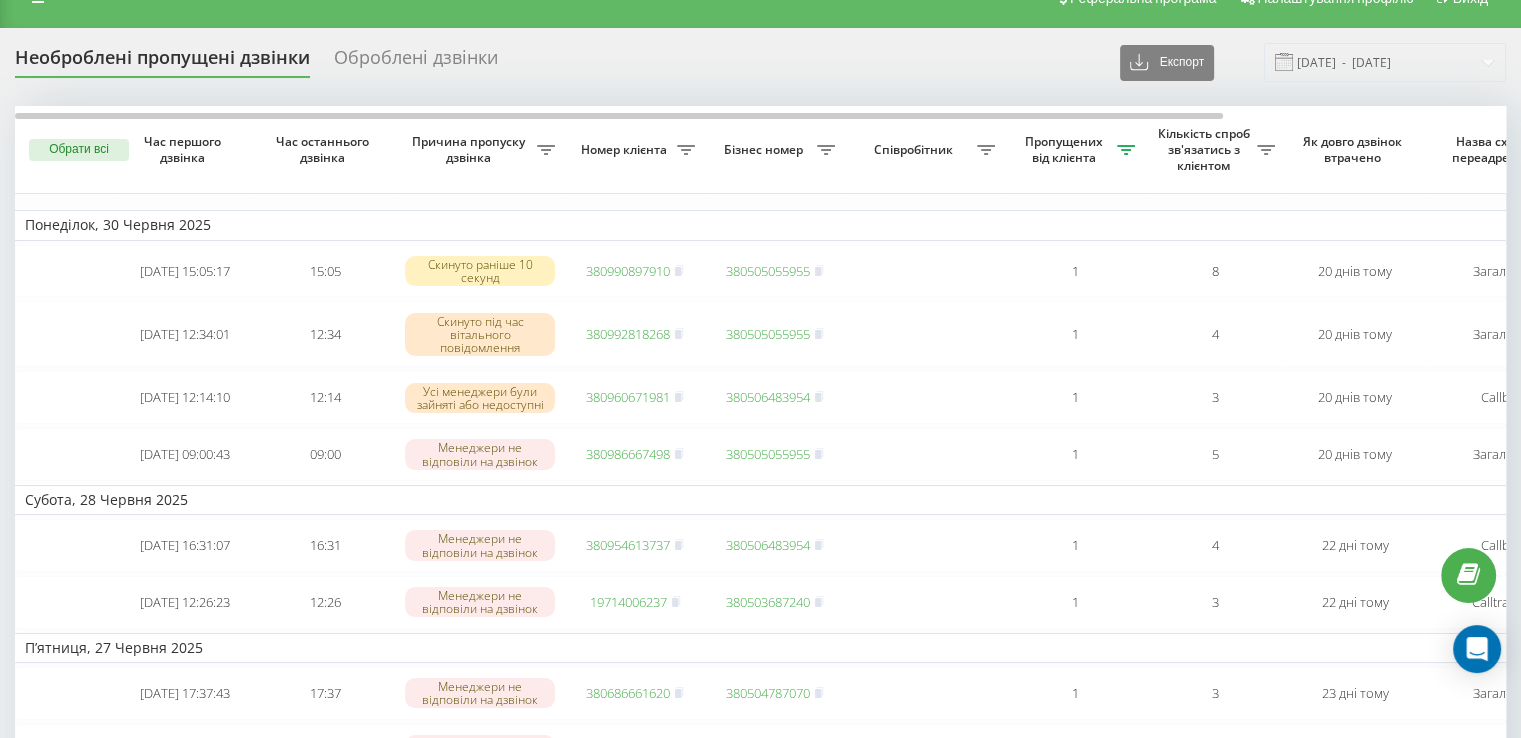 scroll, scrollTop: 0, scrollLeft: 0, axis: both 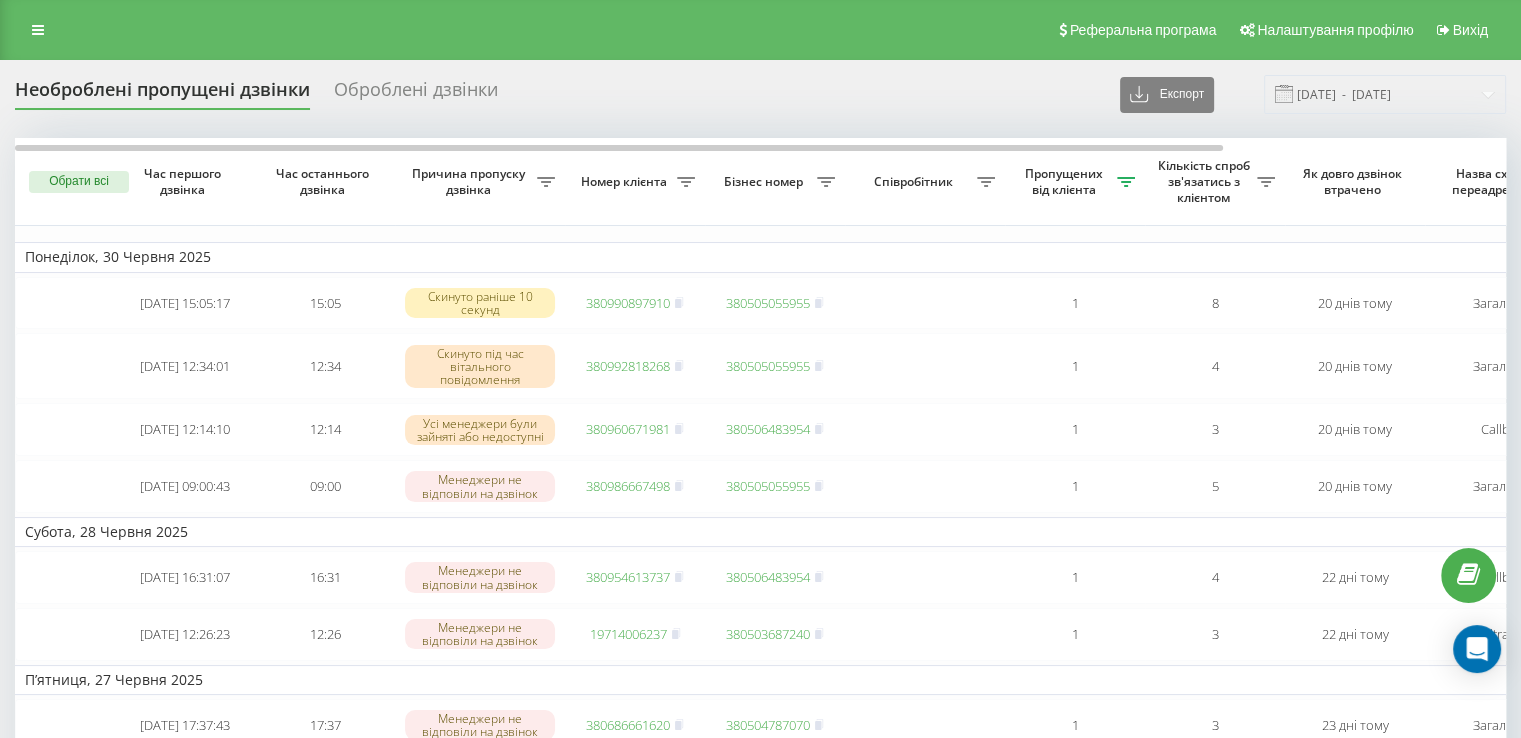 click on "Пропущених від клієнта" at bounding box center (1075, 181) 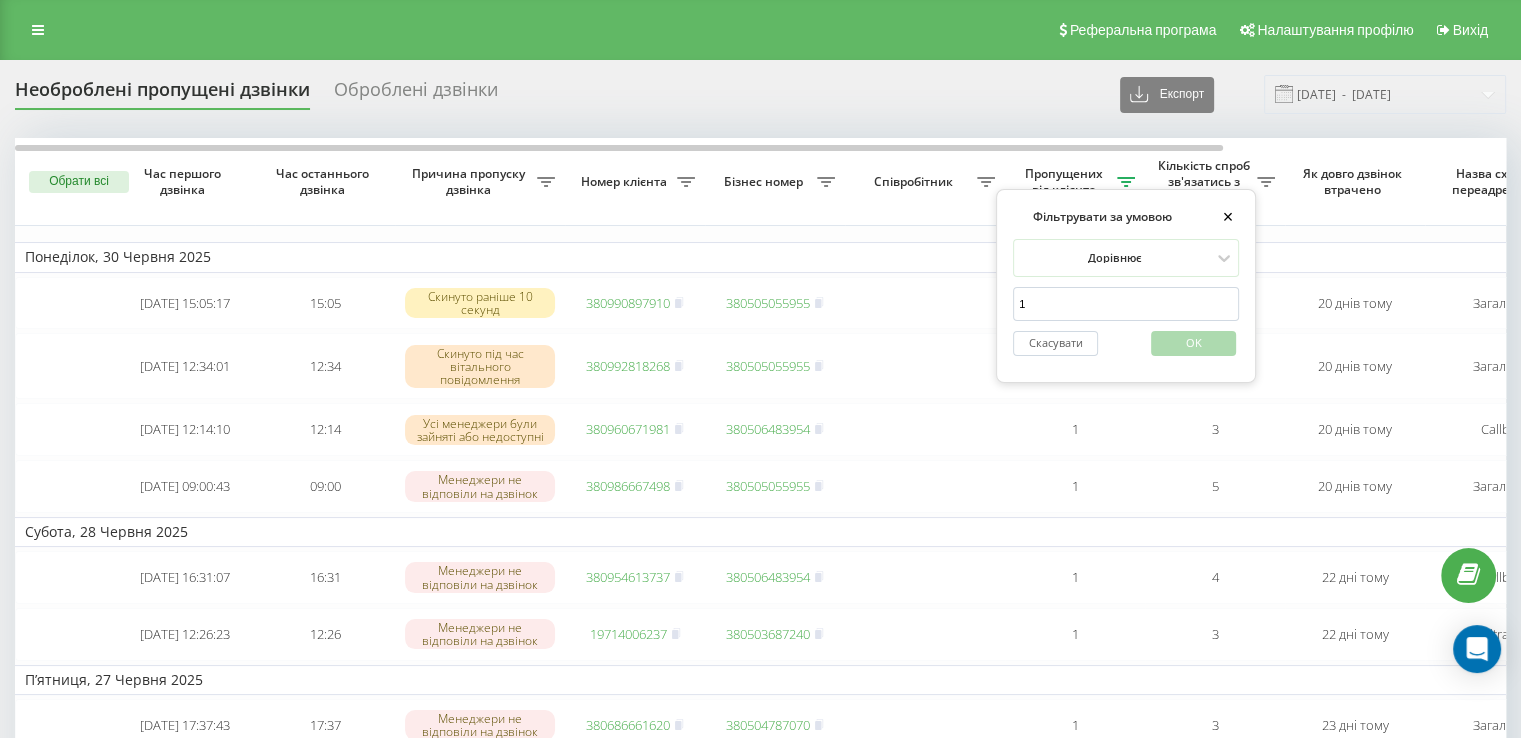 drag, startPoint x: 1030, startPoint y: 292, endPoint x: 1048, endPoint y: 315, distance: 29.206163 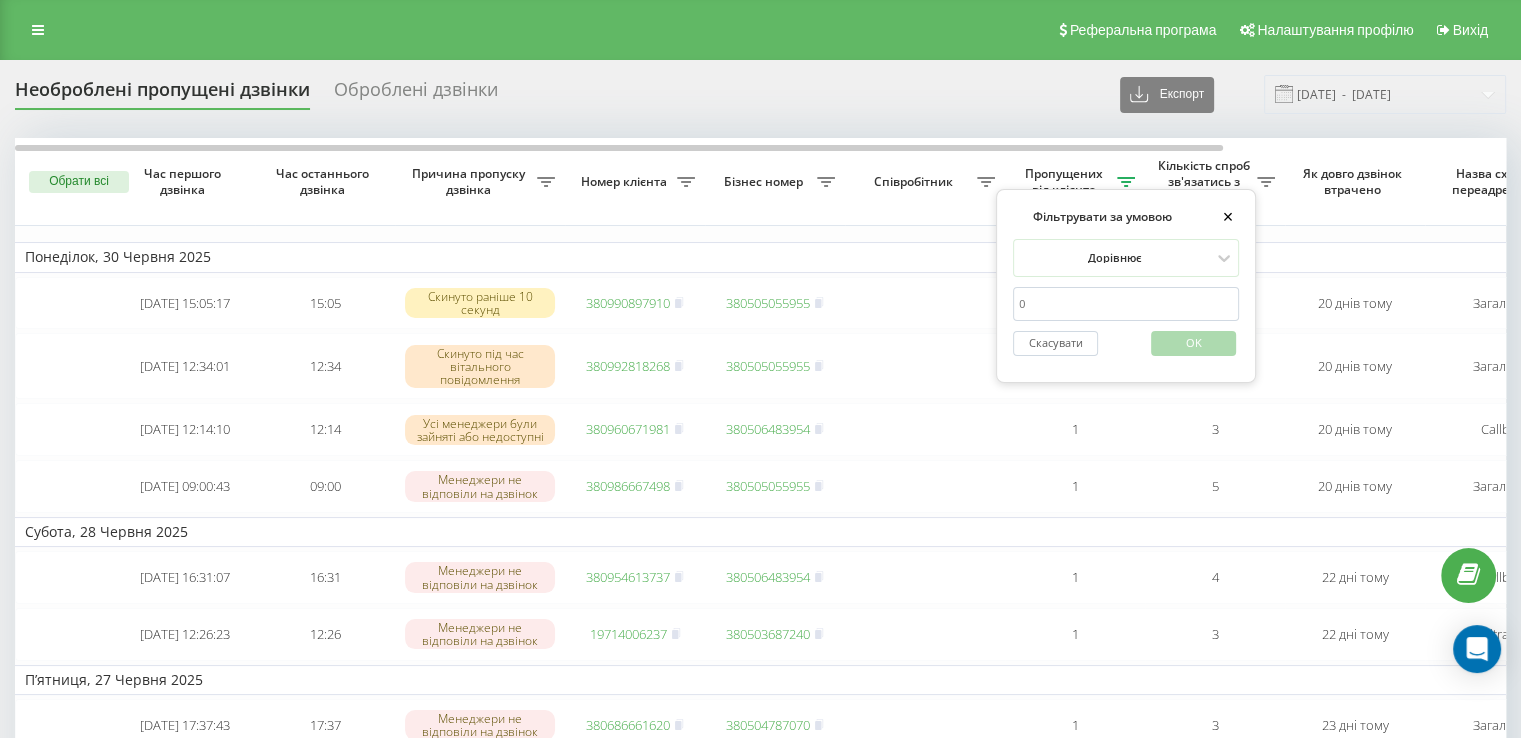 type 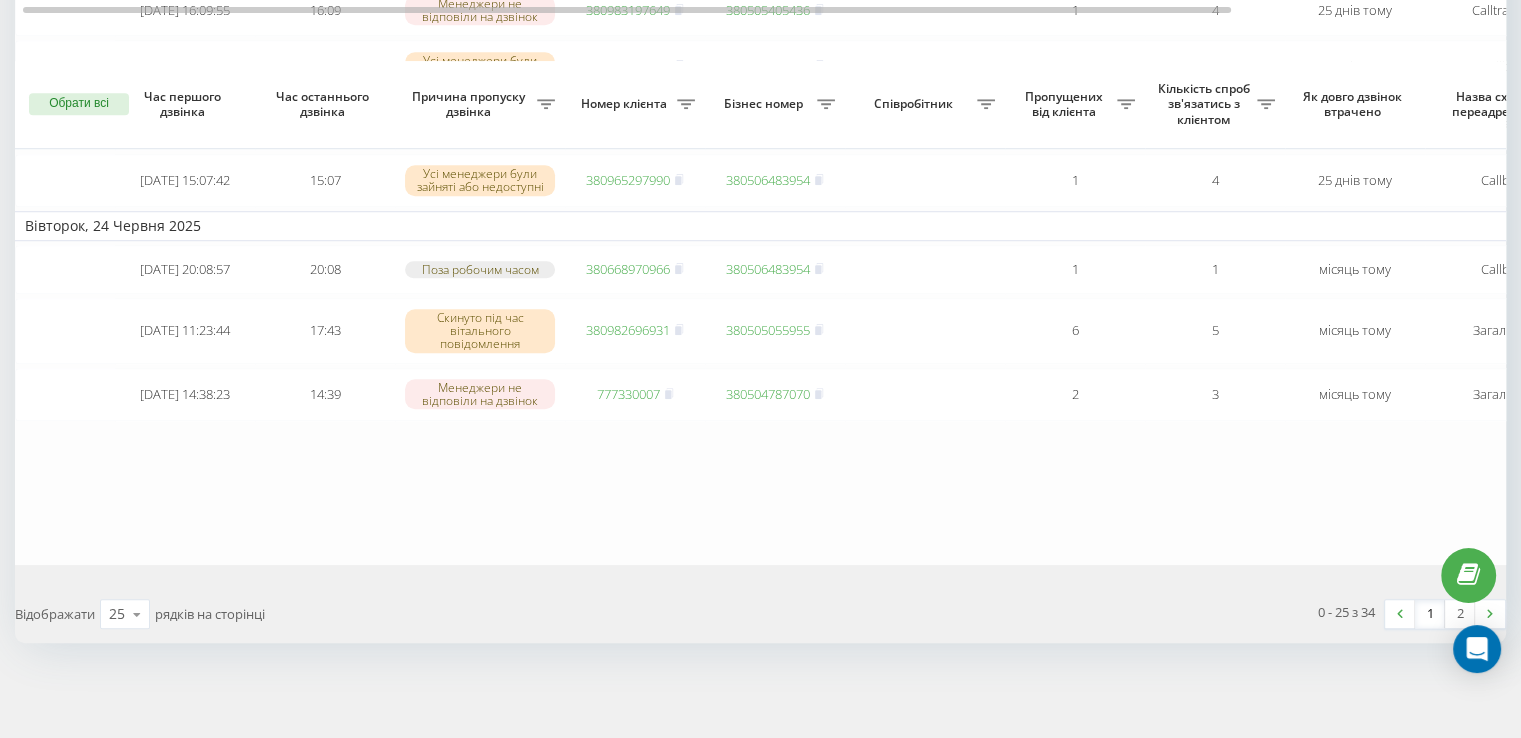 scroll, scrollTop: 1584, scrollLeft: 0, axis: vertical 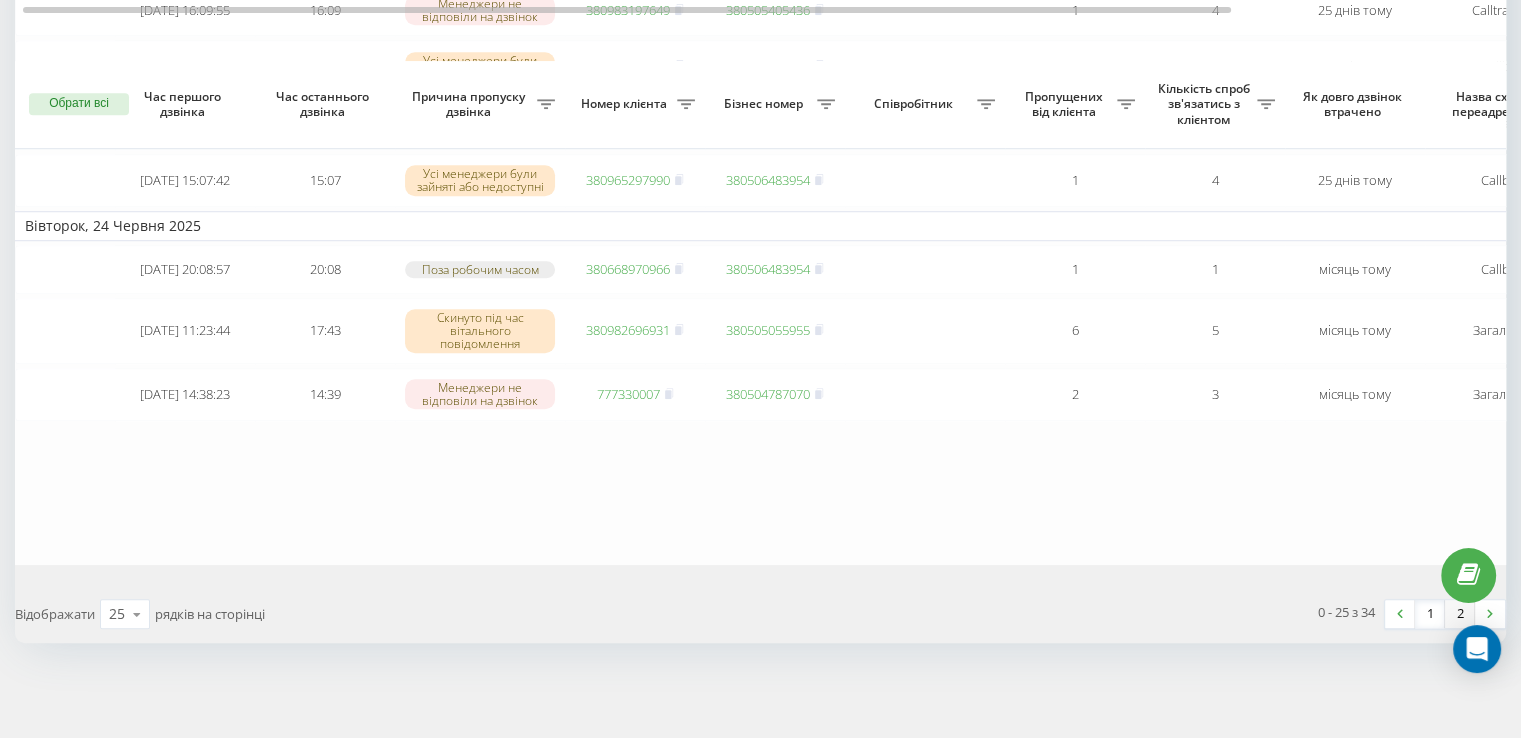 click on "2" at bounding box center (1460, 614) 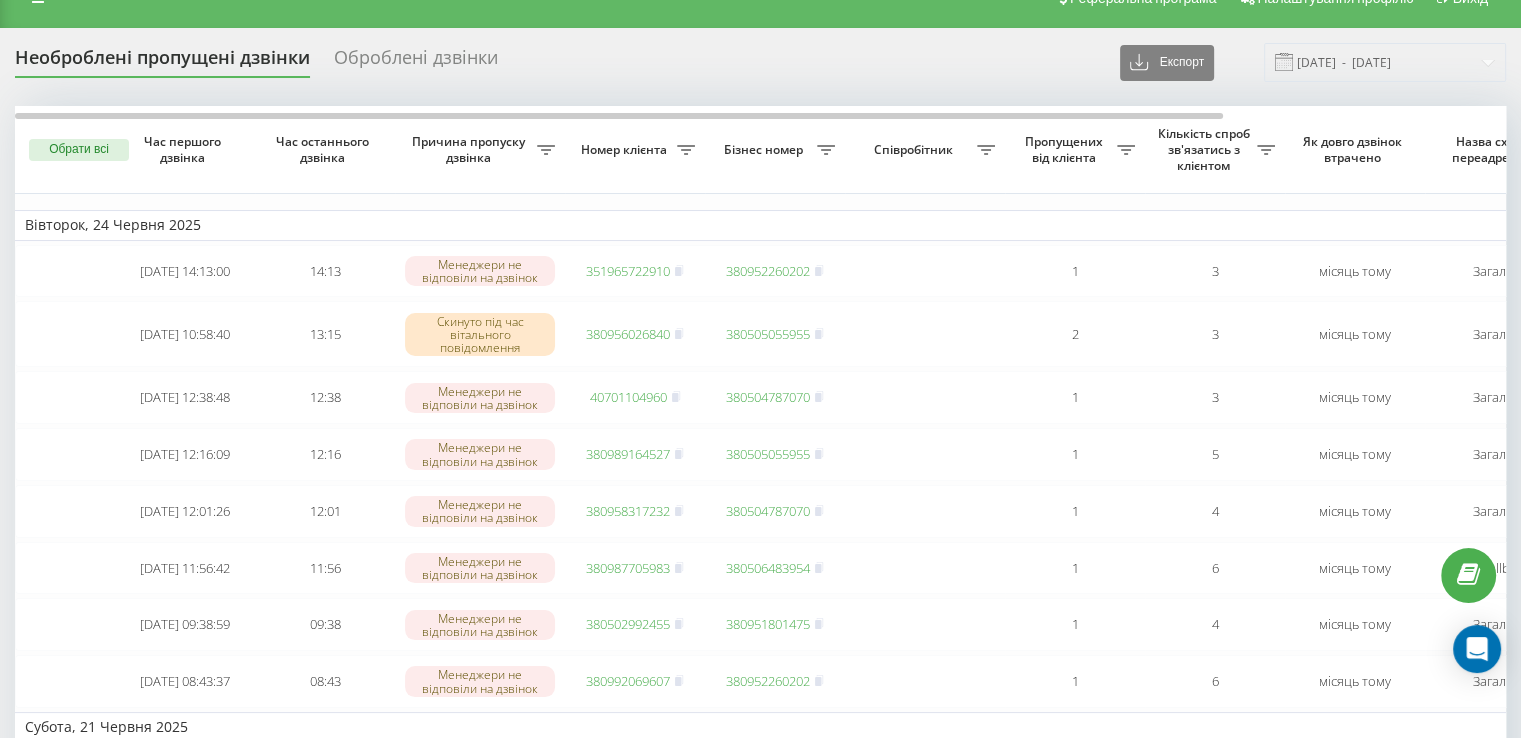 scroll, scrollTop: 0, scrollLeft: 0, axis: both 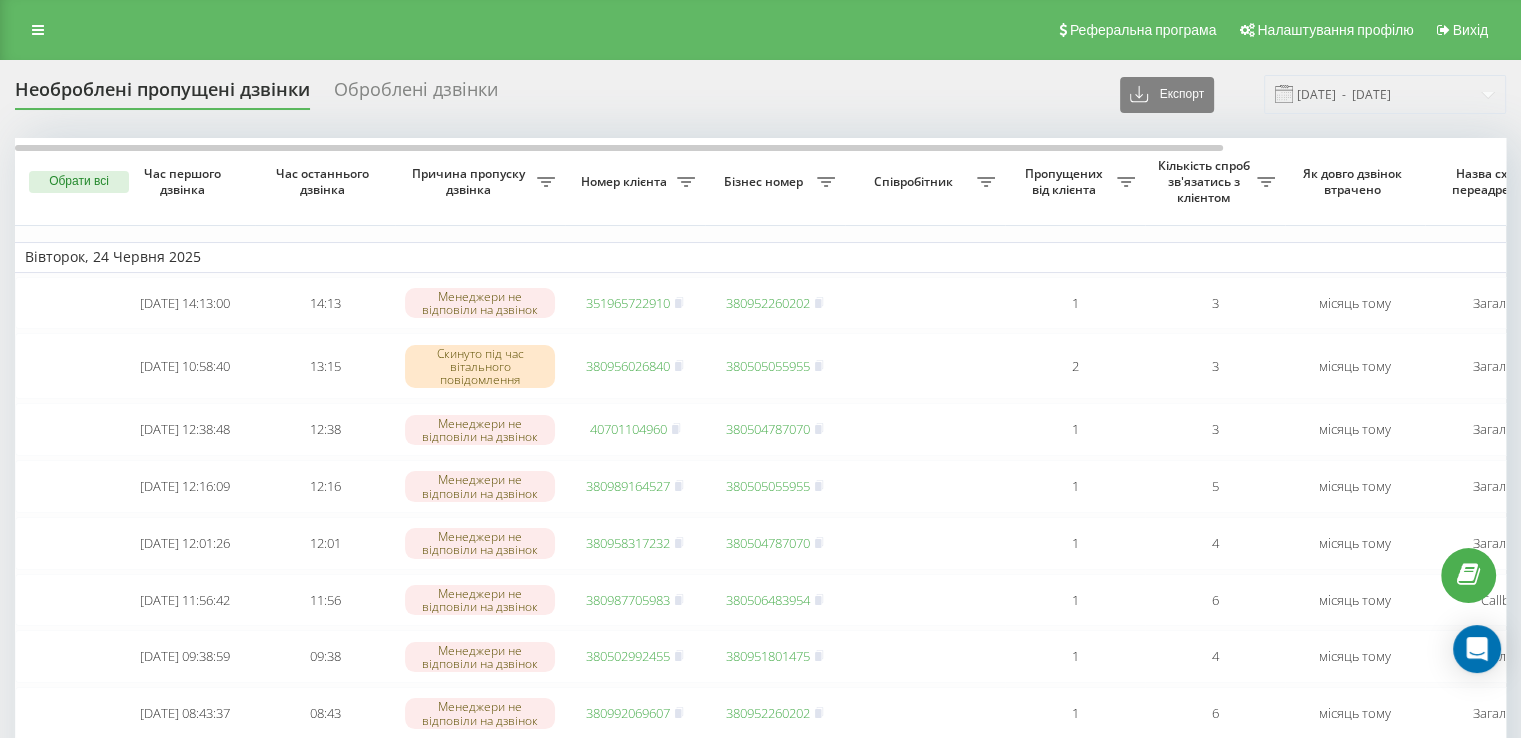 click on "Оброблені дзвінки" at bounding box center [416, 94] 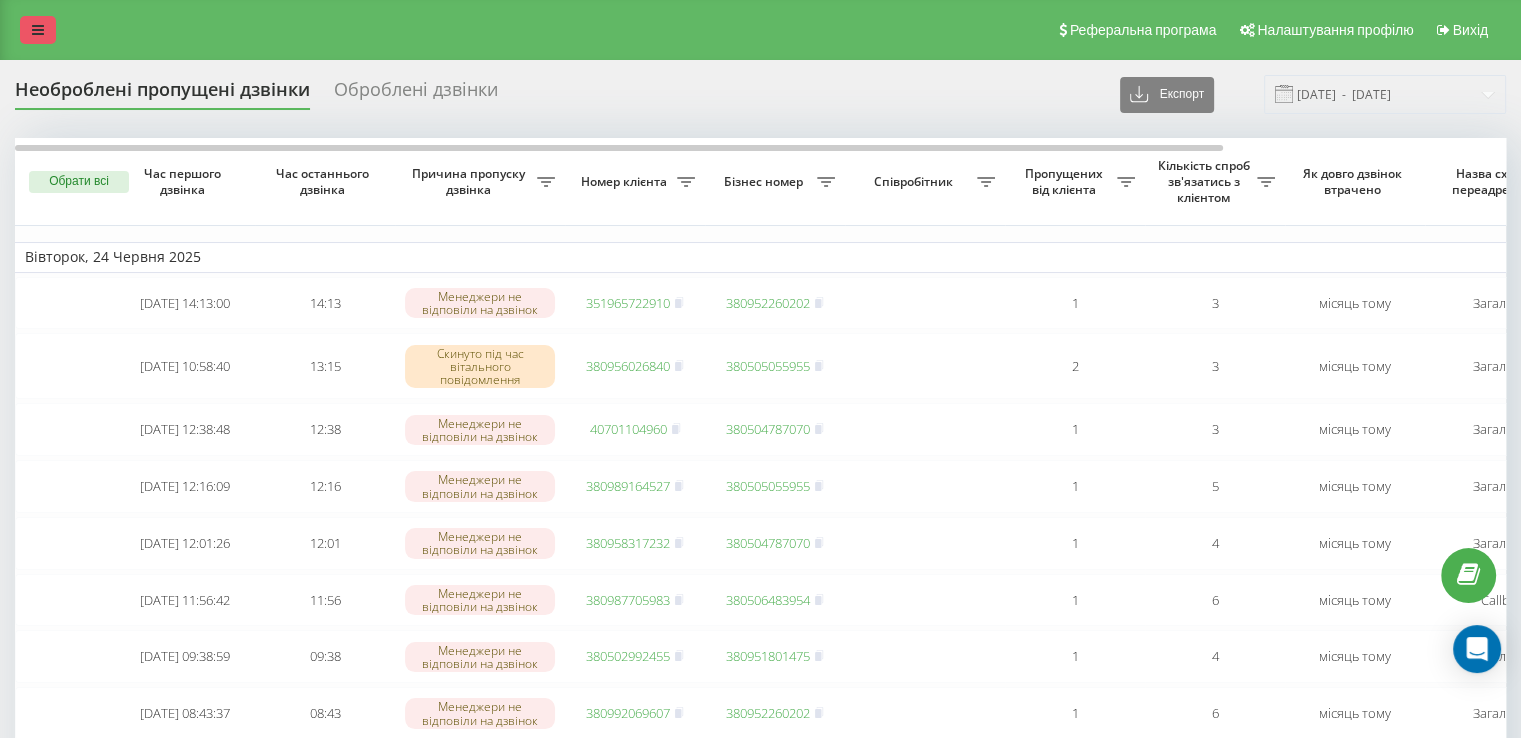 click at bounding box center [38, 30] 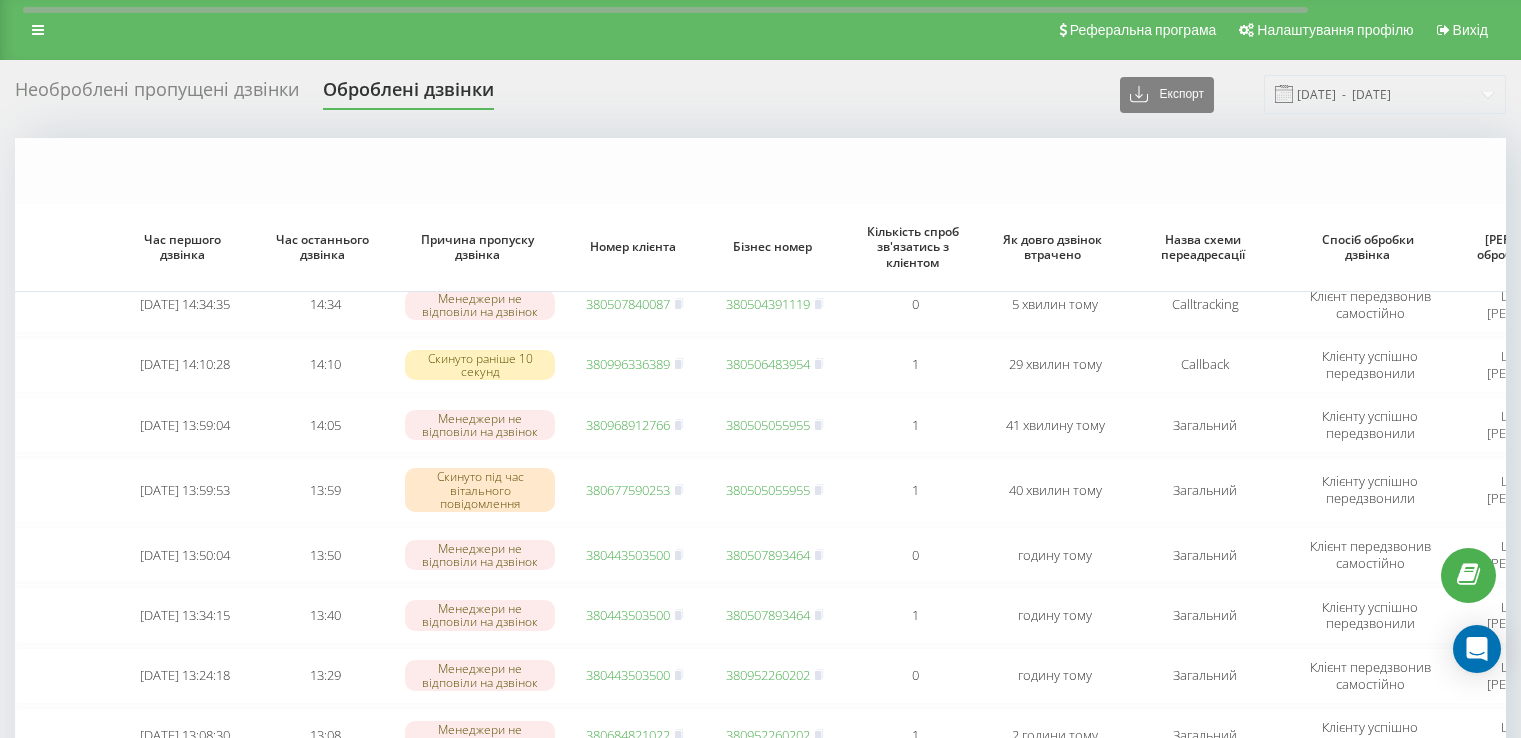scroll, scrollTop: 200, scrollLeft: 0, axis: vertical 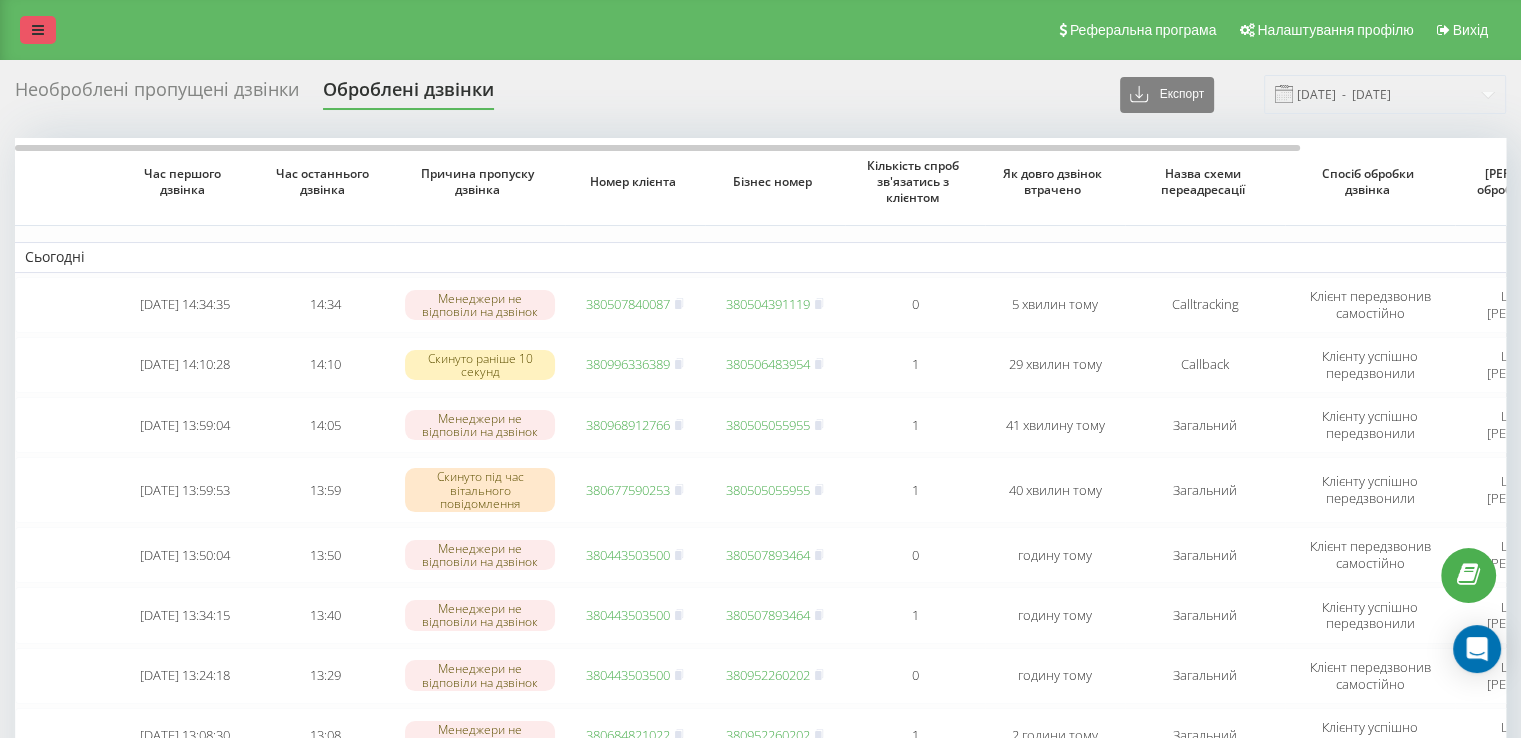 click at bounding box center (38, 30) 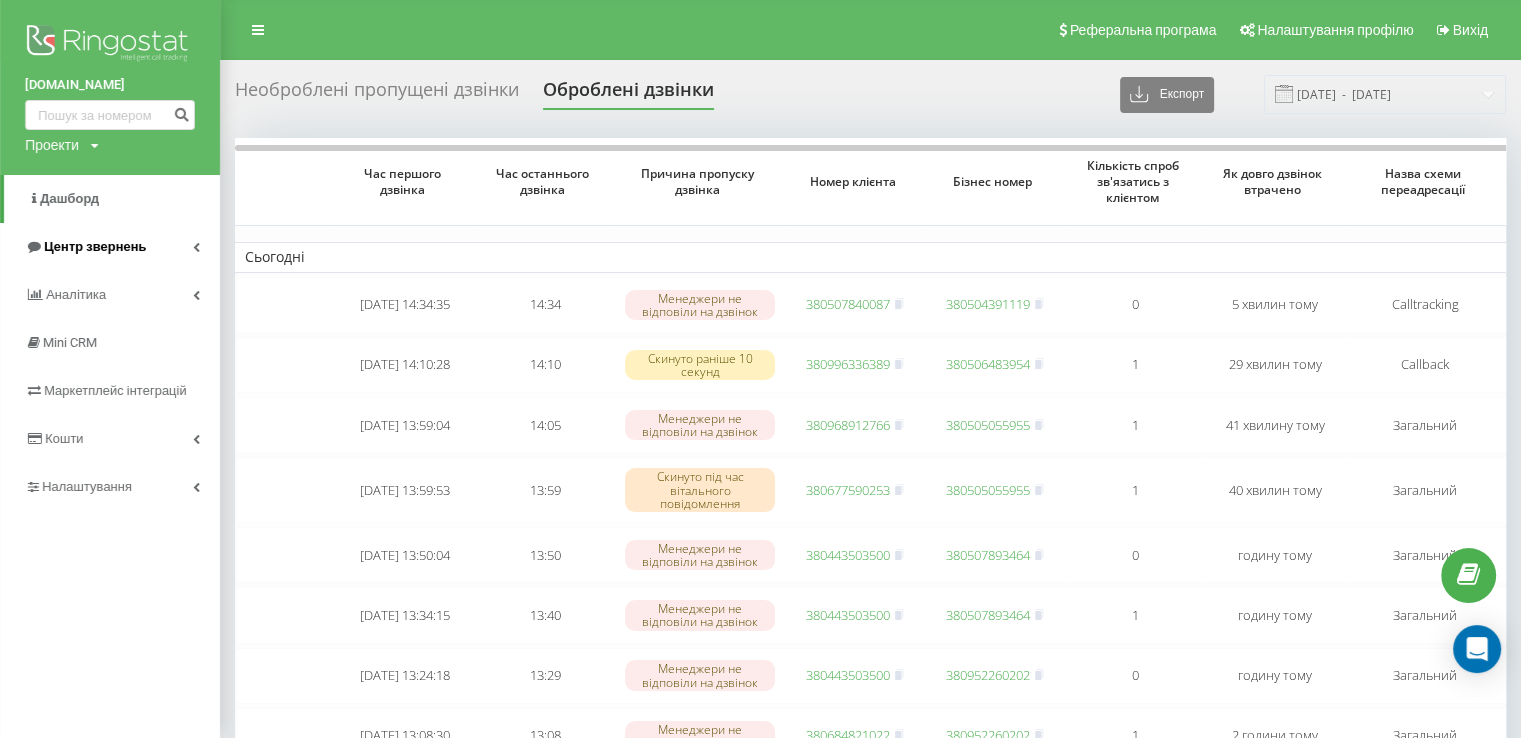click on "Центр звернень" at bounding box center [110, 247] 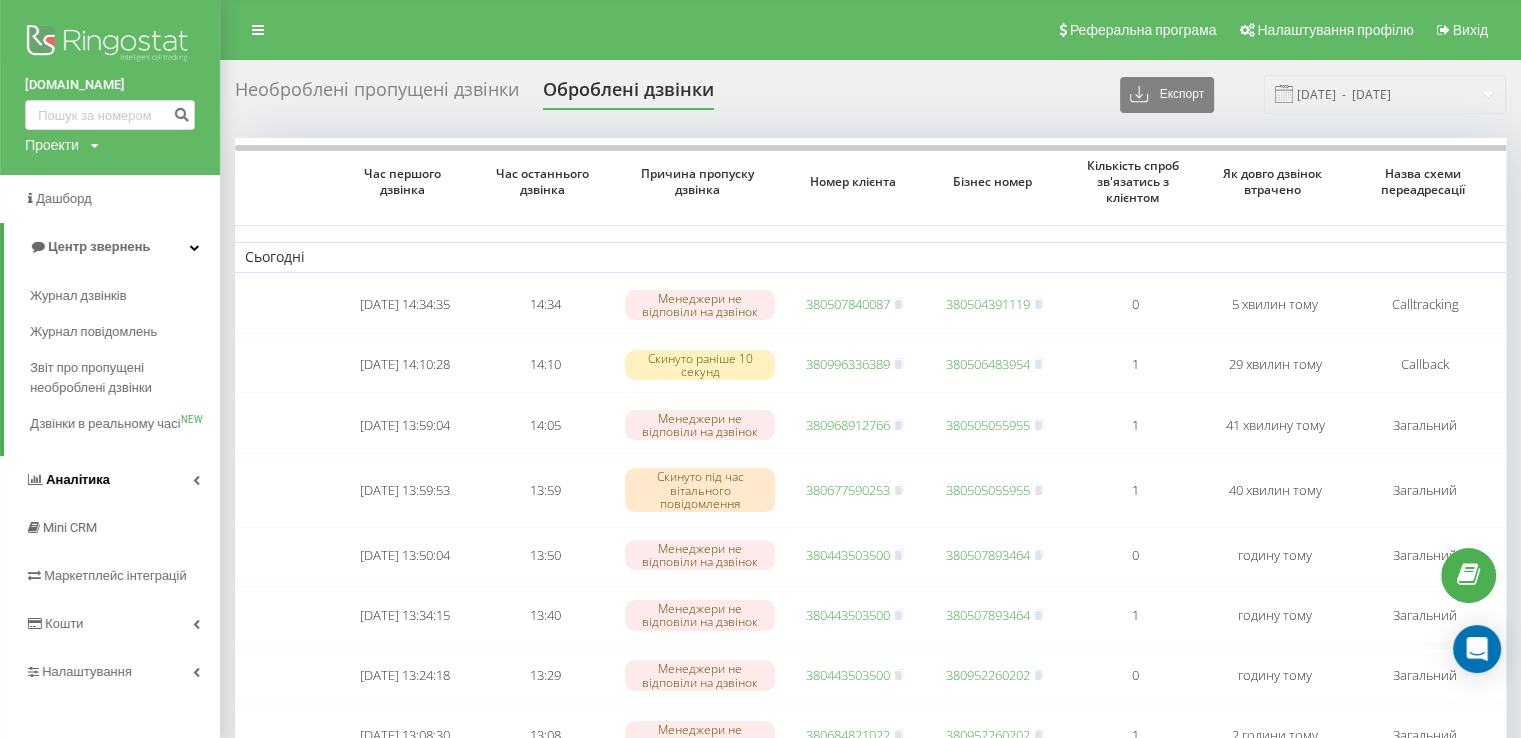 click on "Аналiтика" at bounding box center (110, 480) 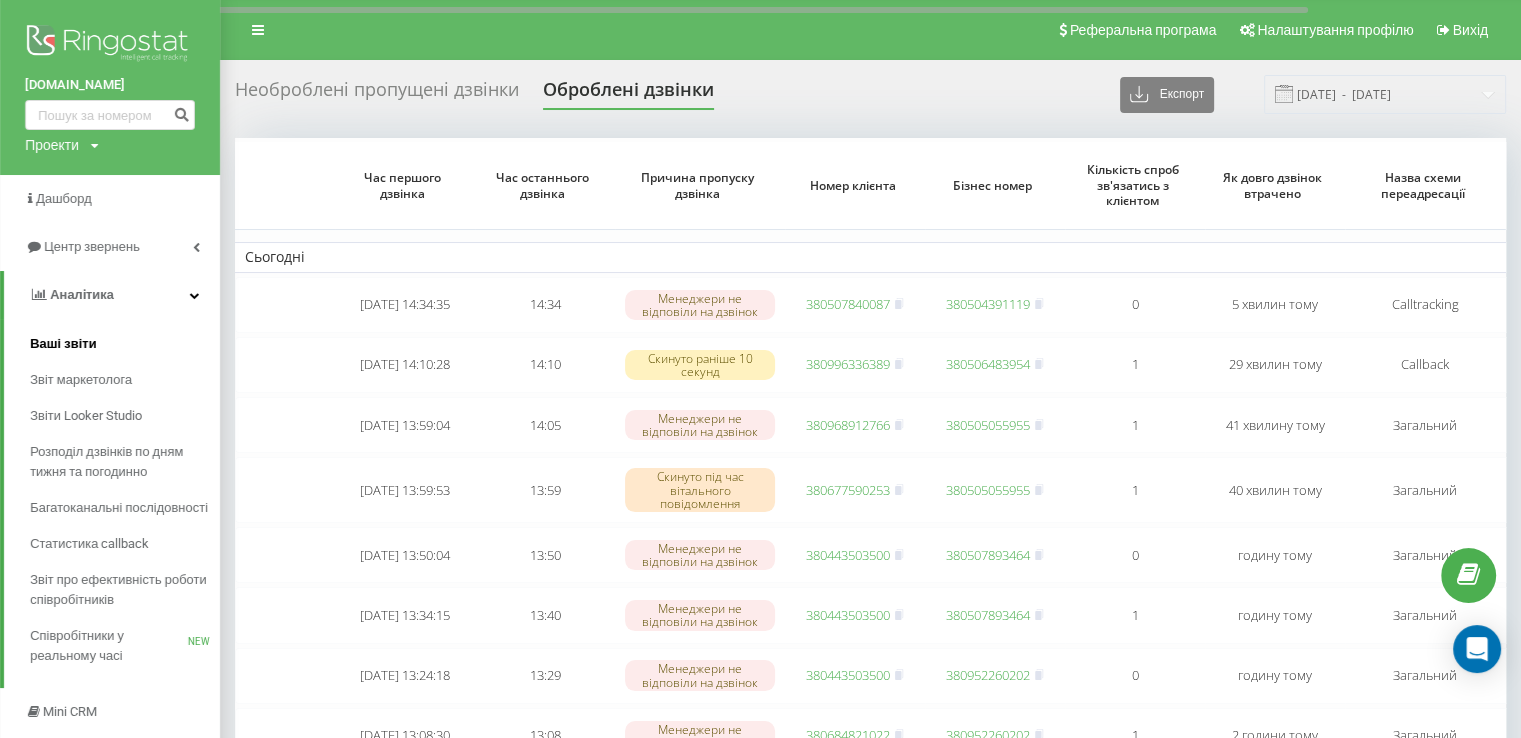 scroll, scrollTop: 200, scrollLeft: 0, axis: vertical 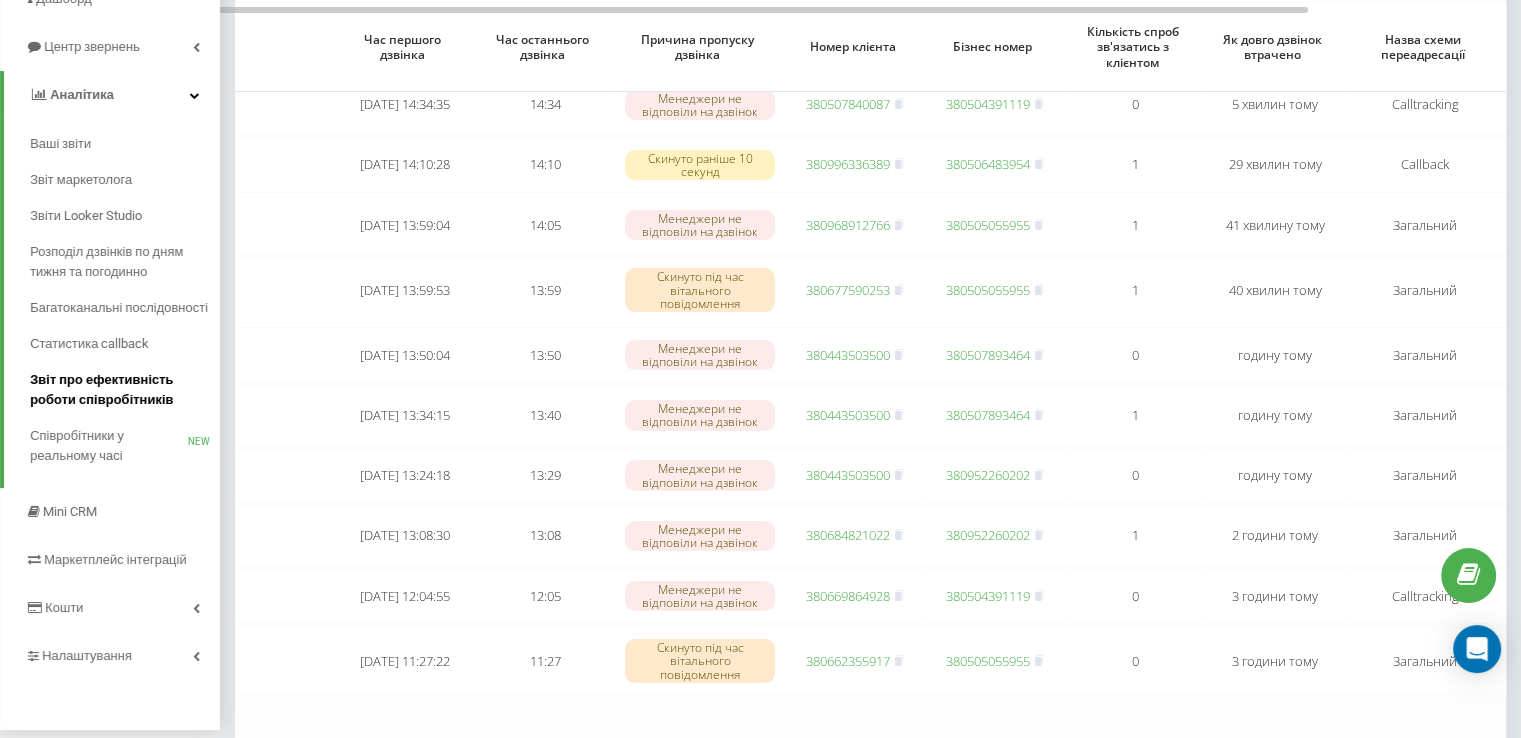 click on "Звіт про ефективність роботи співробітників" at bounding box center [120, 390] 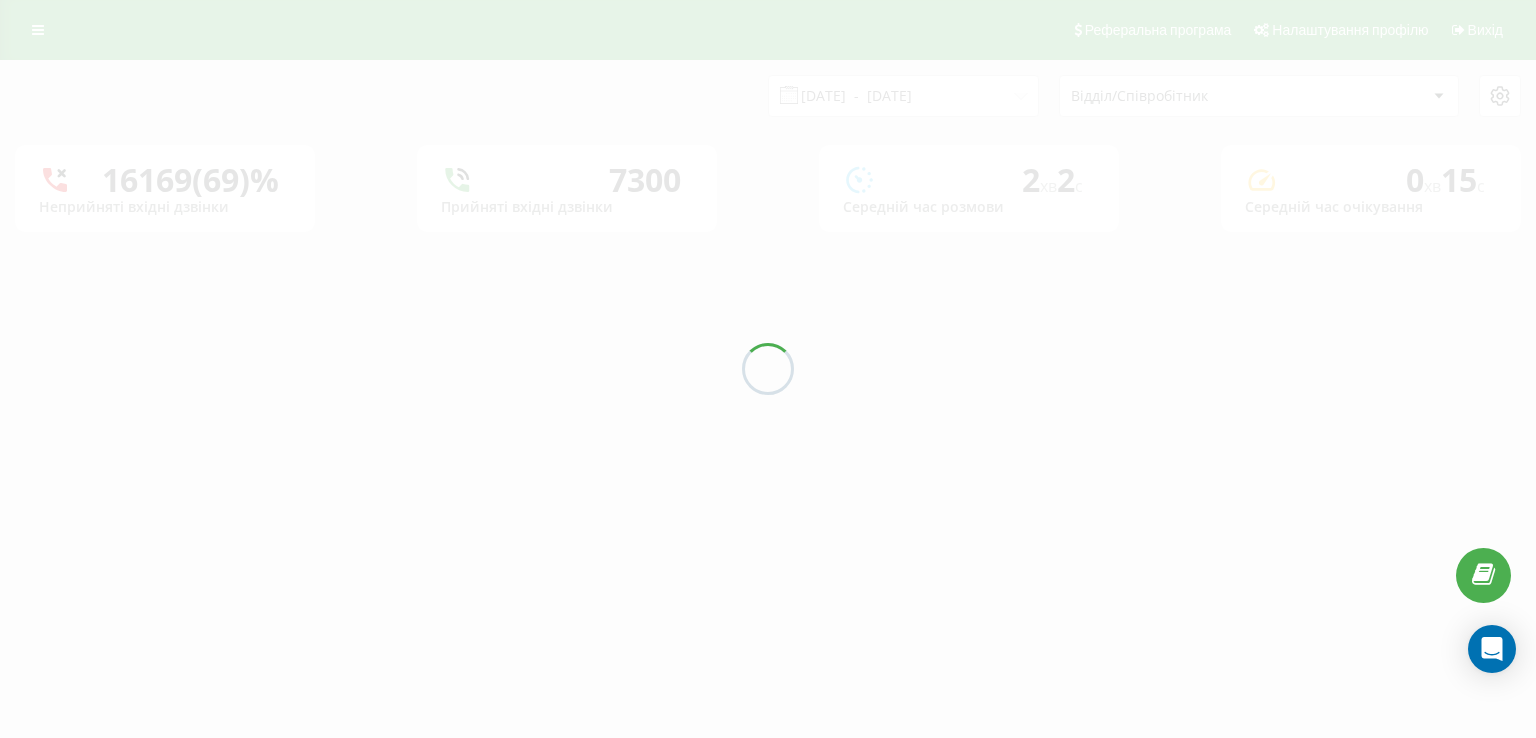 scroll, scrollTop: 0, scrollLeft: 0, axis: both 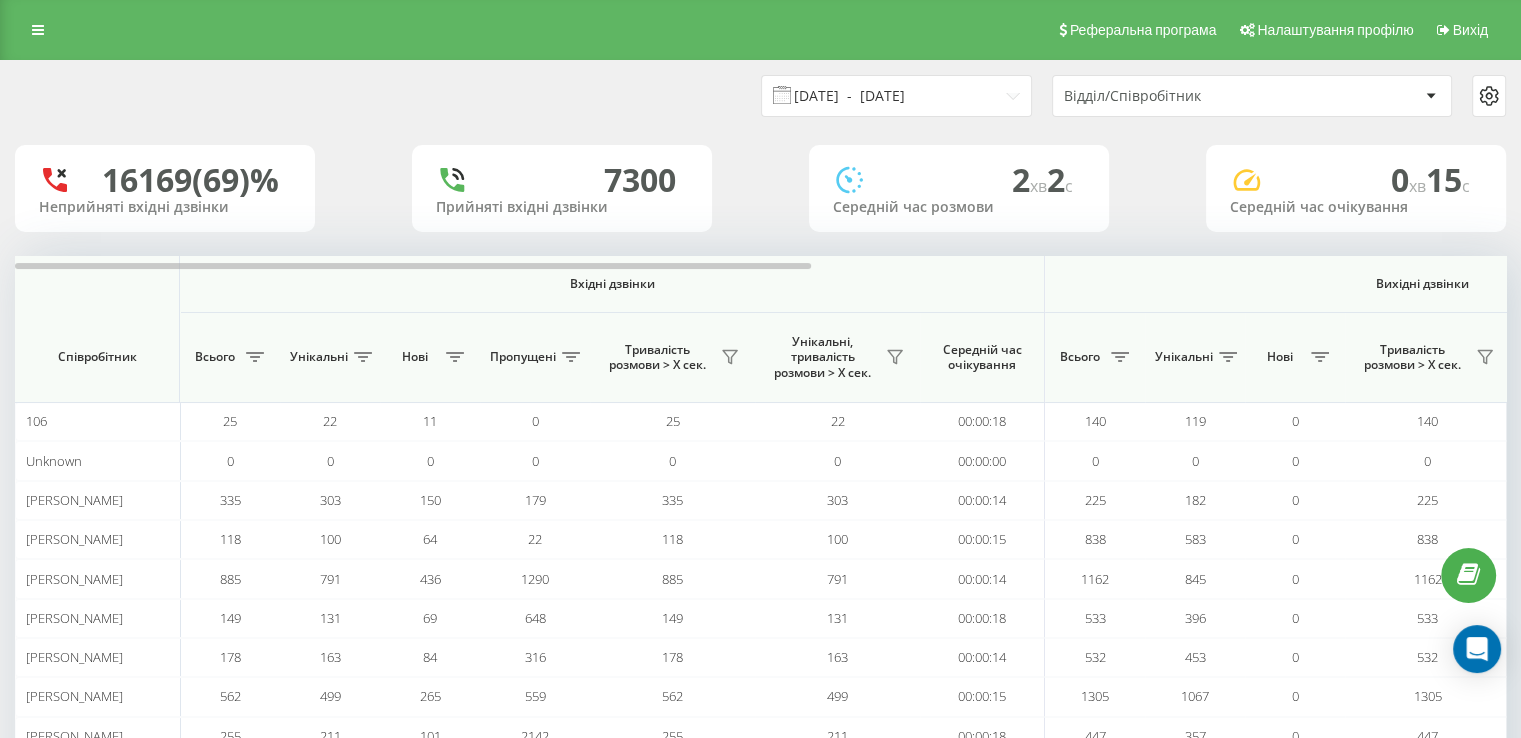 click on "[DATE]  -  [DATE]" at bounding box center (896, 96) 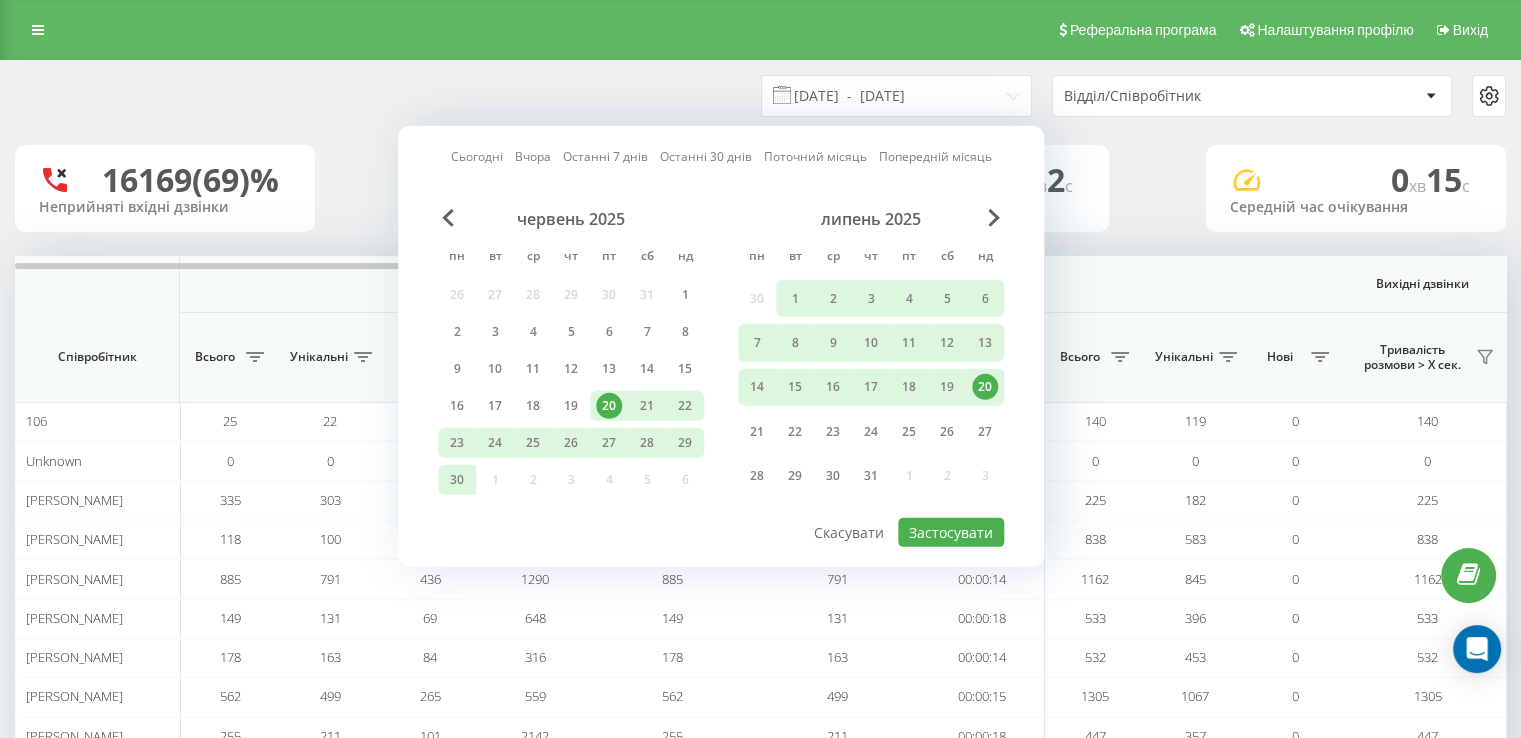 click on "20" at bounding box center [609, 406] 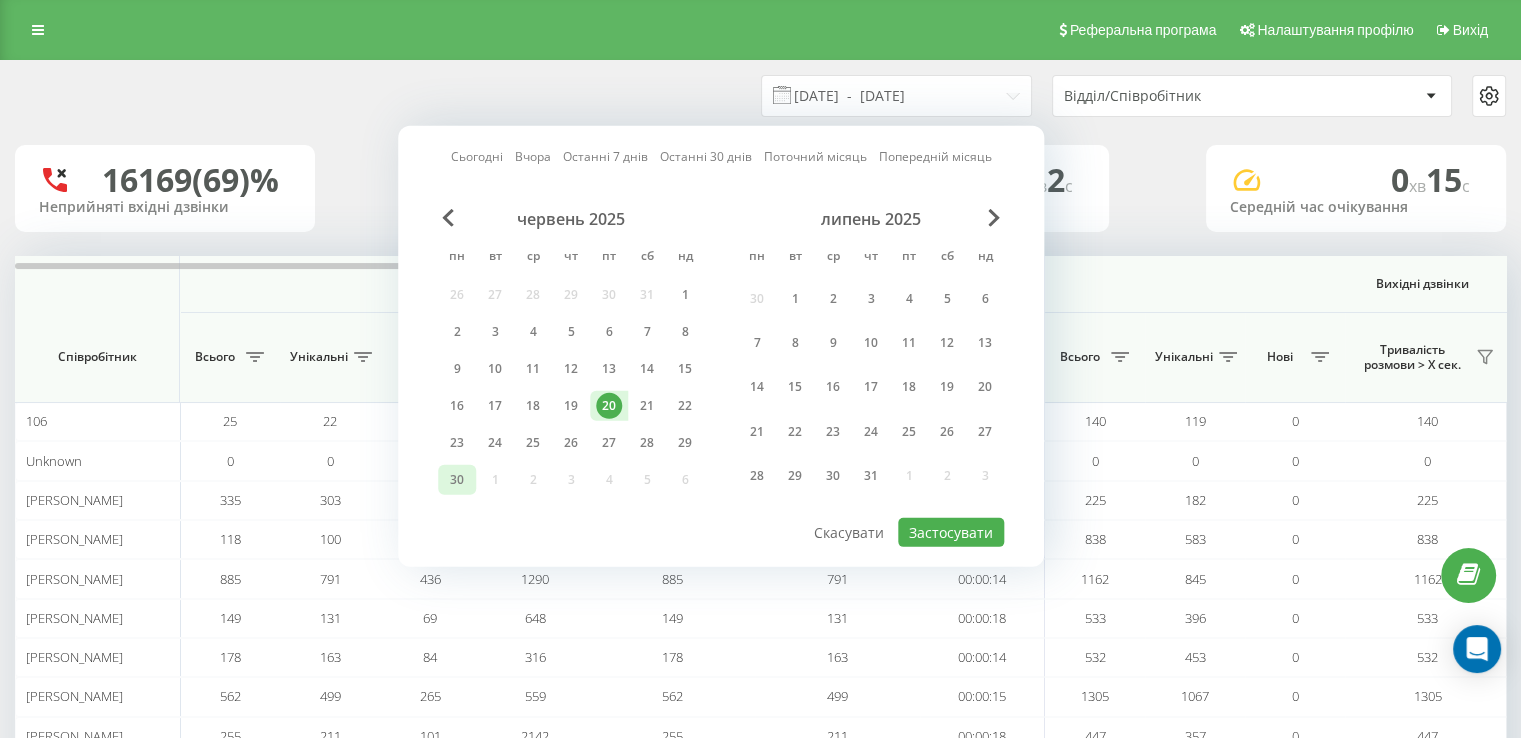 click on "30" at bounding box center [457, 480] 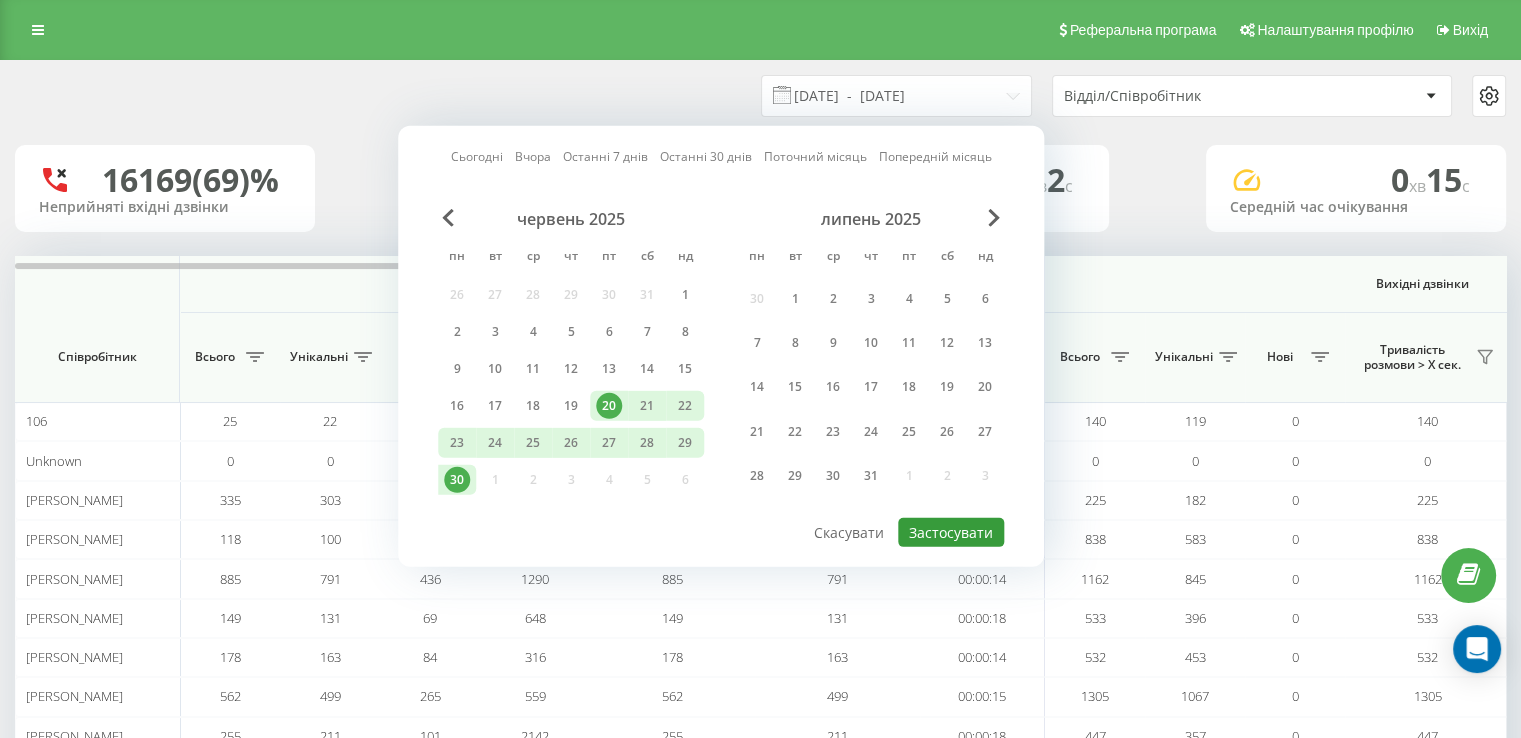 click on "Застосувати" at bounding box center (951, 532) 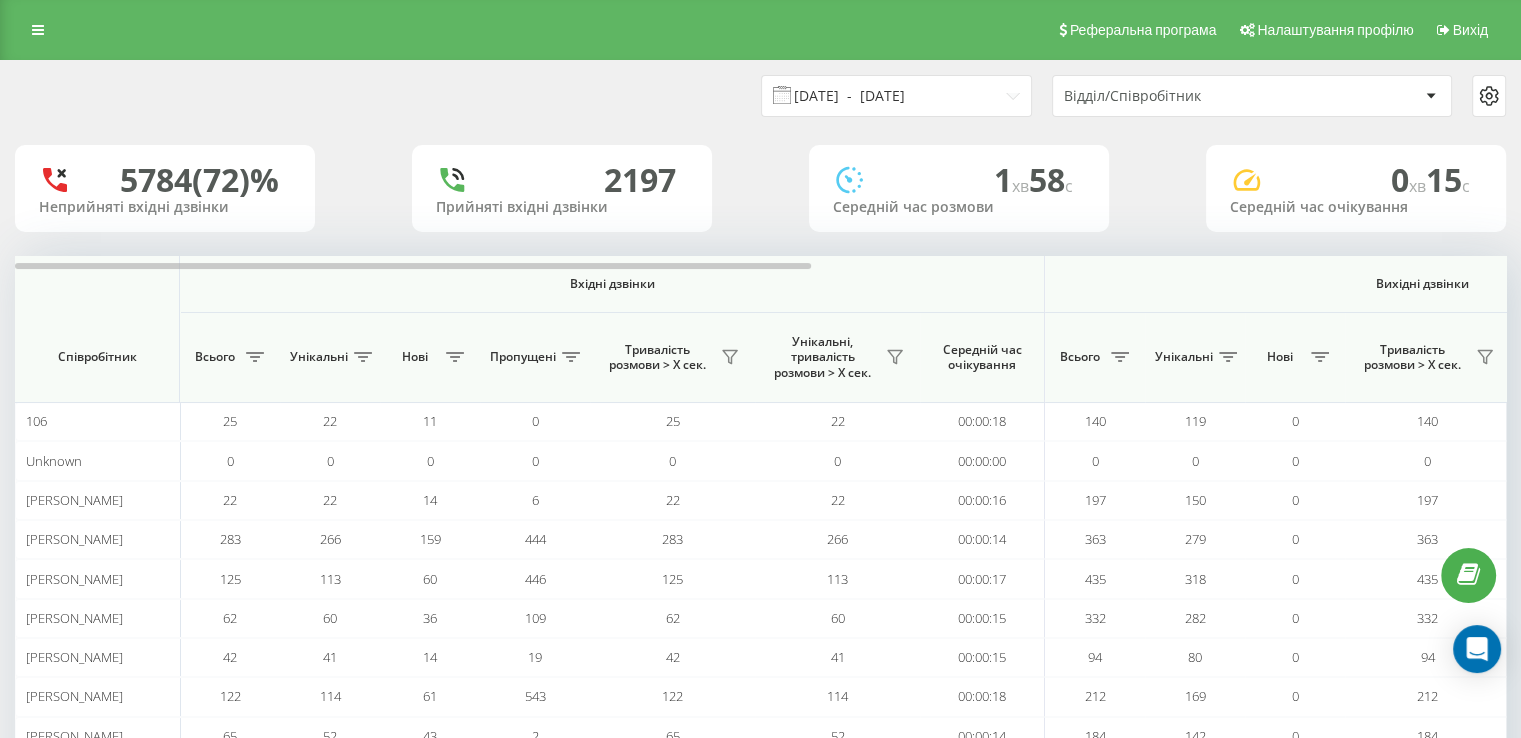 click on "[DATE]  -  [DATE]" at bounding box center [896, 96] 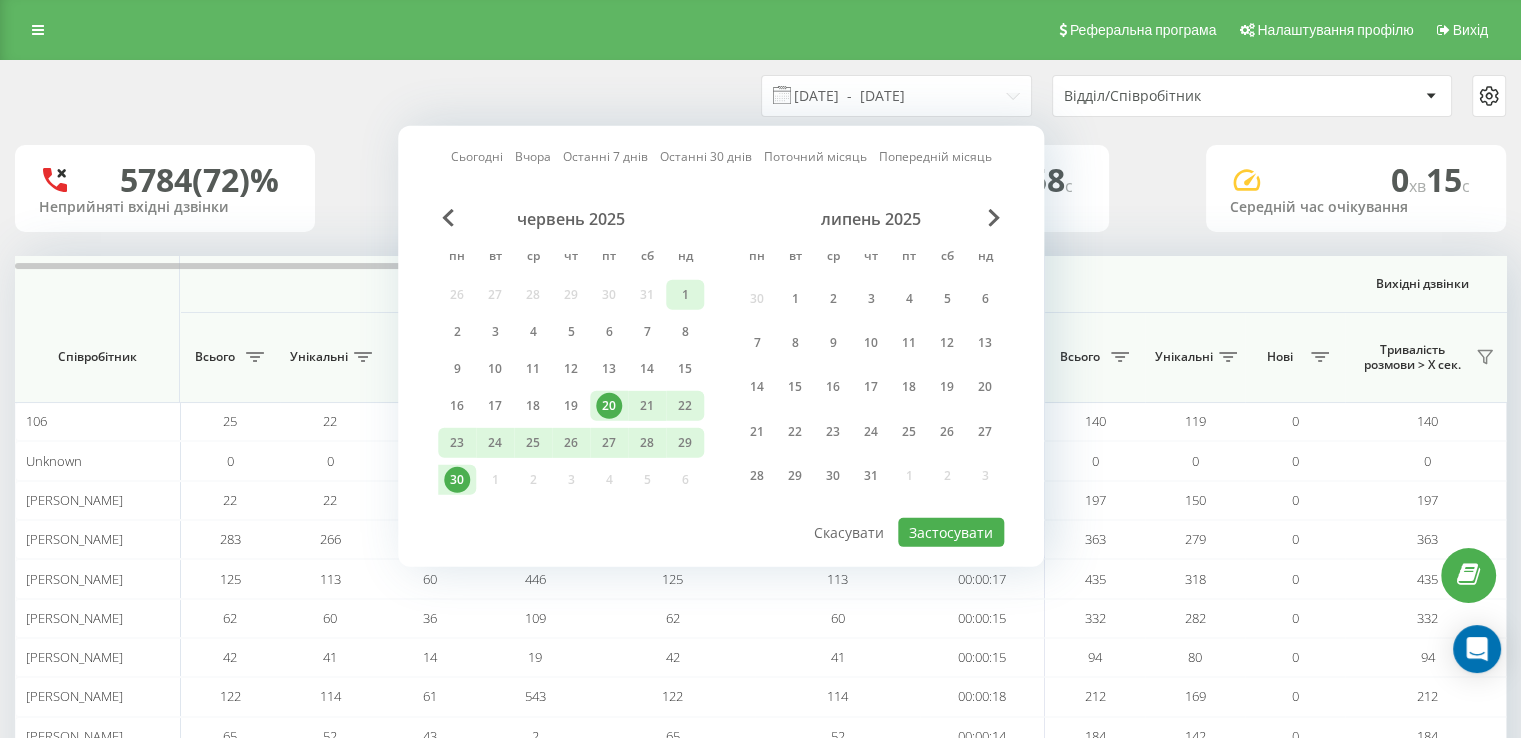 click on "1" at bounding box center [685, 295] 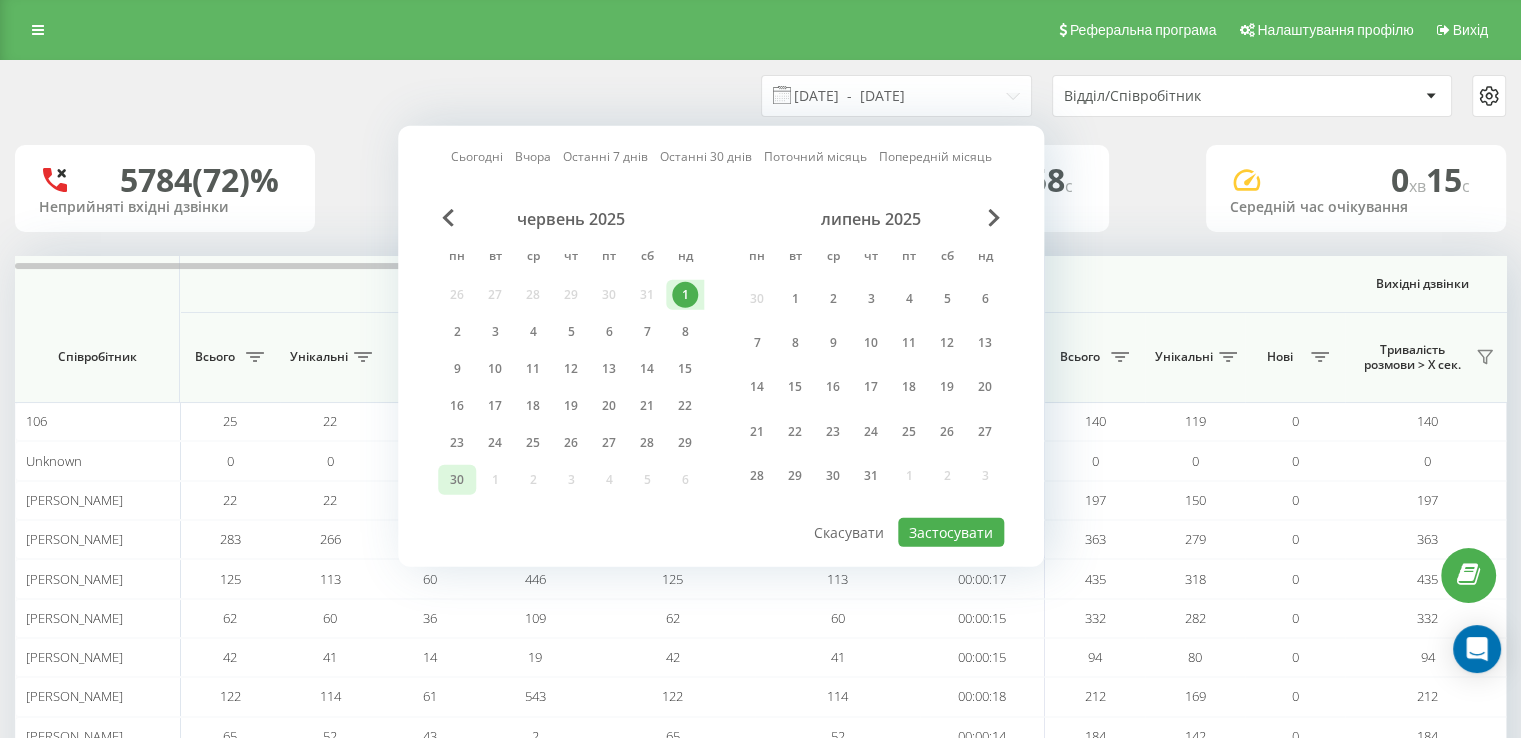 click on "30" at bounding box center (457, 480) 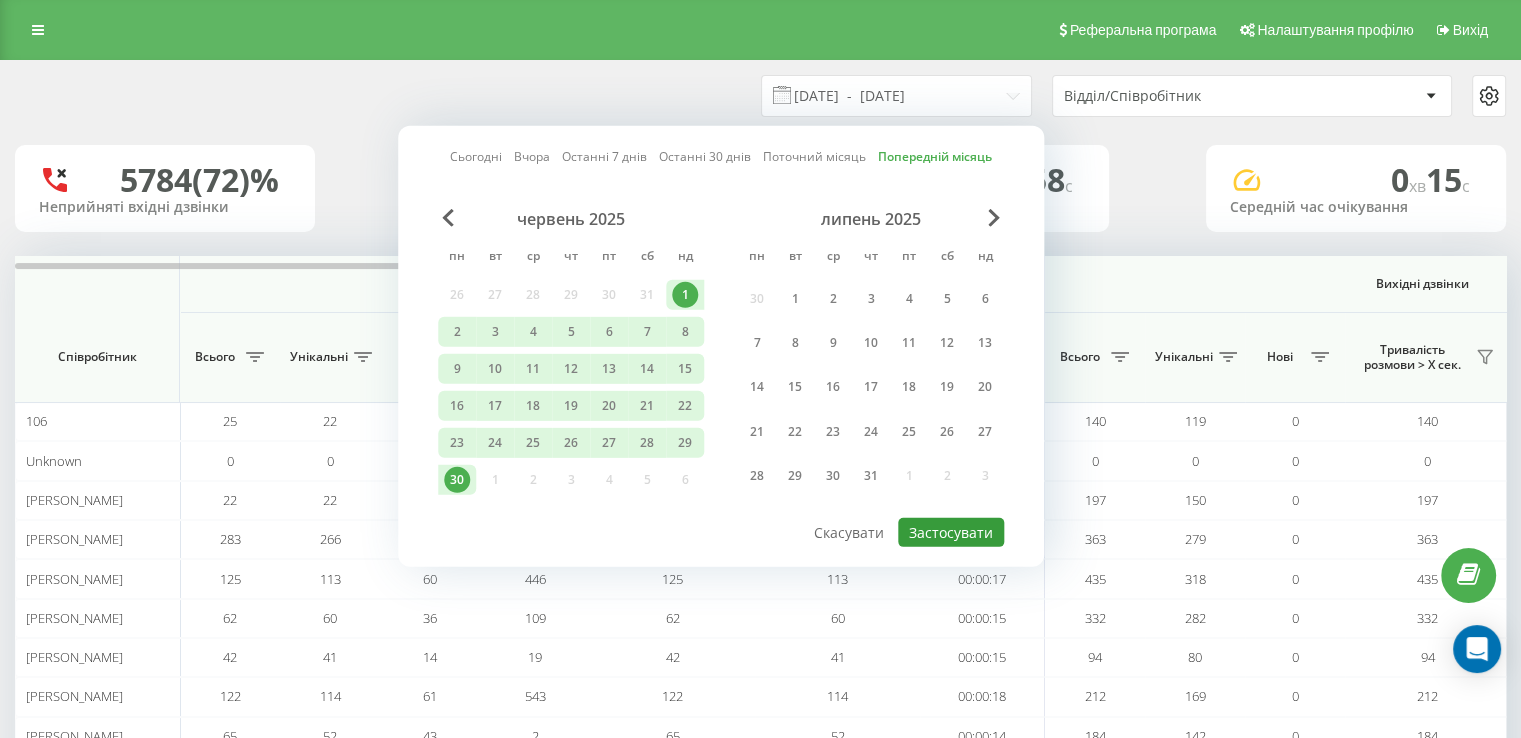 click on "Застосувати" at bounding box center [951, 532] 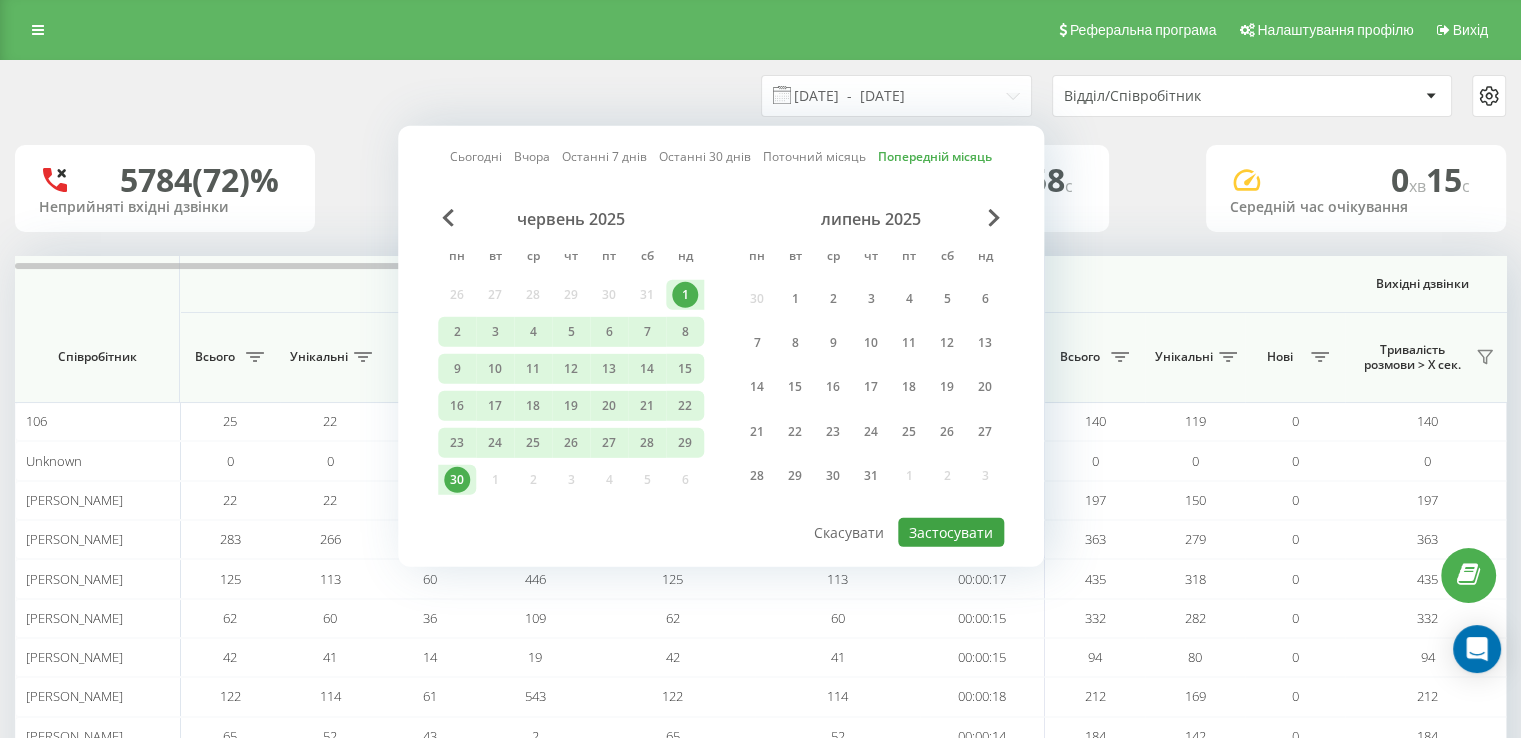 type on "[DATE]  -  [DATE]" 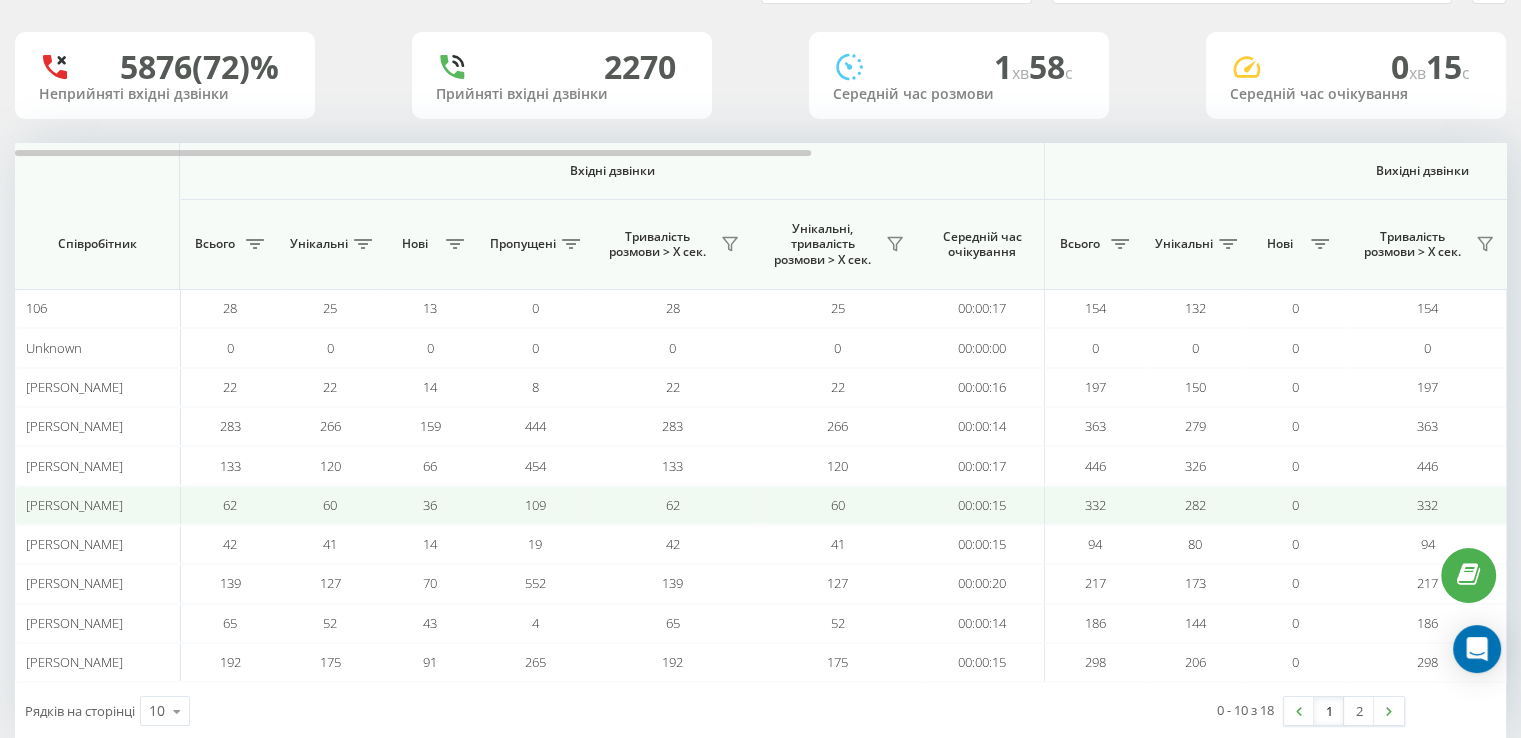scroll, scrollTop: 151, scrollLeft: 0, axis: vertical 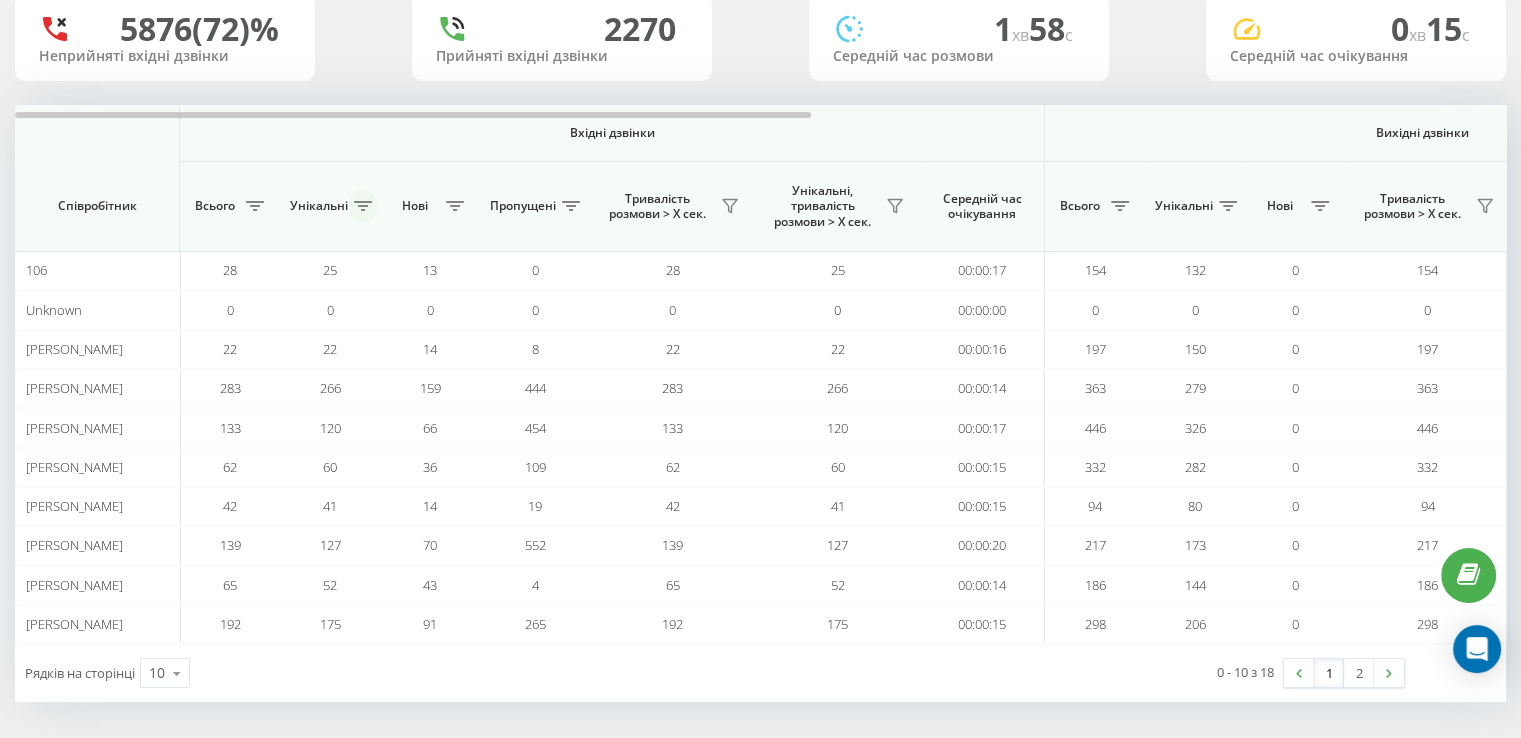 click at bounding box center [363, 206] 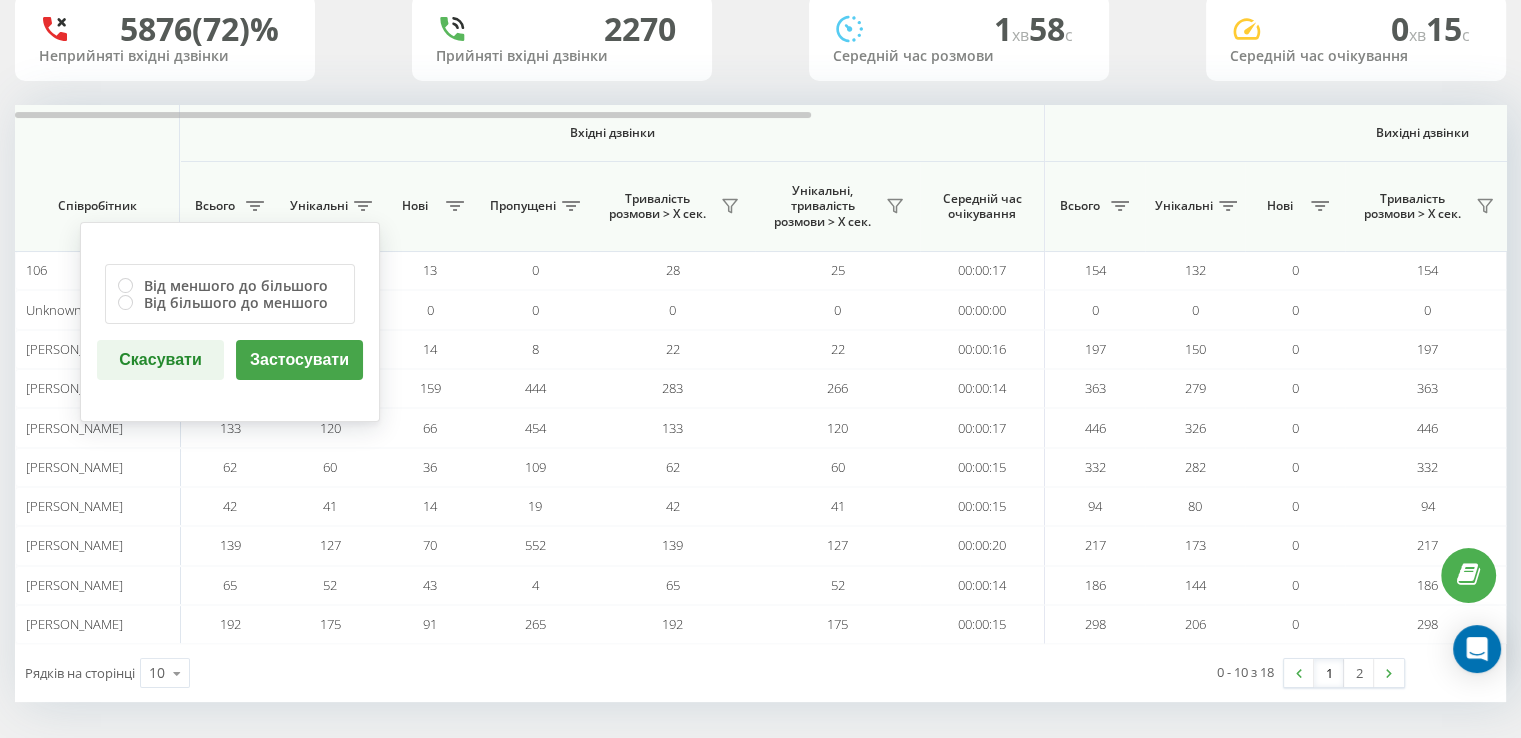 click on "Вхідні дзвінки" at bounding box center [612, 133] 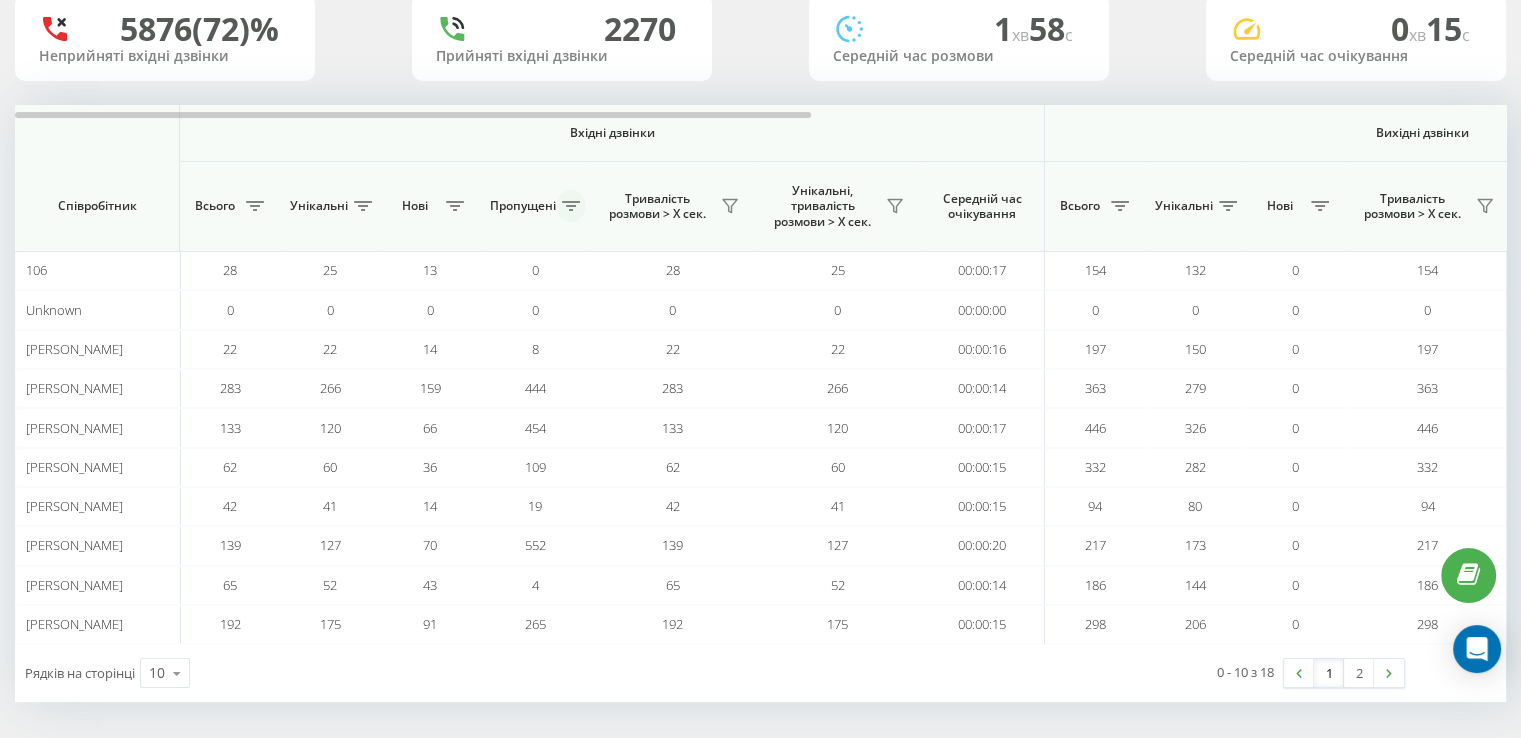 click 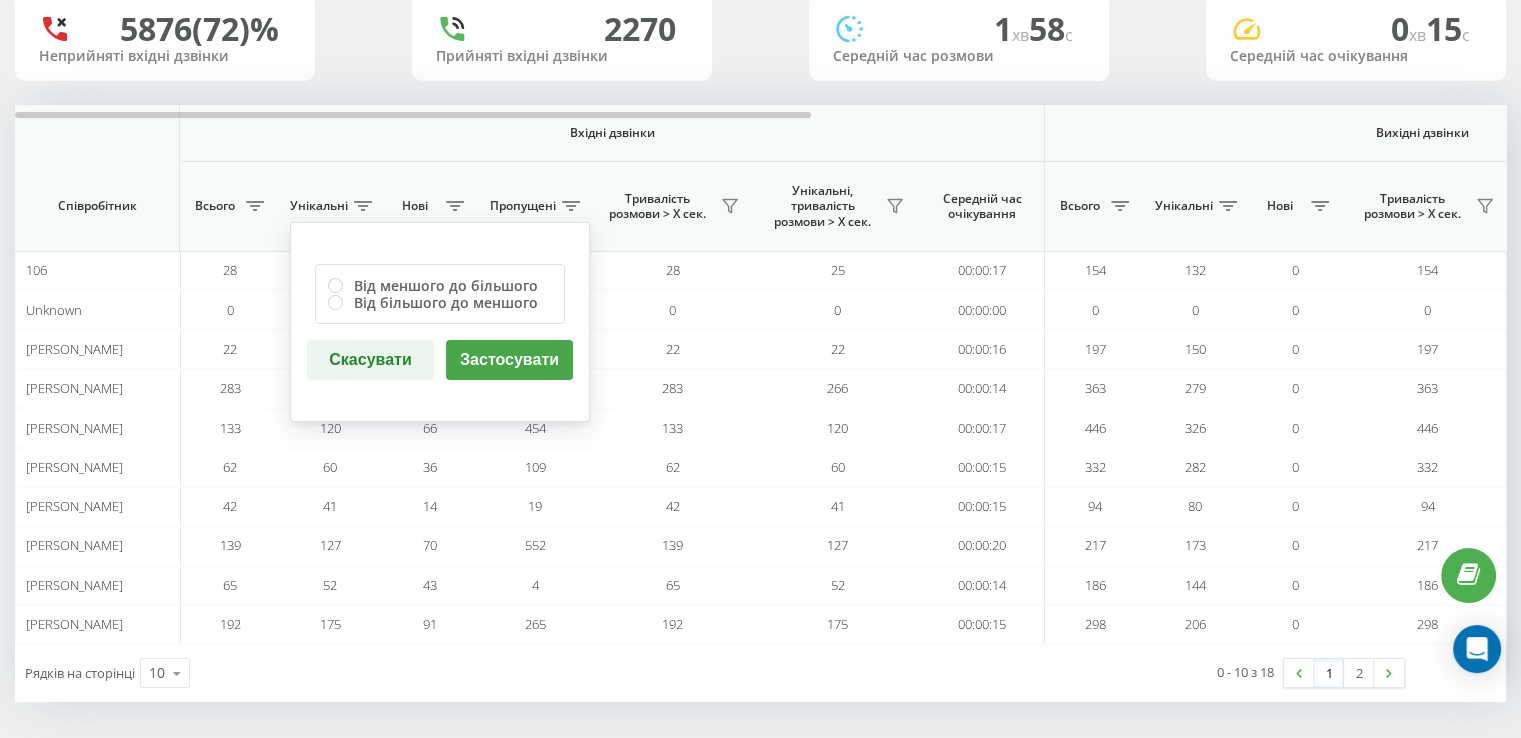 click on "Вхідні дзвінки" at bounding box center (612, 133) 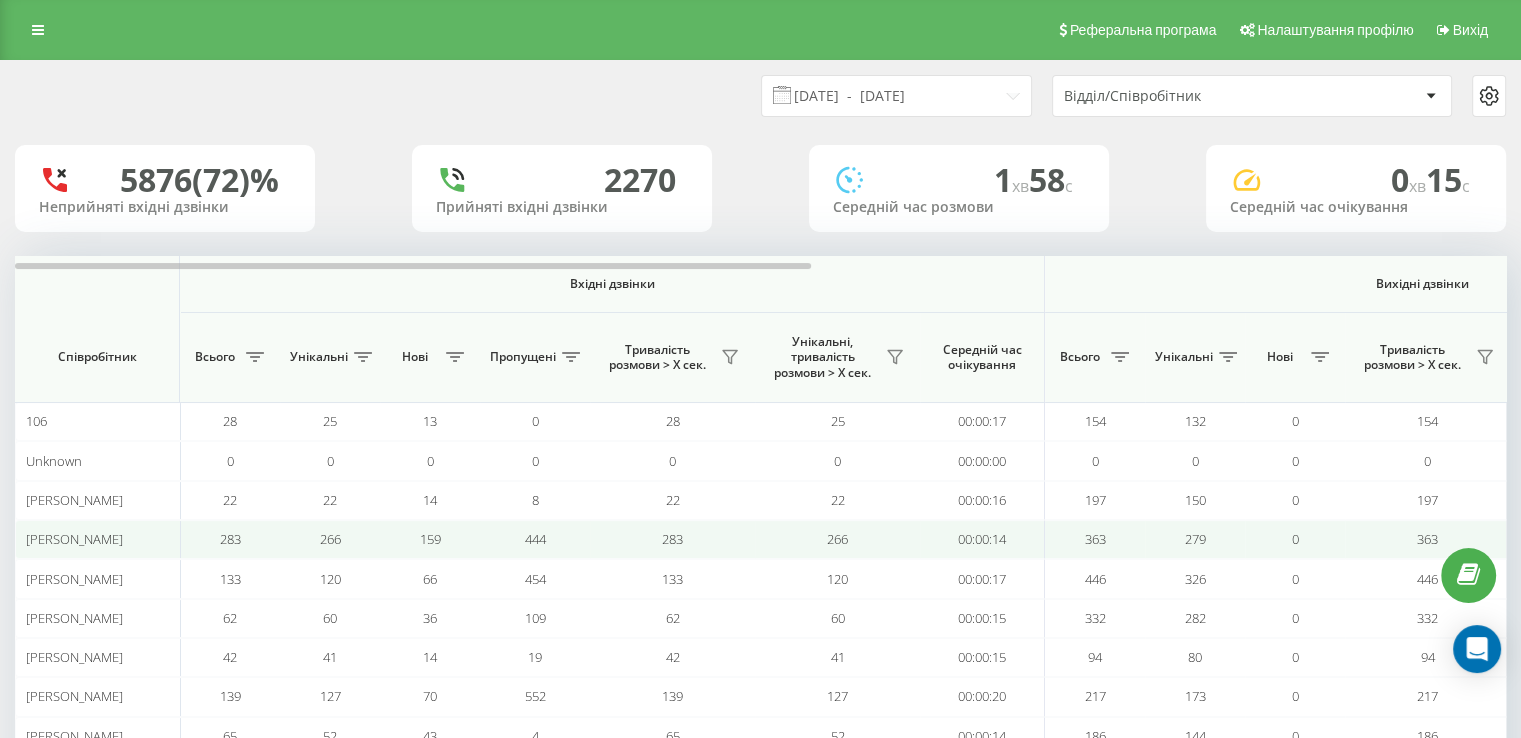 scroll, scrollTop: 151, scrollLeft: 0, axis: vertical 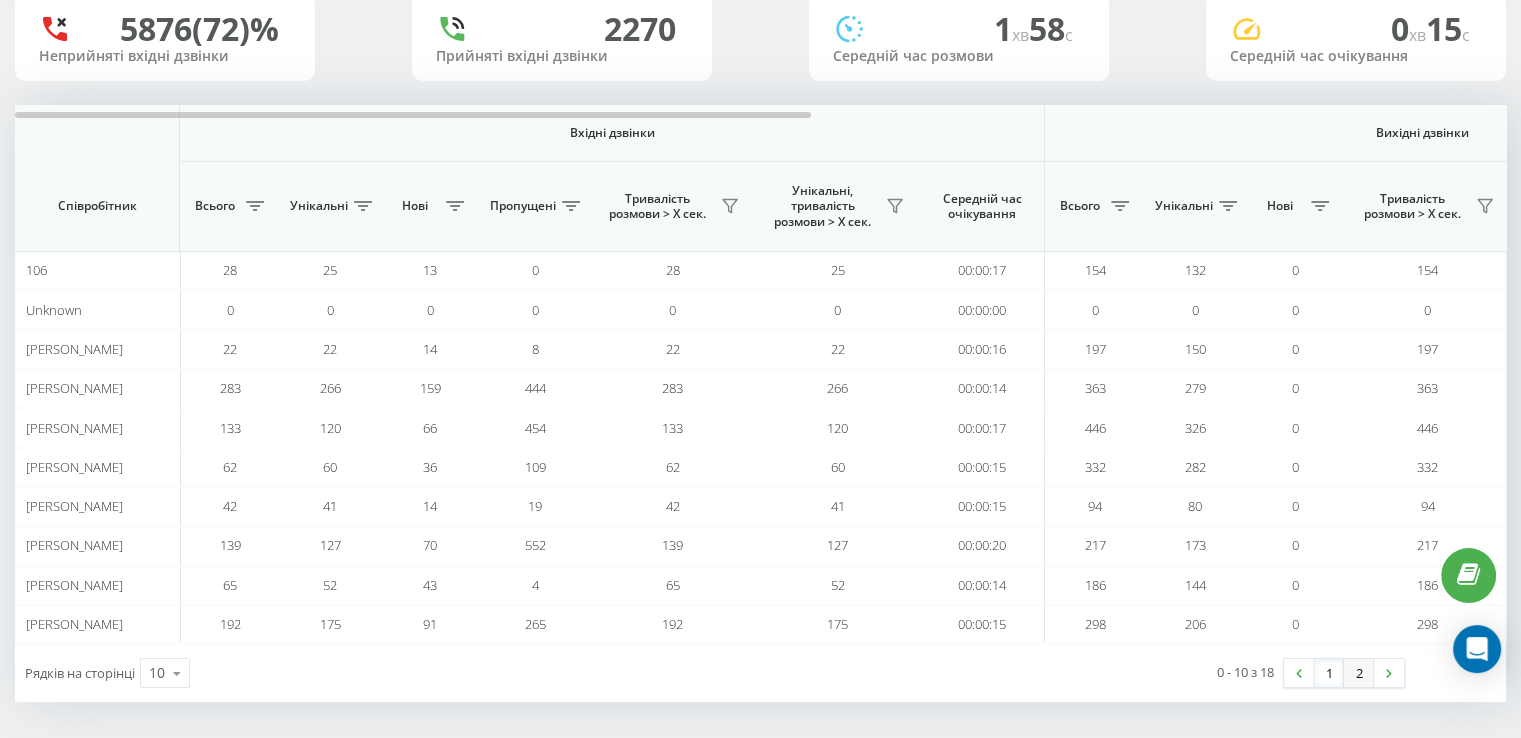 click on "2" at bounding box center (1359, 673) 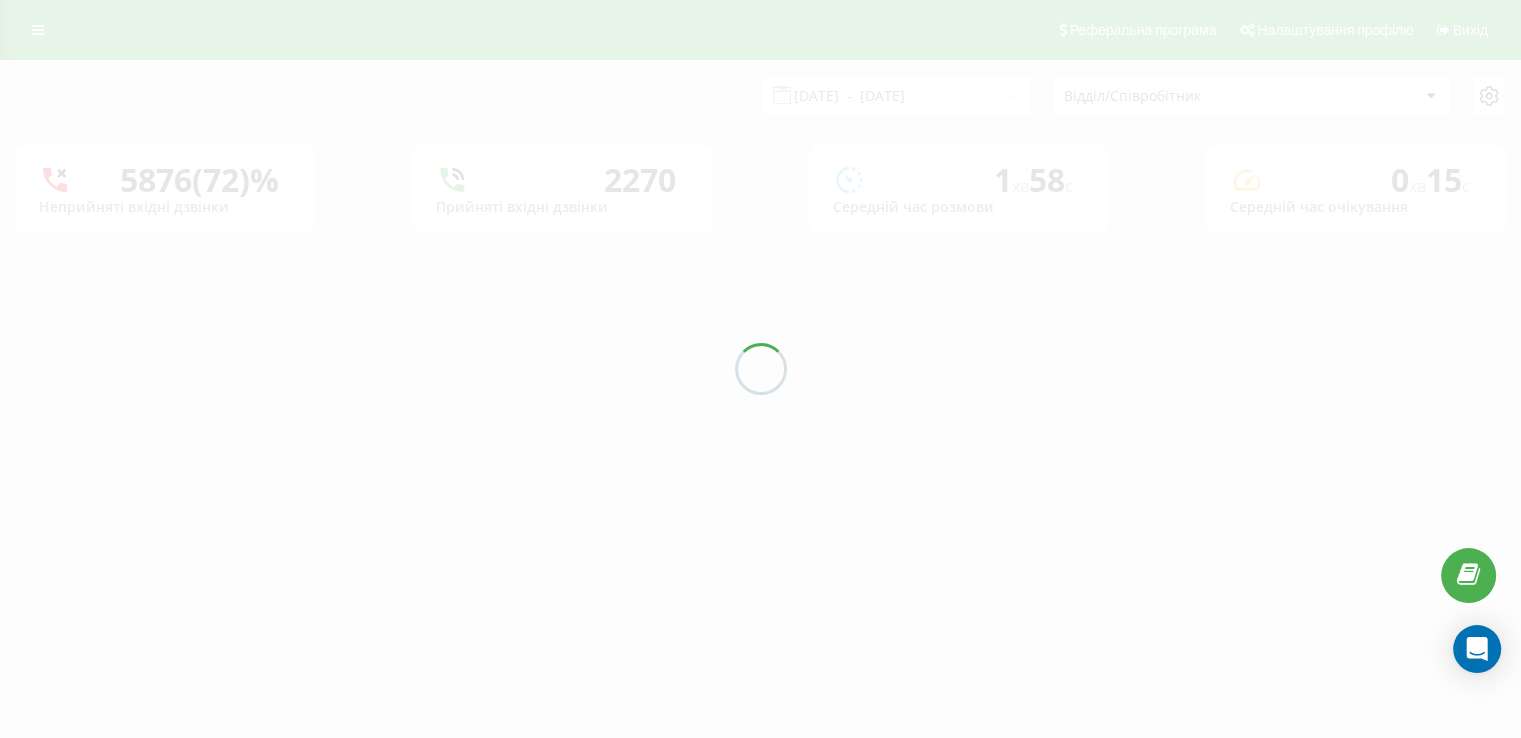 scroll, scrollTop: 0, scrollLeft: 0, axis: both 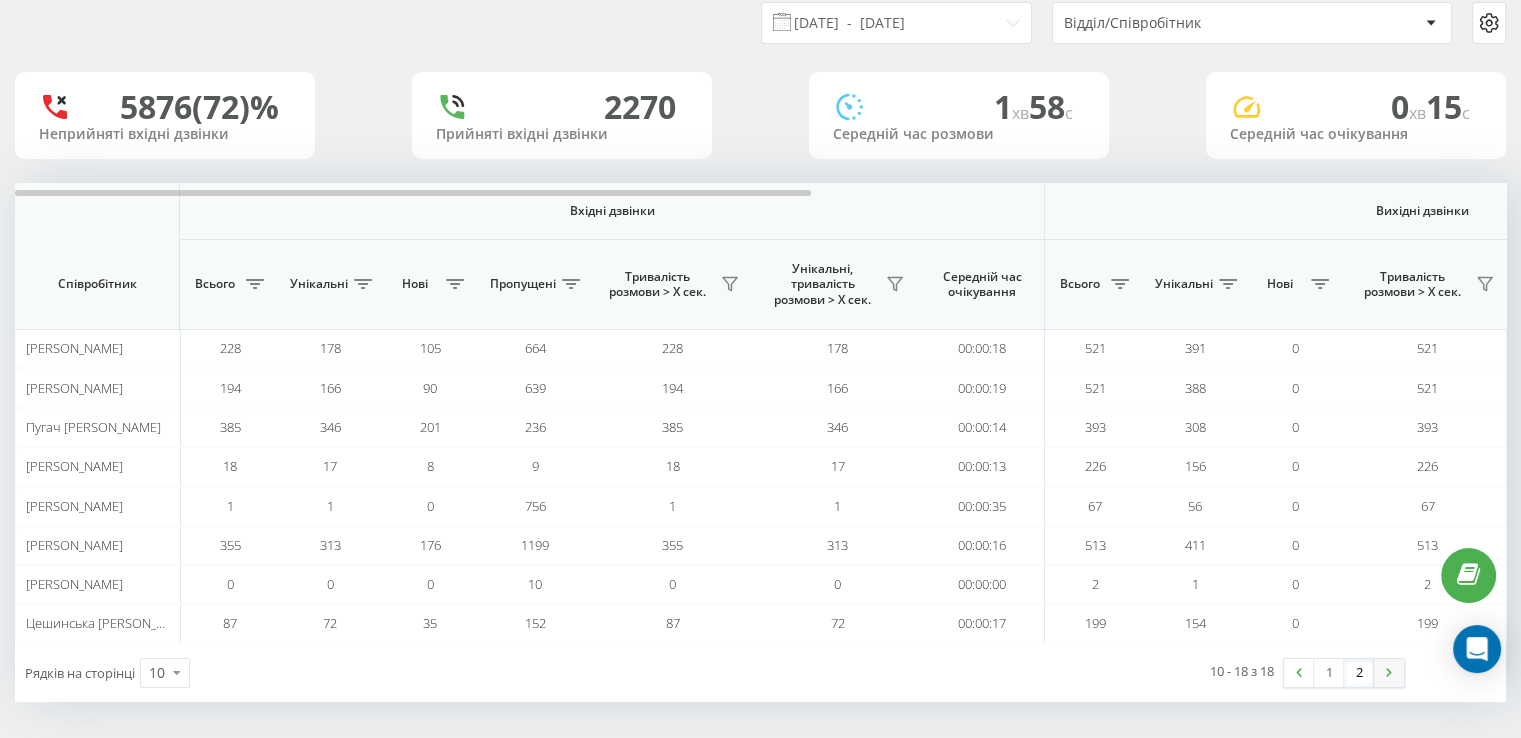 click at bounding box center [1389, 672] 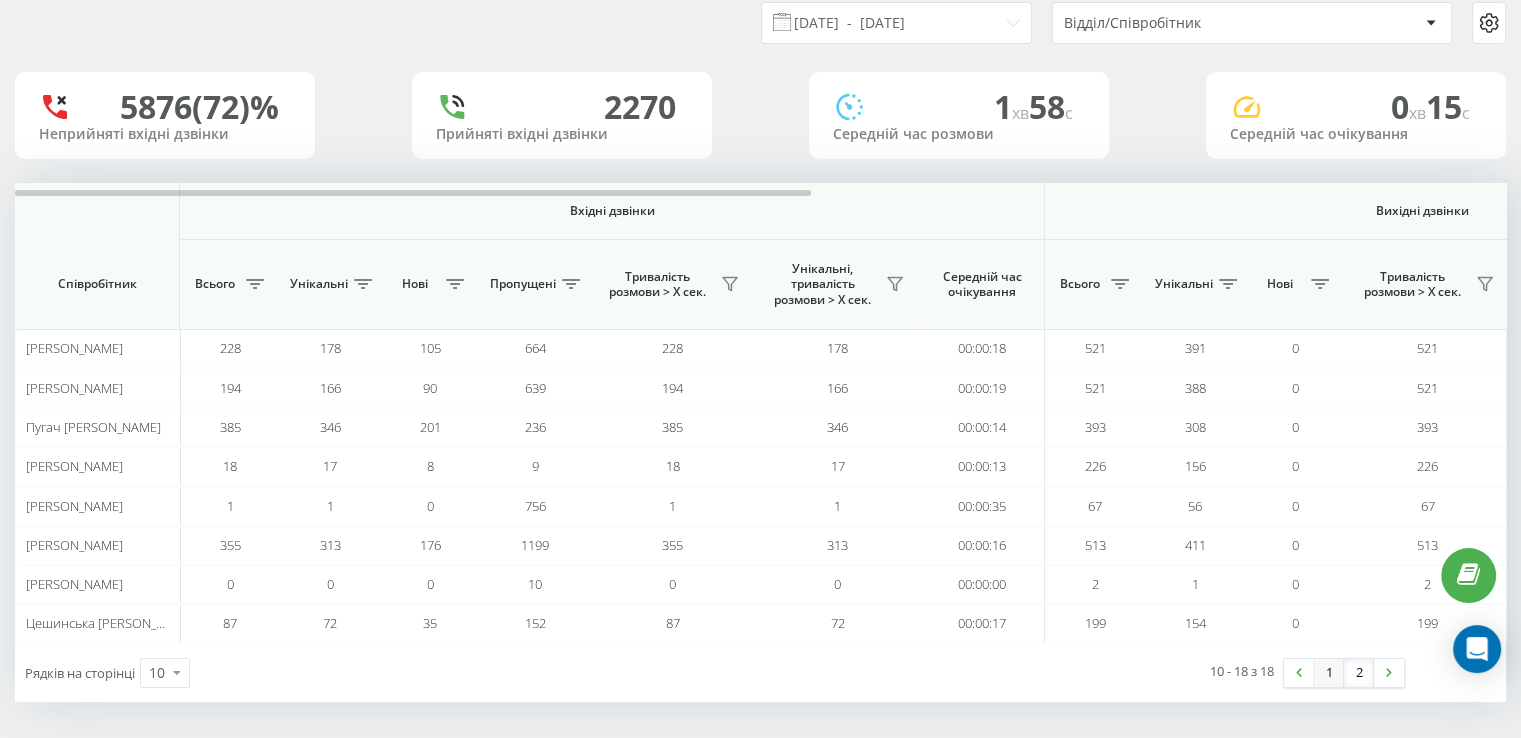click on "1" at bounding box center (1329, 673) 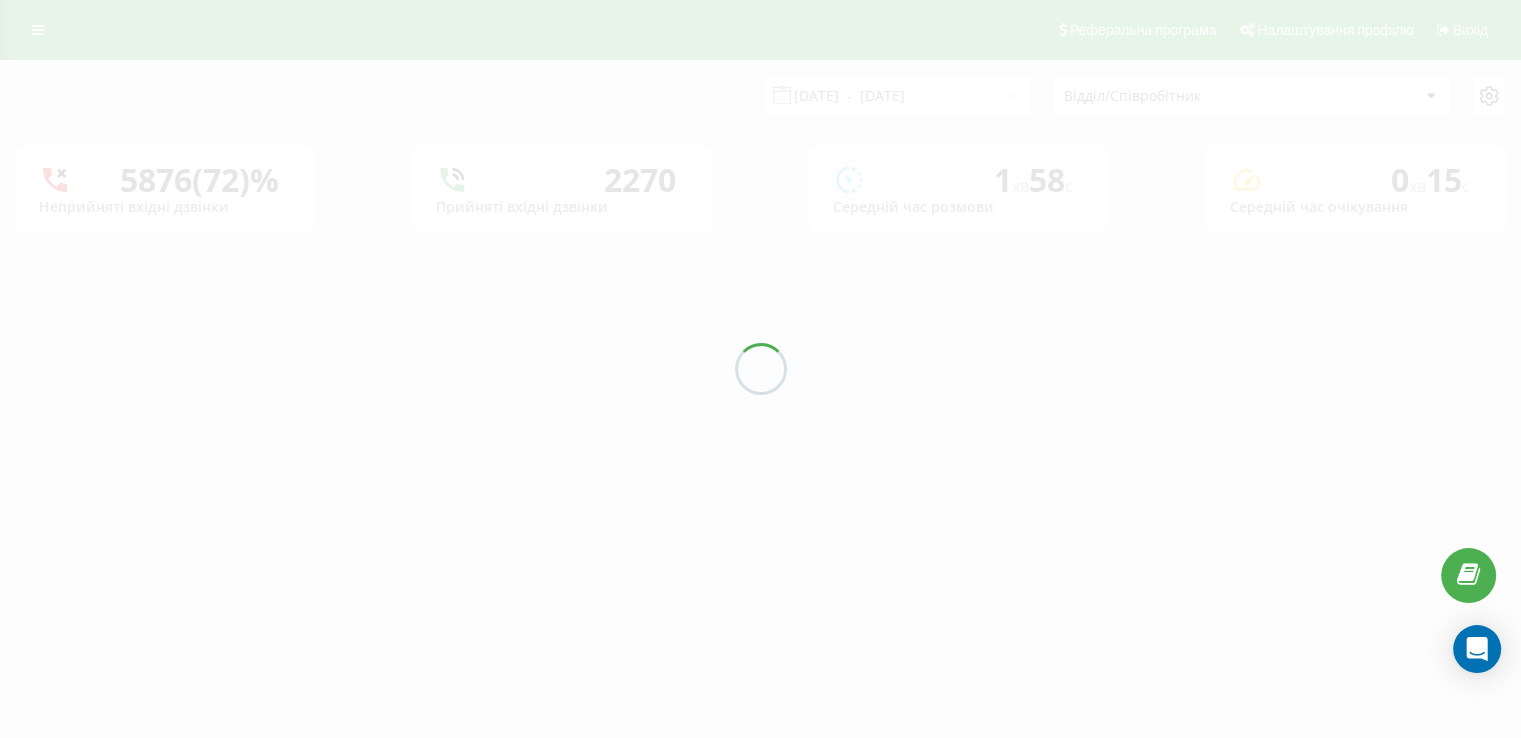 scroll, scrollTop: 0, scrollLeft: 0, axis: both 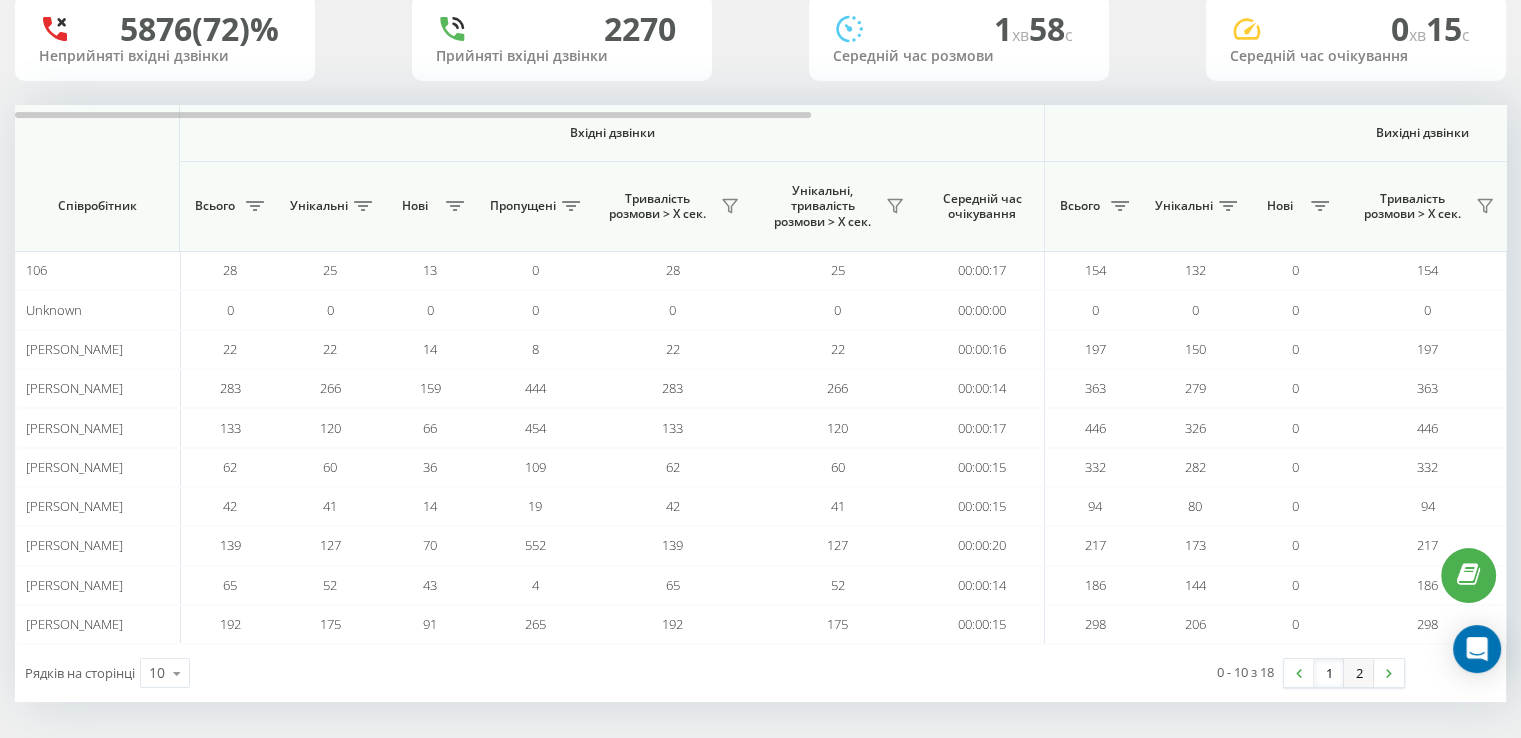 click on "2" at bounding box center (1359, 673) 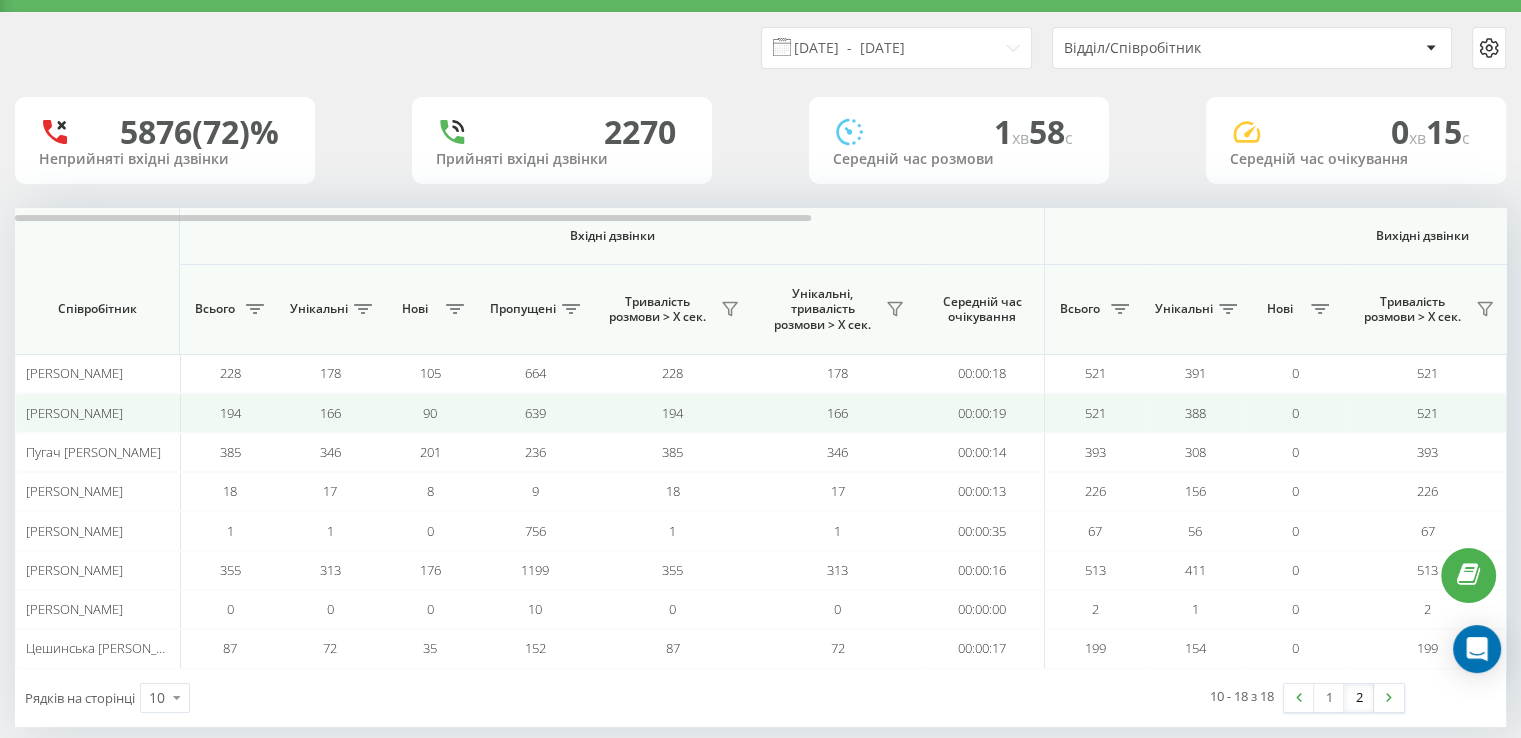 scroll, scrollTop: 73, scrollLeft: 0, axis: vertical 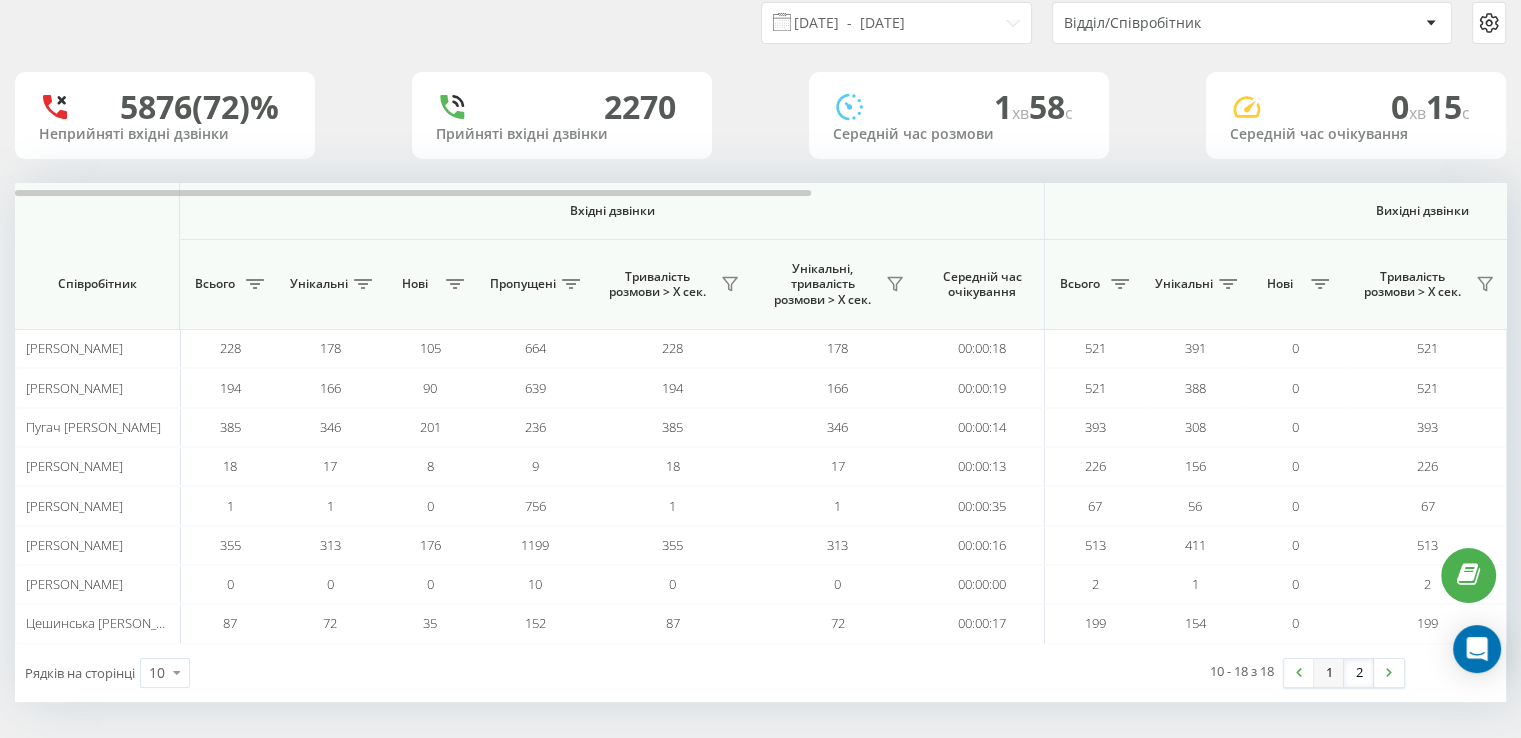 click on "1" at bounding box center [1329, 673] 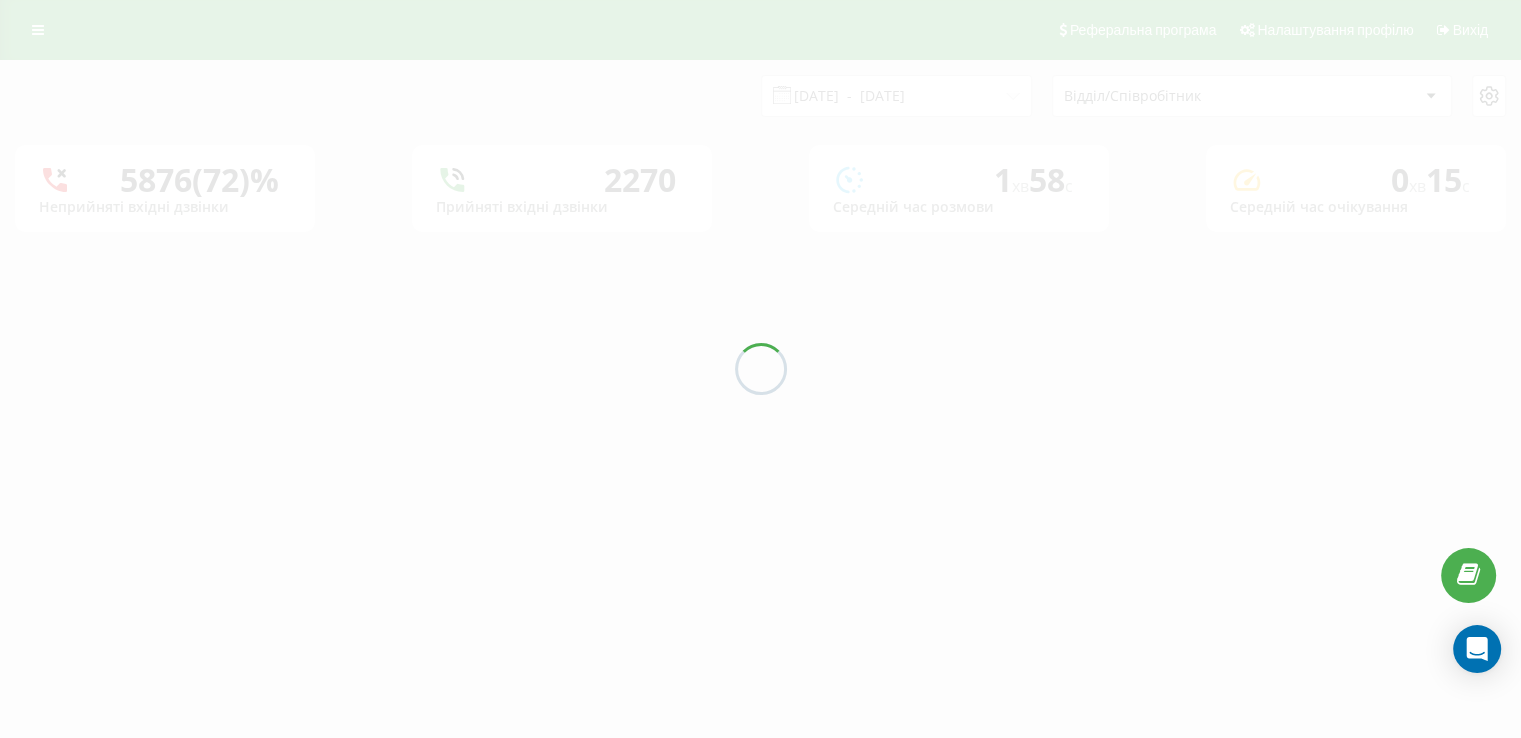 scroll, scrollTop: 0, scrollLeft: 0, axis: both 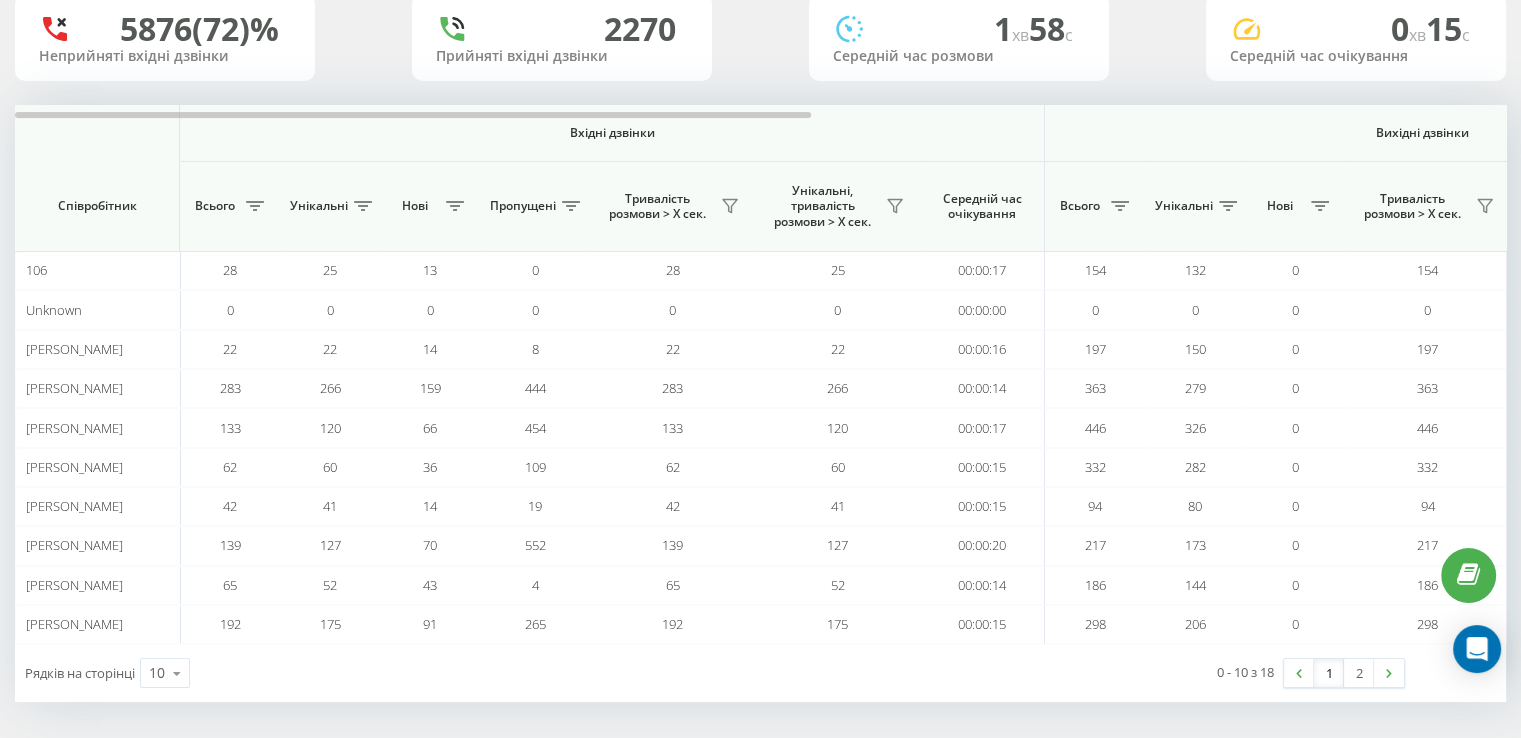 click on "1" at bounding box center [1329, 673] 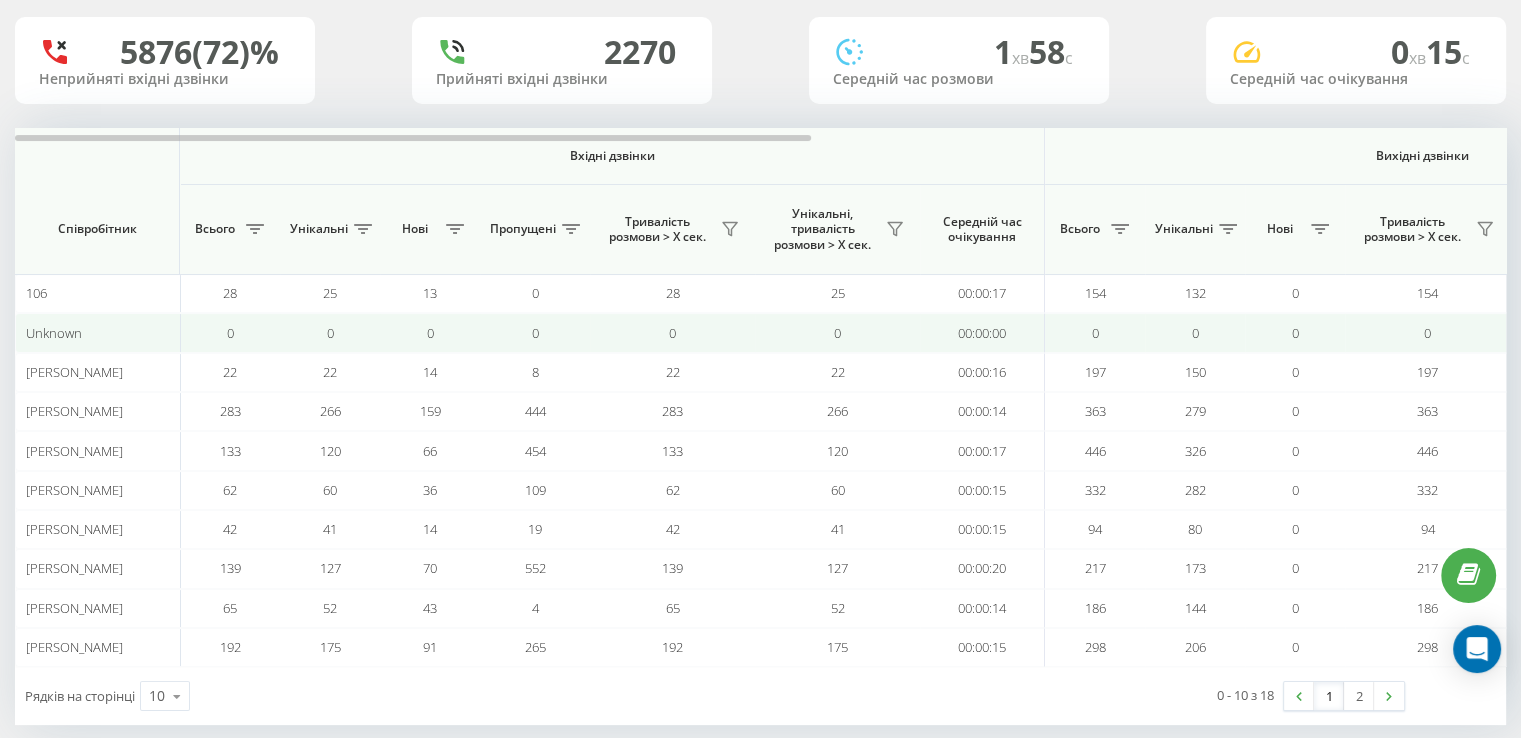 scroll, scrollTop: 151, scrollLeft: 0, axis: vertical 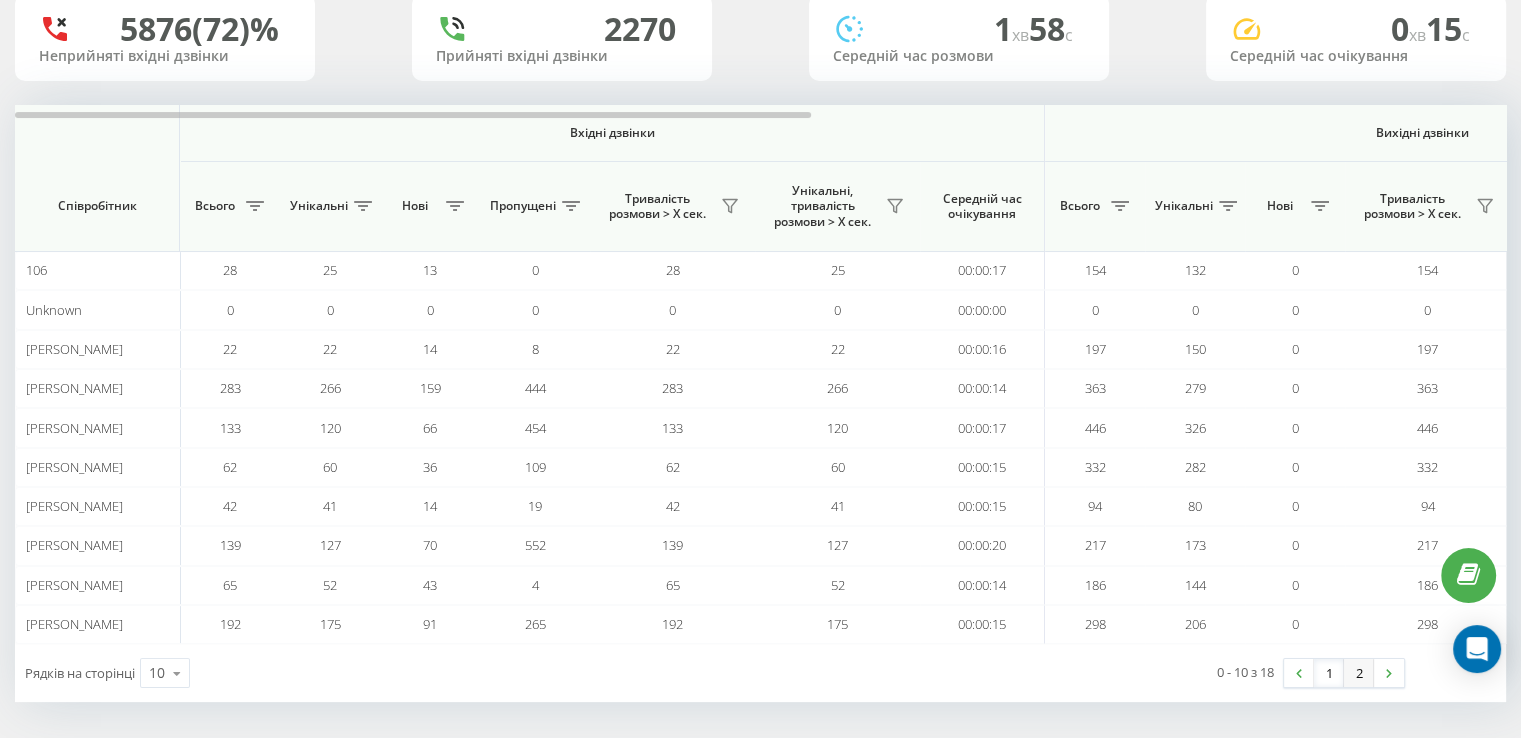 click on "2" at bounding box center (1359, 673) 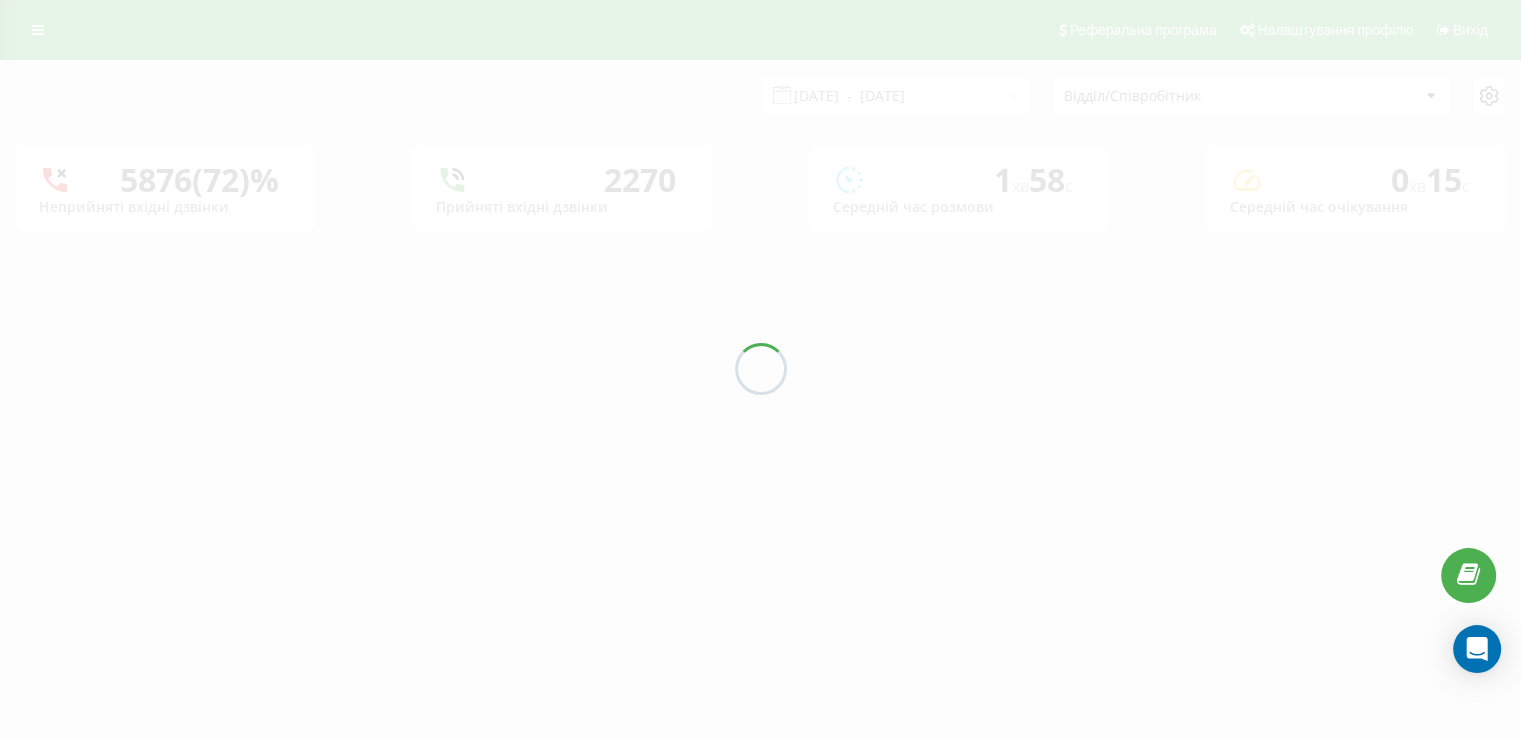 scroll, scrollTop: 0, scrollLeft: 0, axis: both 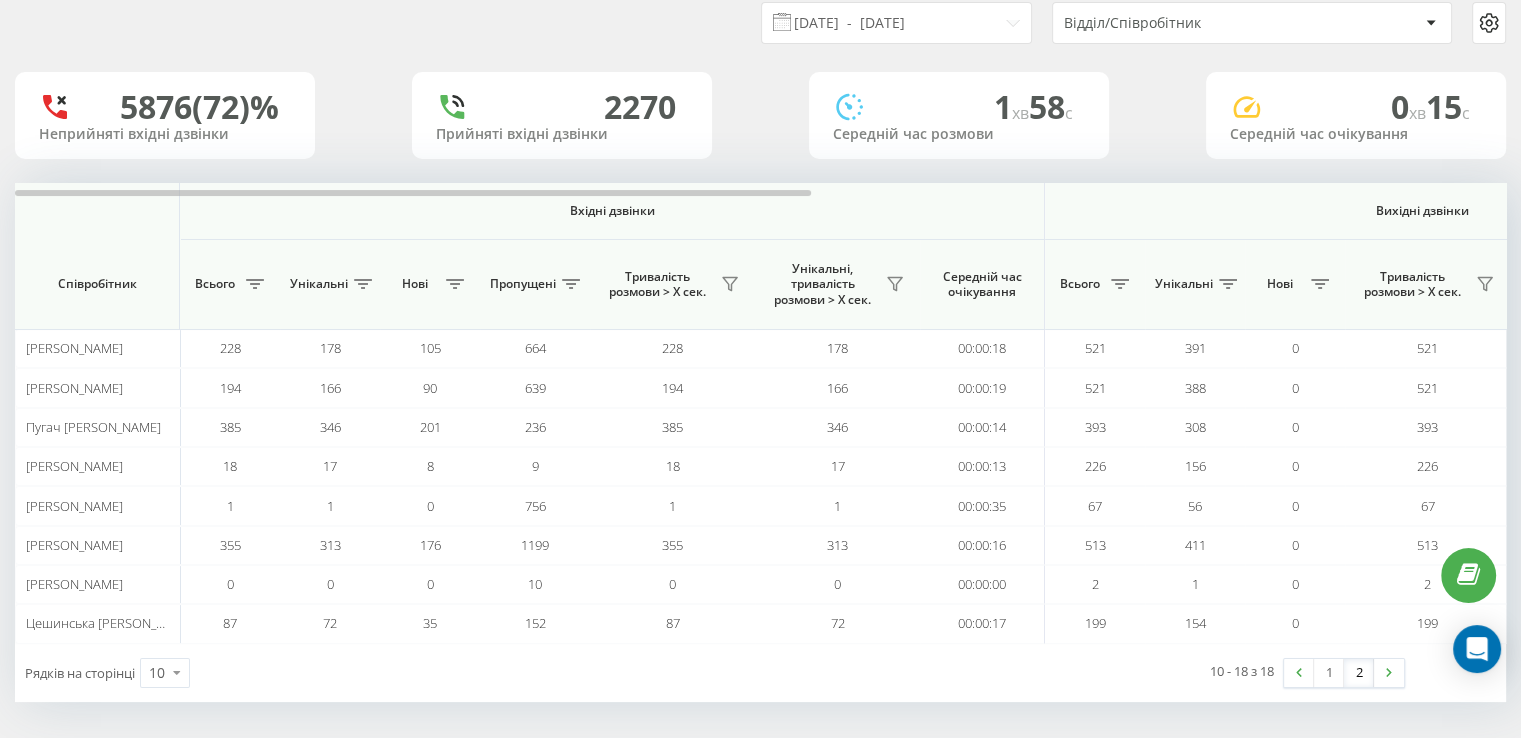 click on "Відділ/Співробітник" at bounding box center [1183, 23] 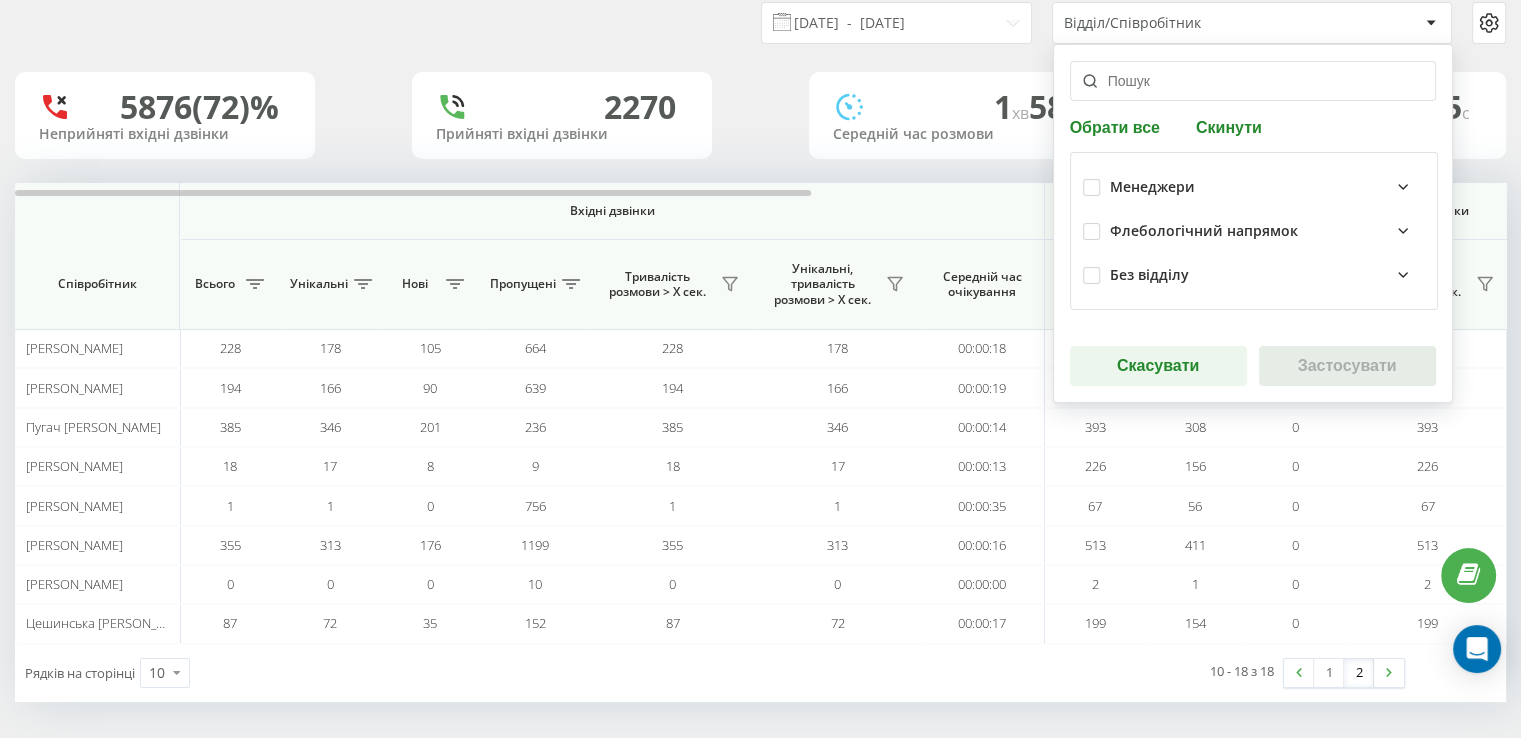 click on "5876  (72)% Неприйняті вхідні дзвінки [GEOGRAPHIC_DATA] вхідні дзвінки 1 хв  58 c Середній час розмови 0 хв  15 c Середній час очікування" at bounding box center [760, 115] 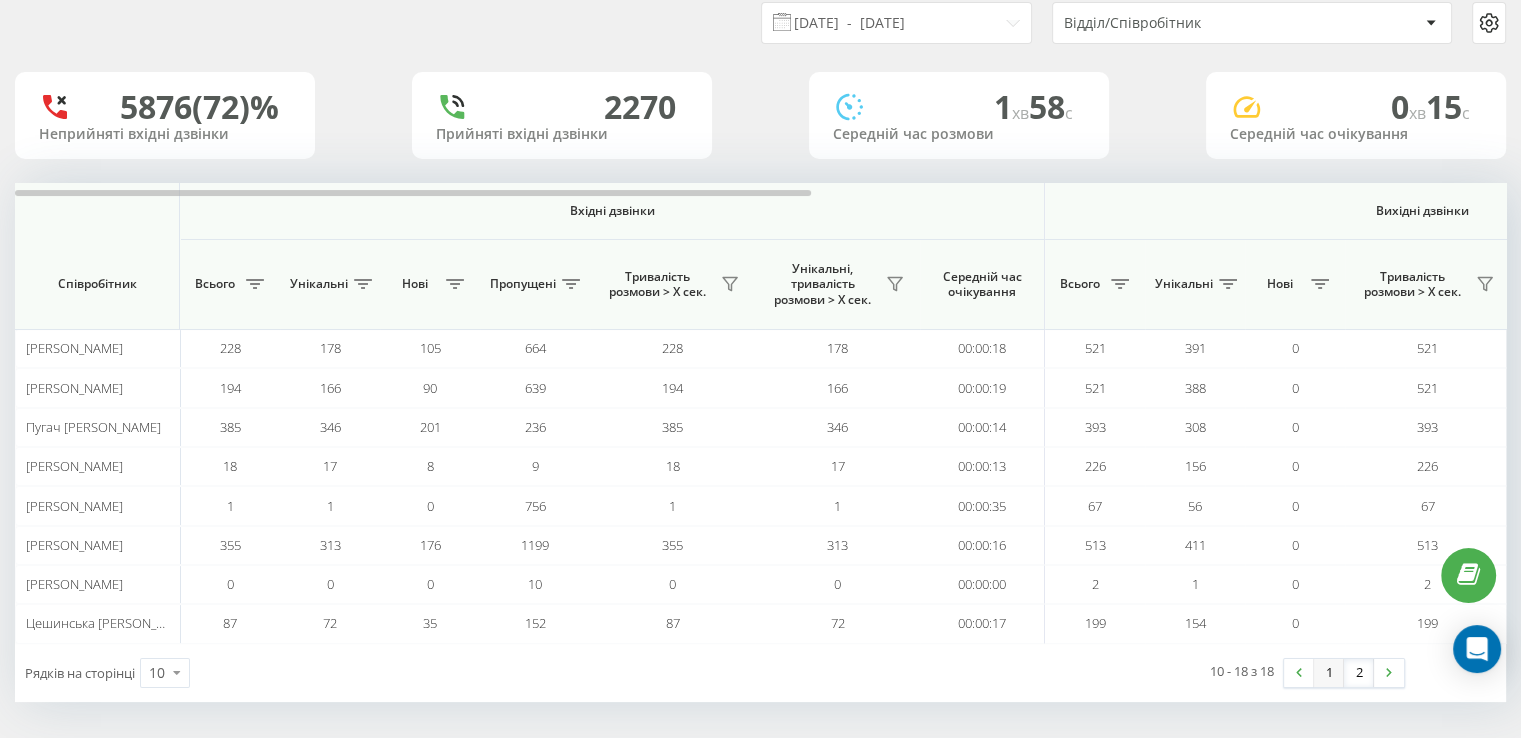 click on "1" at bounding box center (1329, 673) 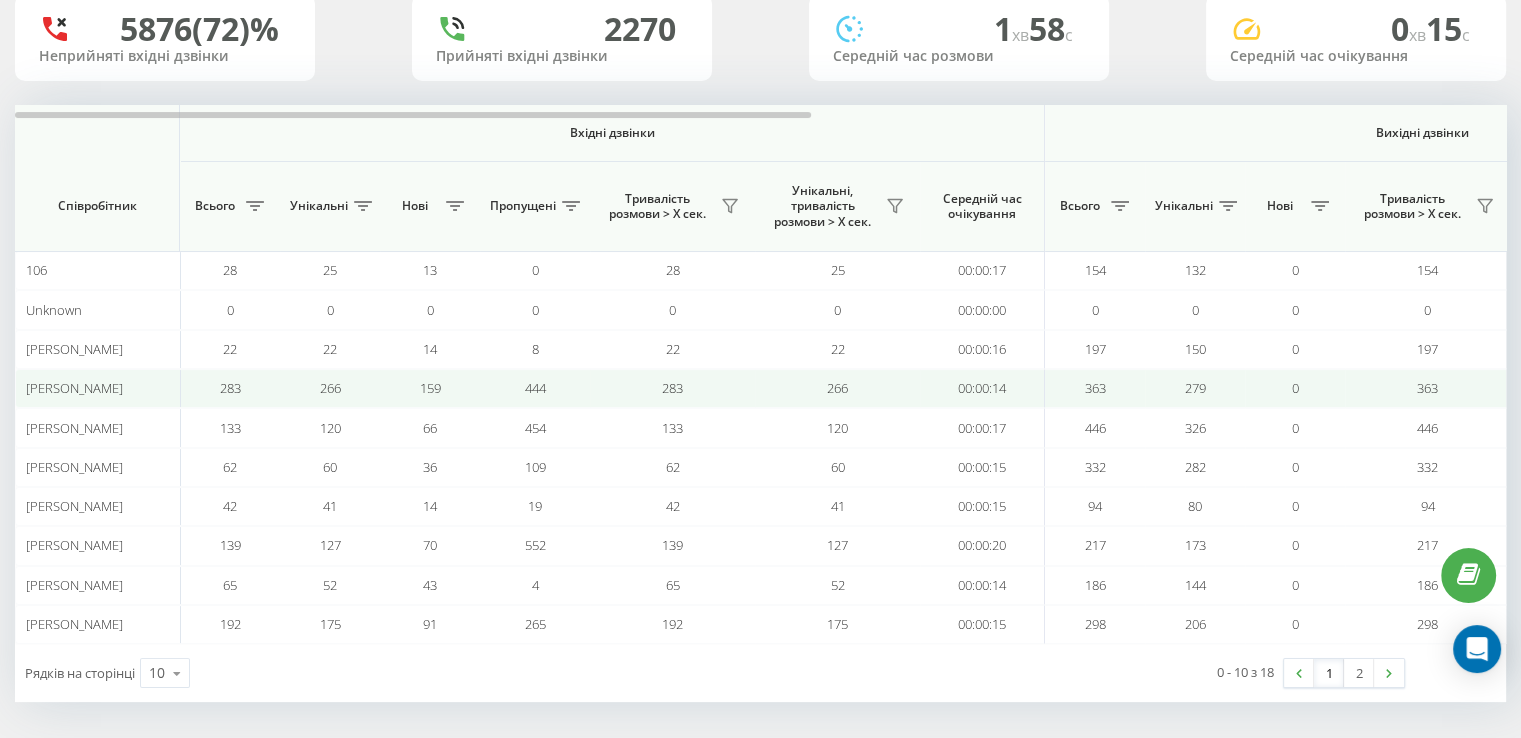 scroll, scrollTop: 0, scrollLeft: 0, axis: both 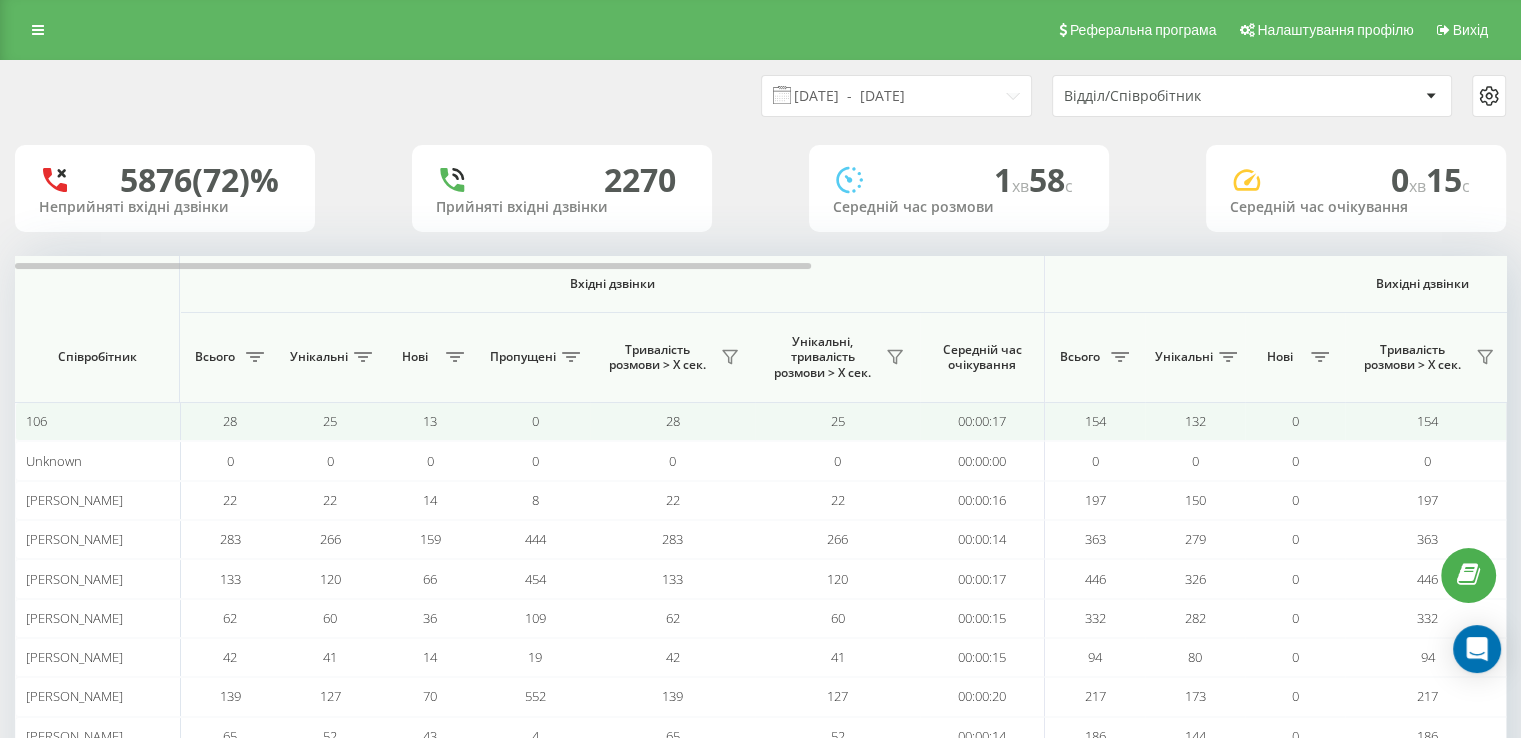 click on "106" at bounding box center [36, 421] 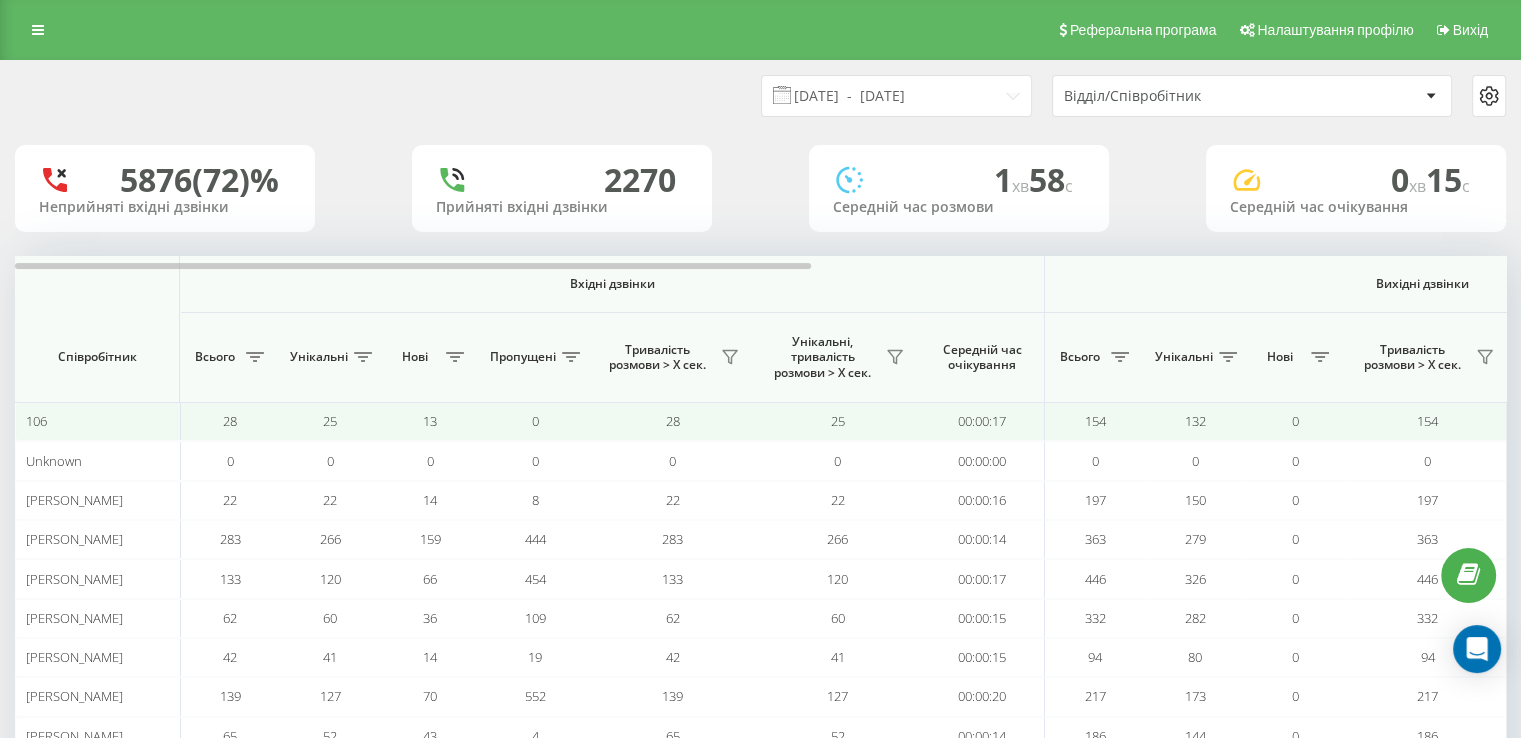 click on "106" at bounding box center (98, 421) 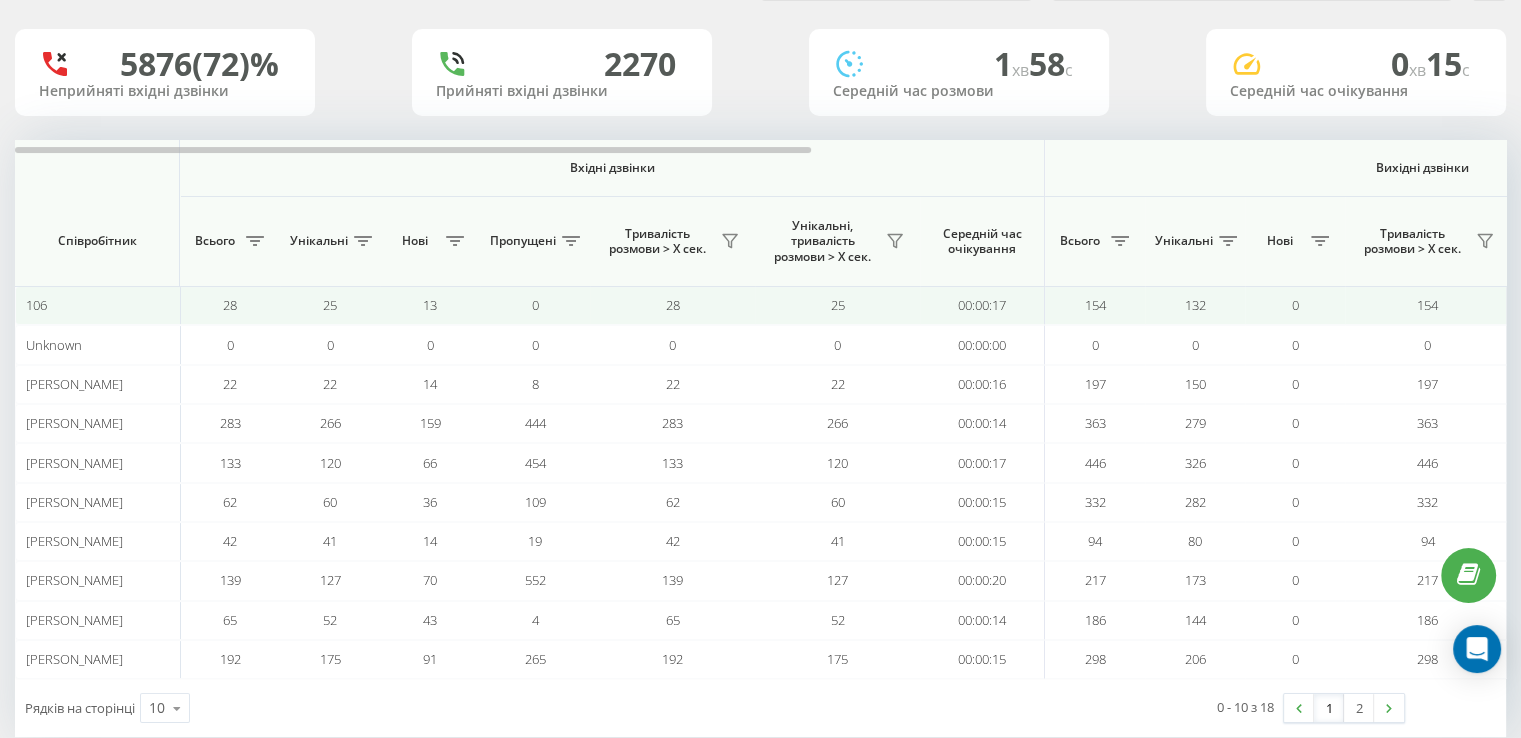 scroll, scrollTop: 151, scrollLeft: 0, axis: vertical 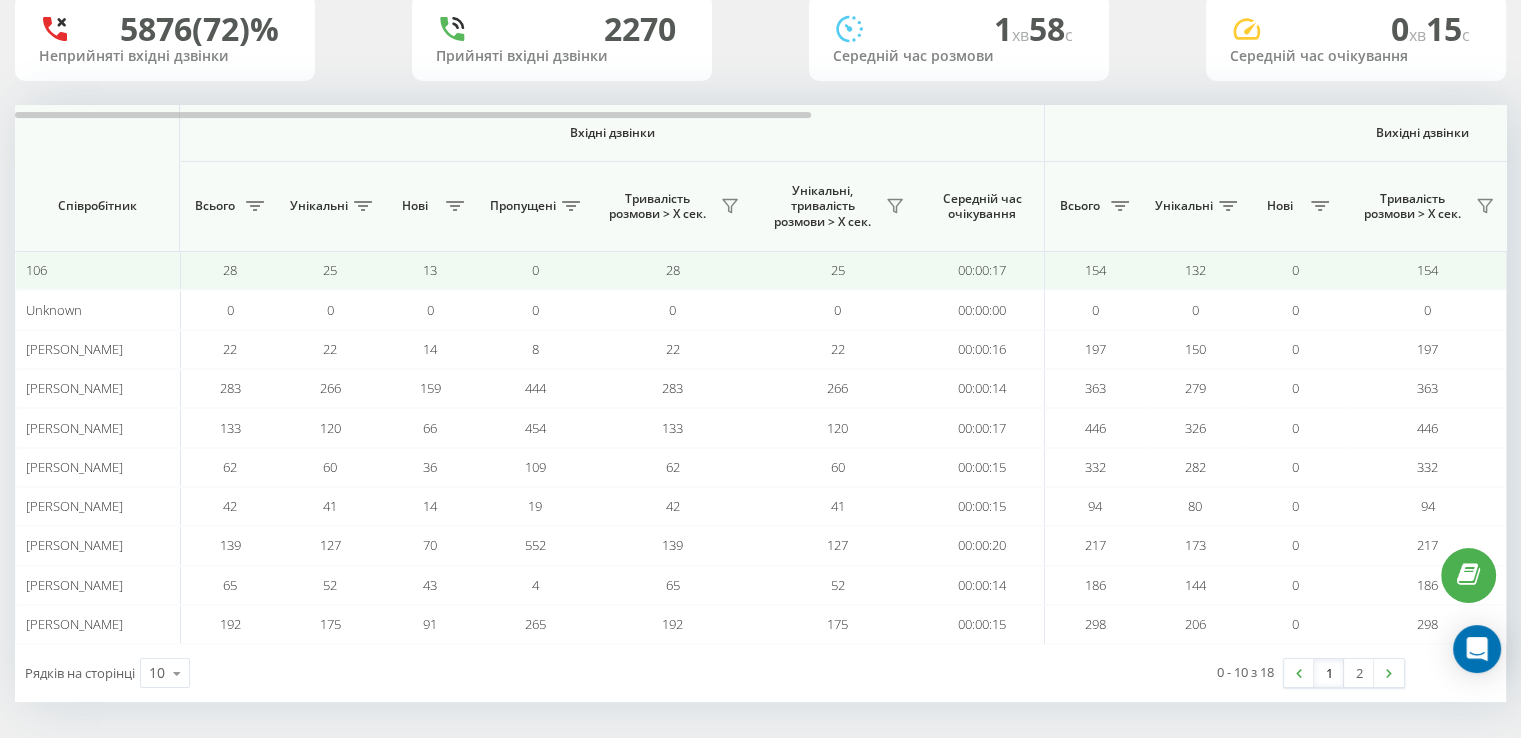 click on "106" at bounding box center [36, 270] 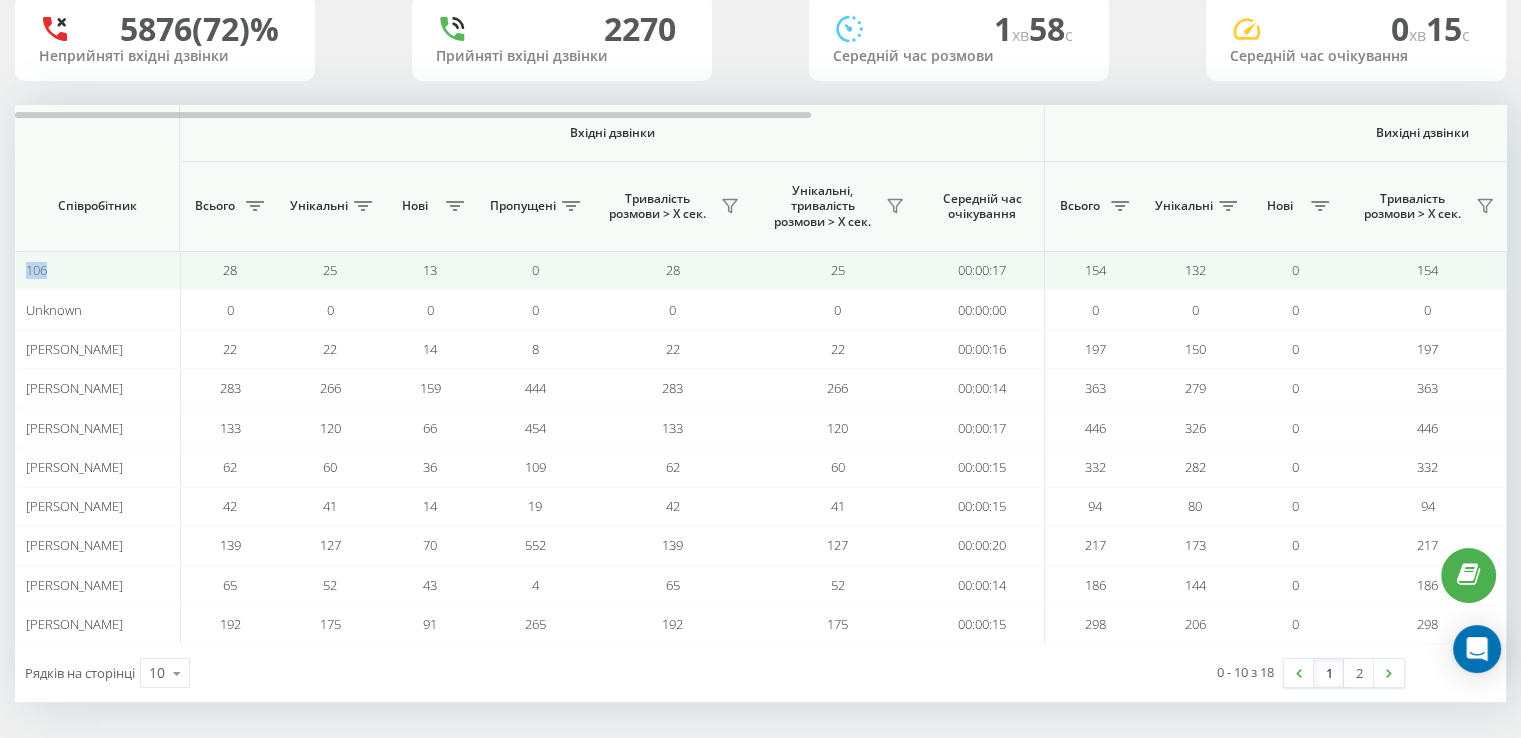 click on "106" at bounding box center (36, 270) 